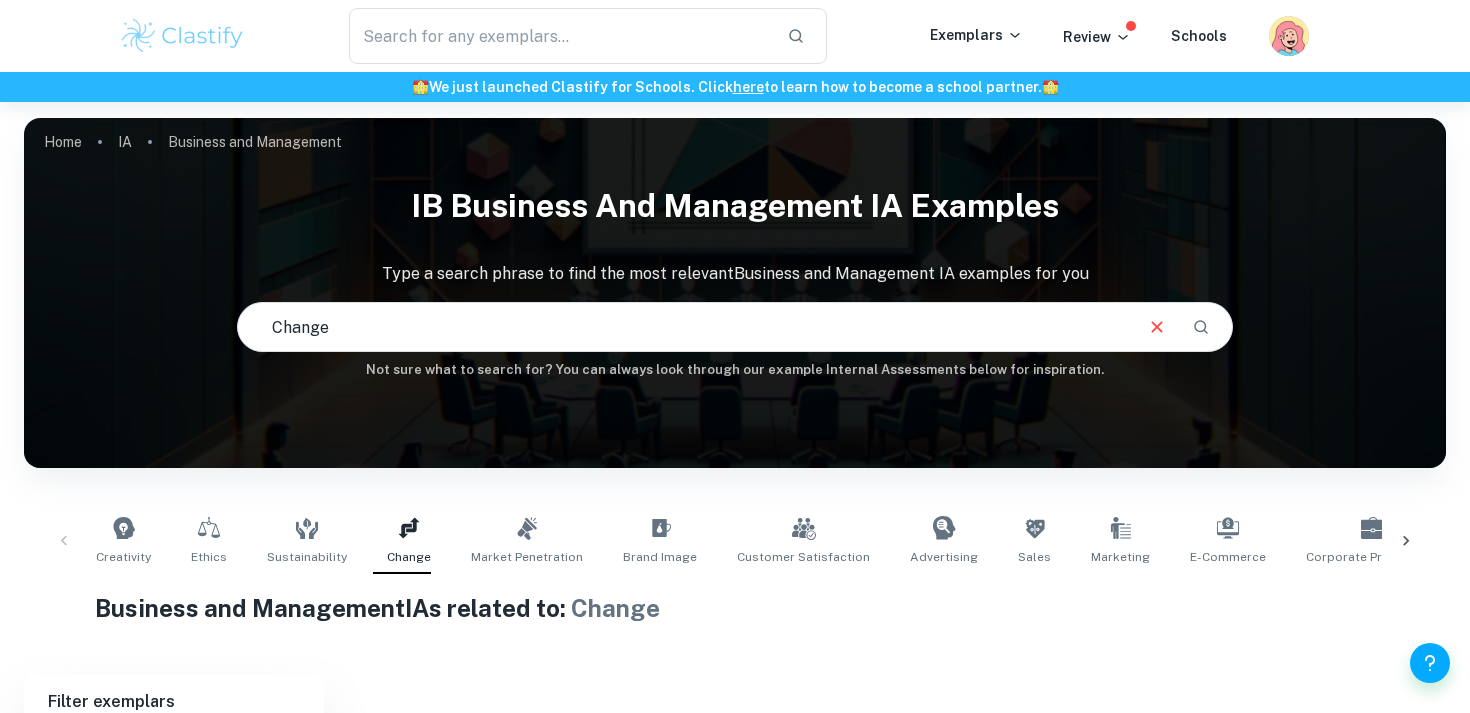 scroll, scrollTop: 0, scrollLeft: 0, axis: both 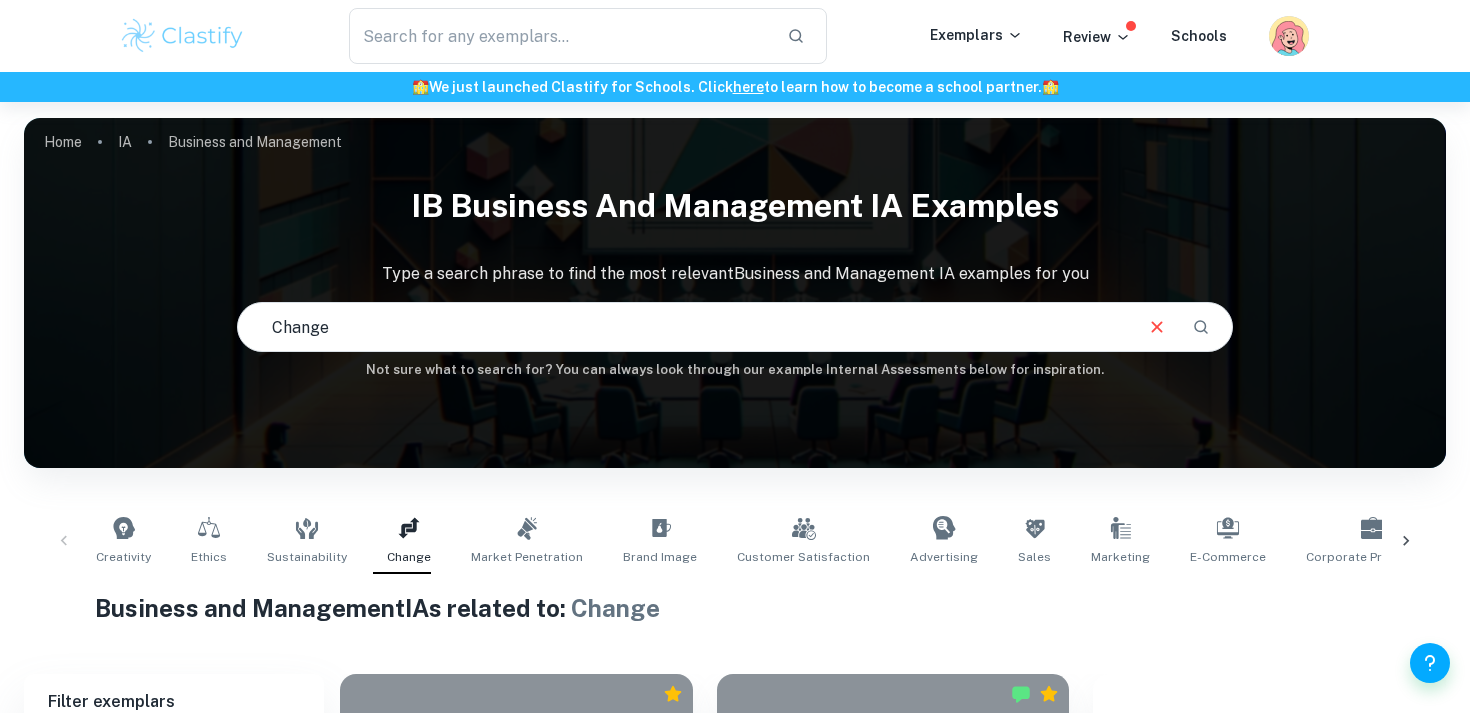 click at bounding box center [182, 36] 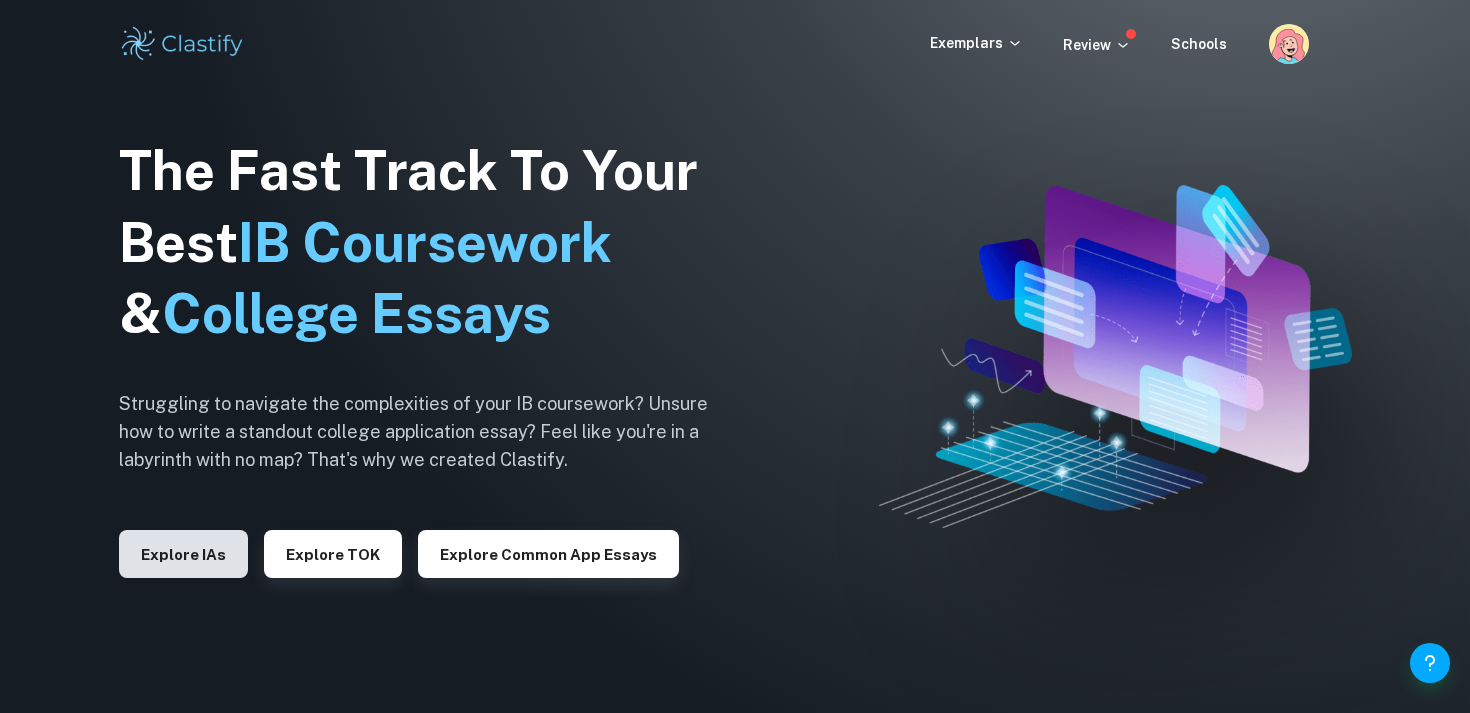 click on "Explore IAs" at bounding box center [183, 554] 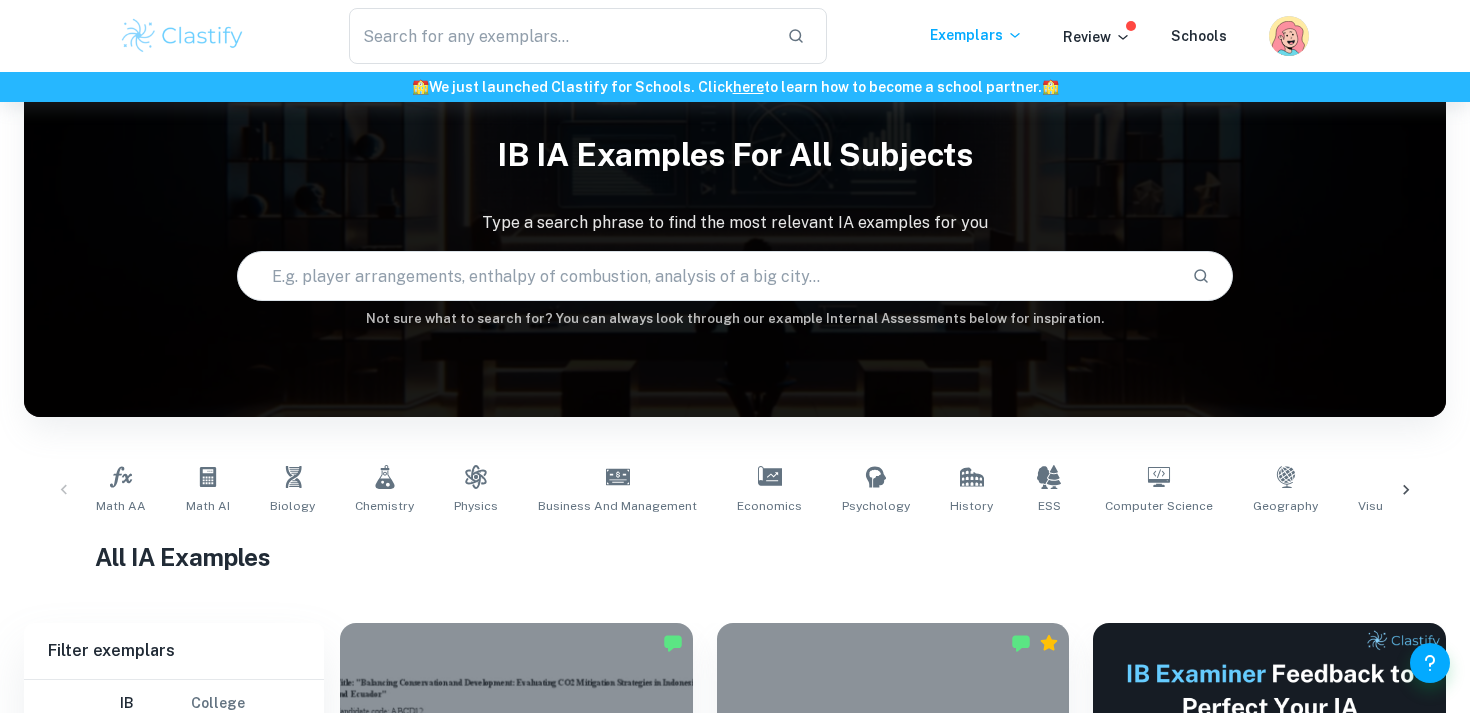 scroll, scrollTop: 75, scrollLeft: 0, axis: vertical 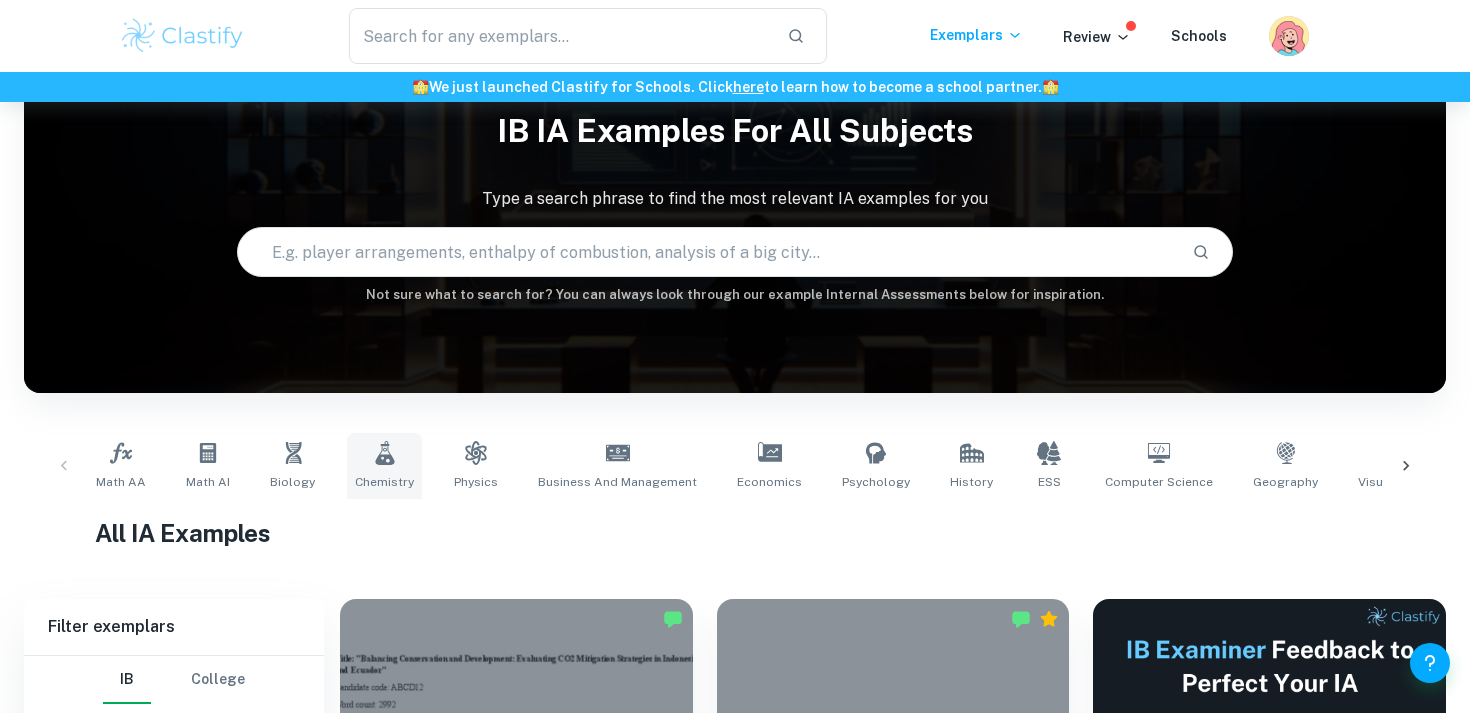click on "Chemistry" at bounding box center [384, 466] 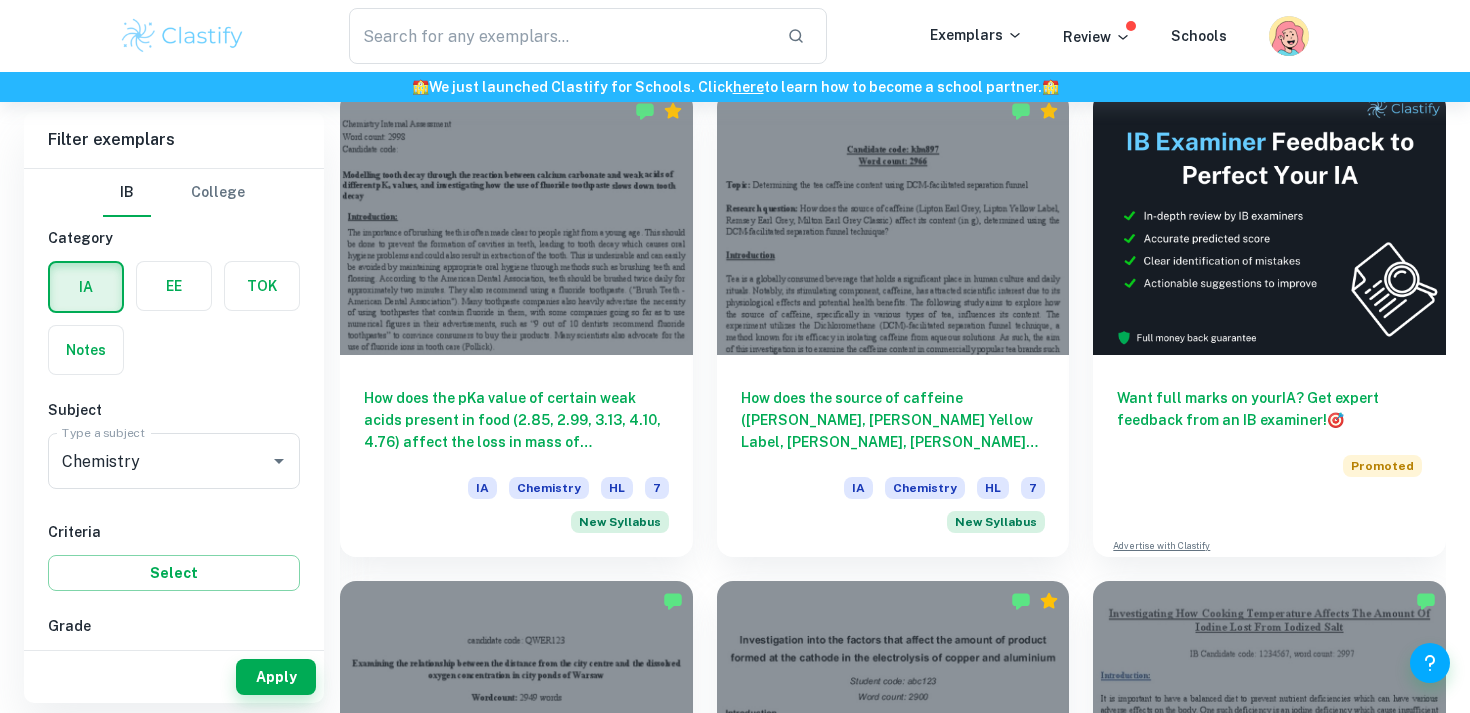 scroll, scrollTop: 668, scrollLeft: 0, axis: vertical 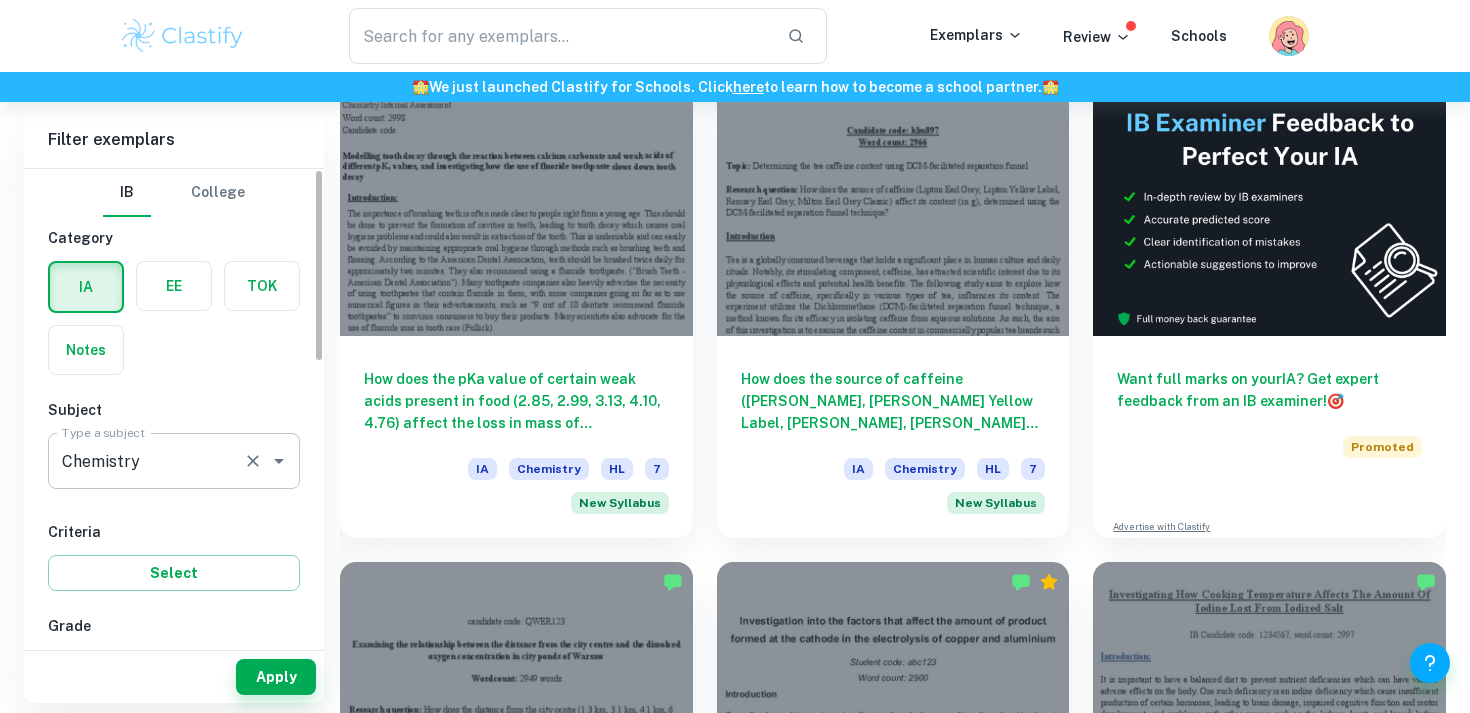click at bounding box center [253, 461] 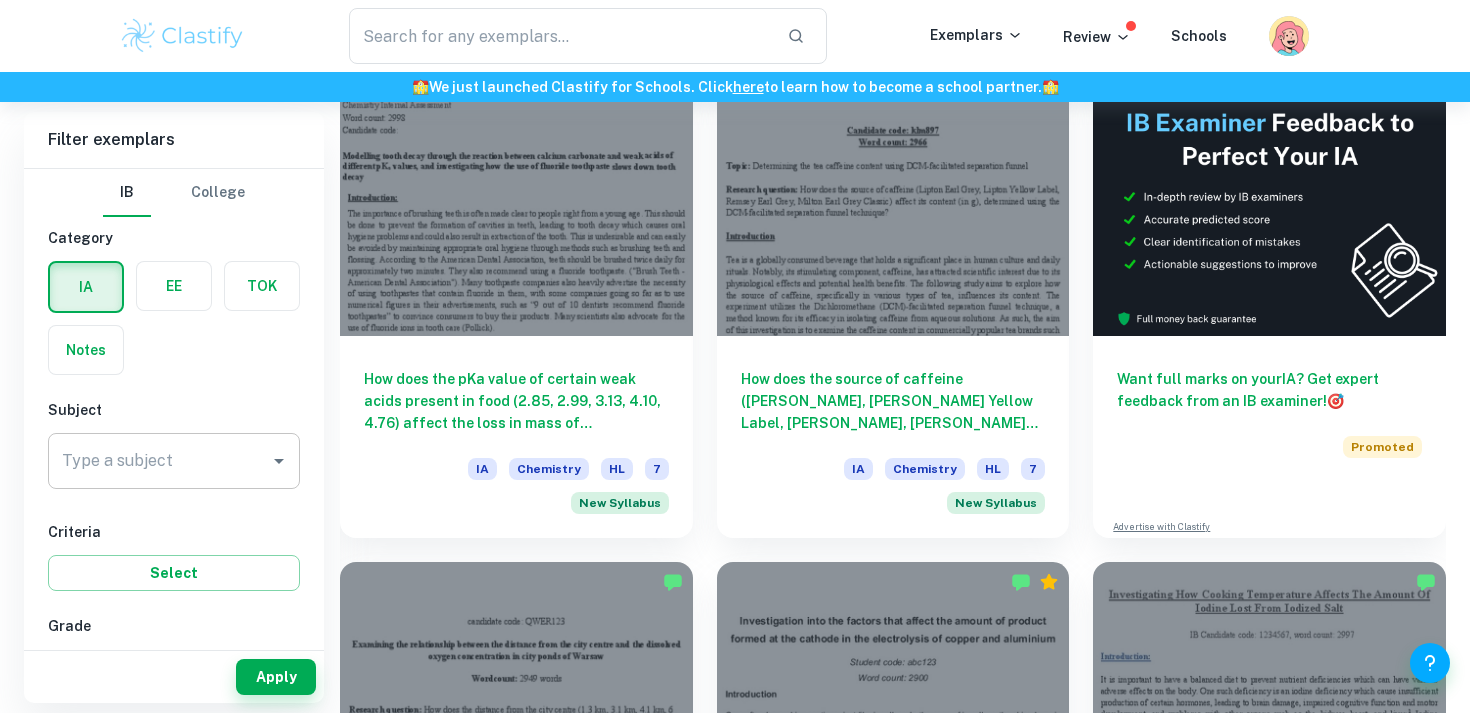 click on "IB College Category IA EE TOK Notes Subject Type a subject Type a subject Criteria Select Grade 7 6 5 4 3 2 1 Level HL SL Session May 2026 May 2025 November 2024 May 2024 November 2023 May 2023 November 2022 May 2022 November 2021 May 2021 Other" at bounding box center (174, 747) 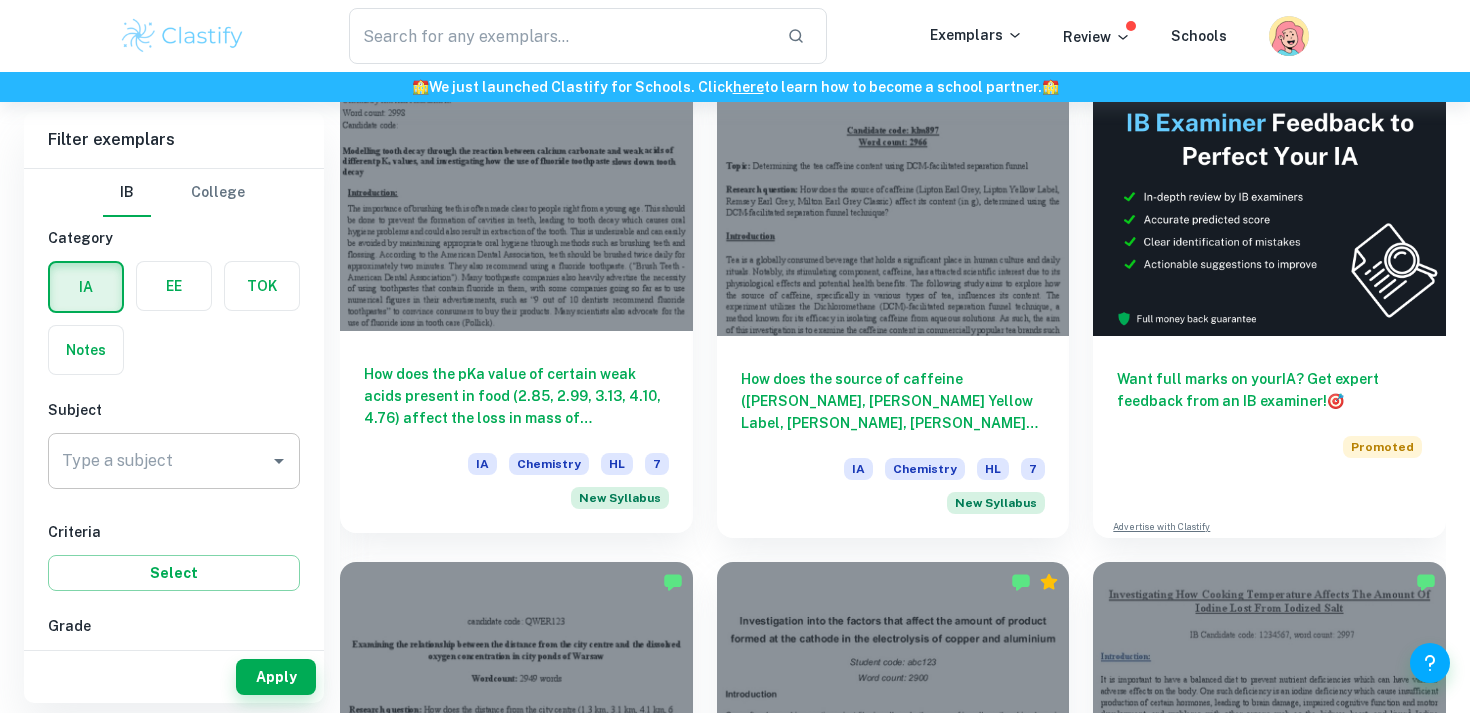 click on "How does the pKa value of certain weak acids present in food (2.85, 2.99, 3.13, 4.10, 4.76) affect the loss in mass of calcium carbonate (in grams, measured using an electronic balance, ±0.01 g), and how does the addition of sodium fluoride solution affect this reaction, keeping the concentration and temperature of the acid solutions and sodium fluoride solutions, the time taken for the reaction and the surface area of the calcium carbonate chips controlled?" at bounding box center [516, 396] 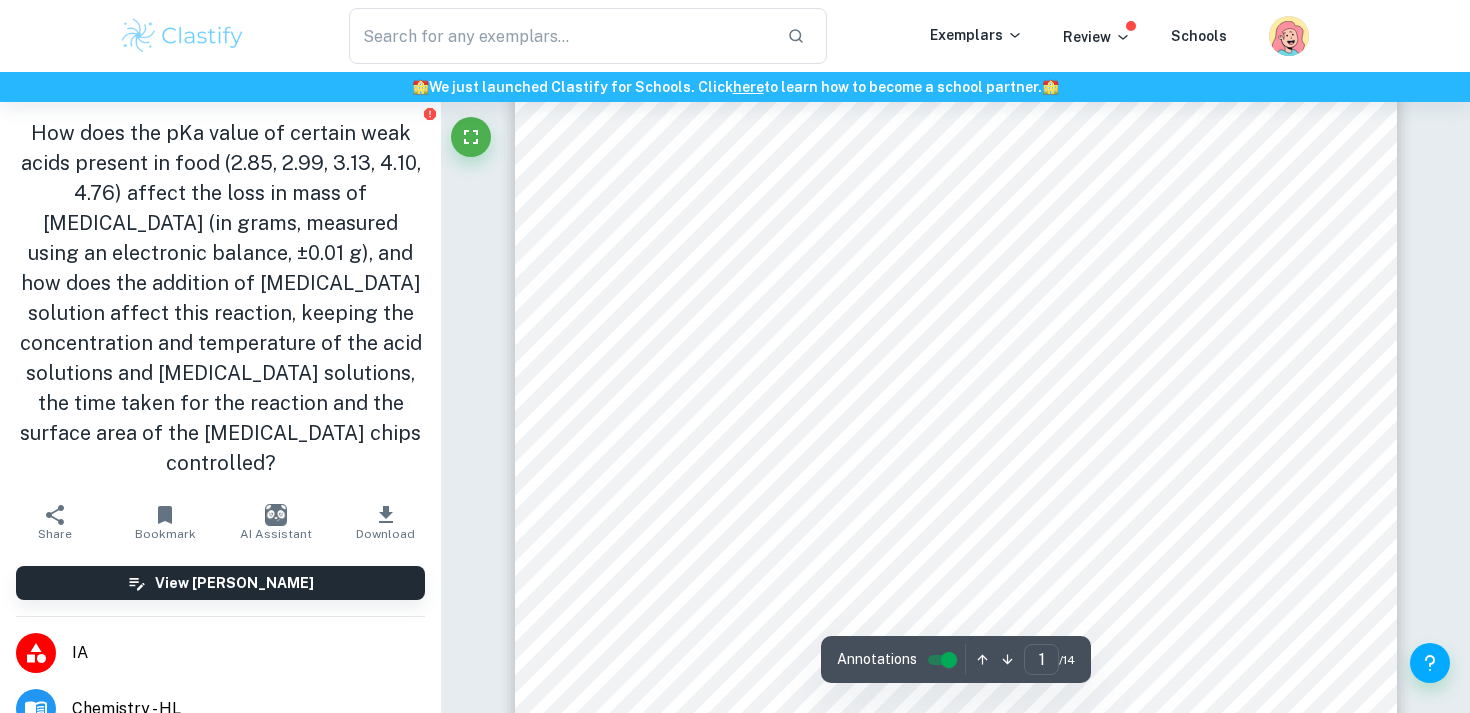 scroll, scrollTop: 307, scrollLeft: 0, axis: vertical 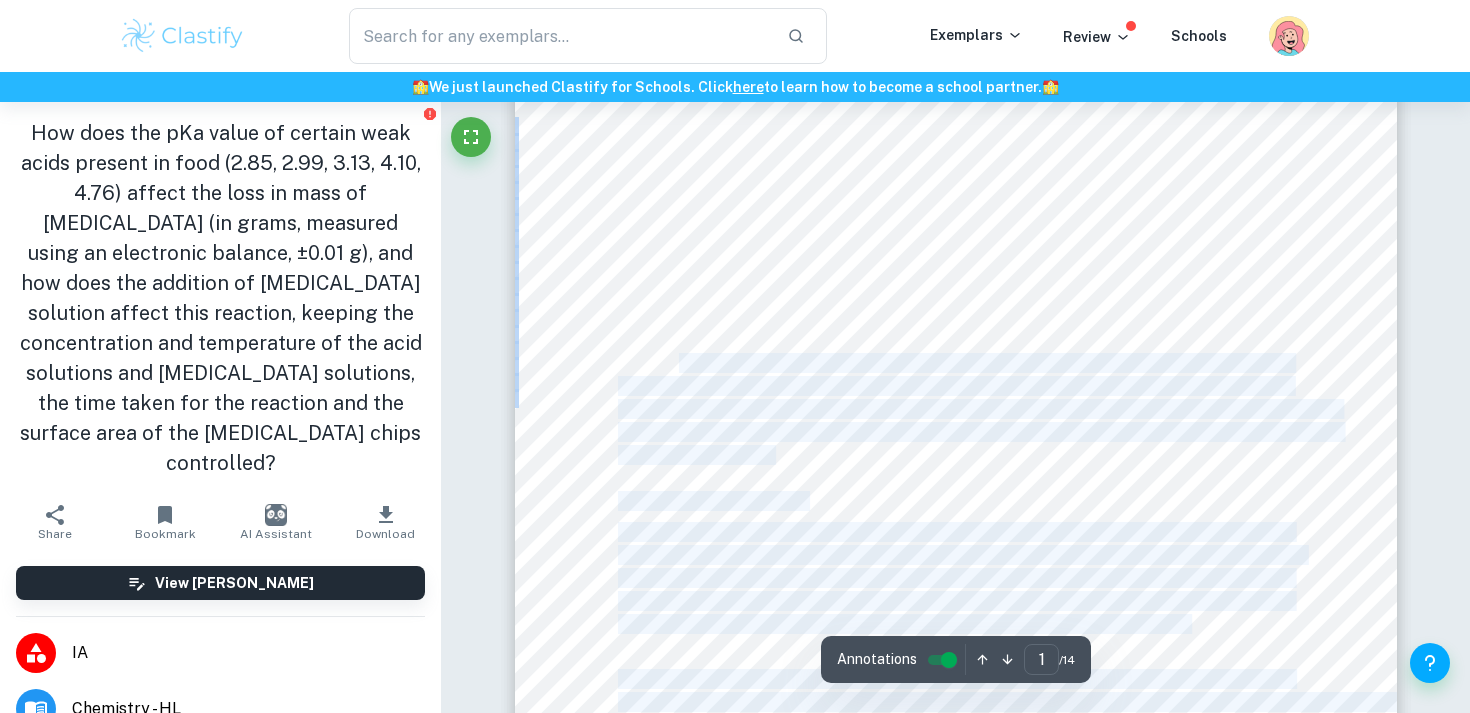 drag, startPoint x: 771, startPoint y: 474, endPoint x: 678, endPoint y: 367, distance: 141.76741 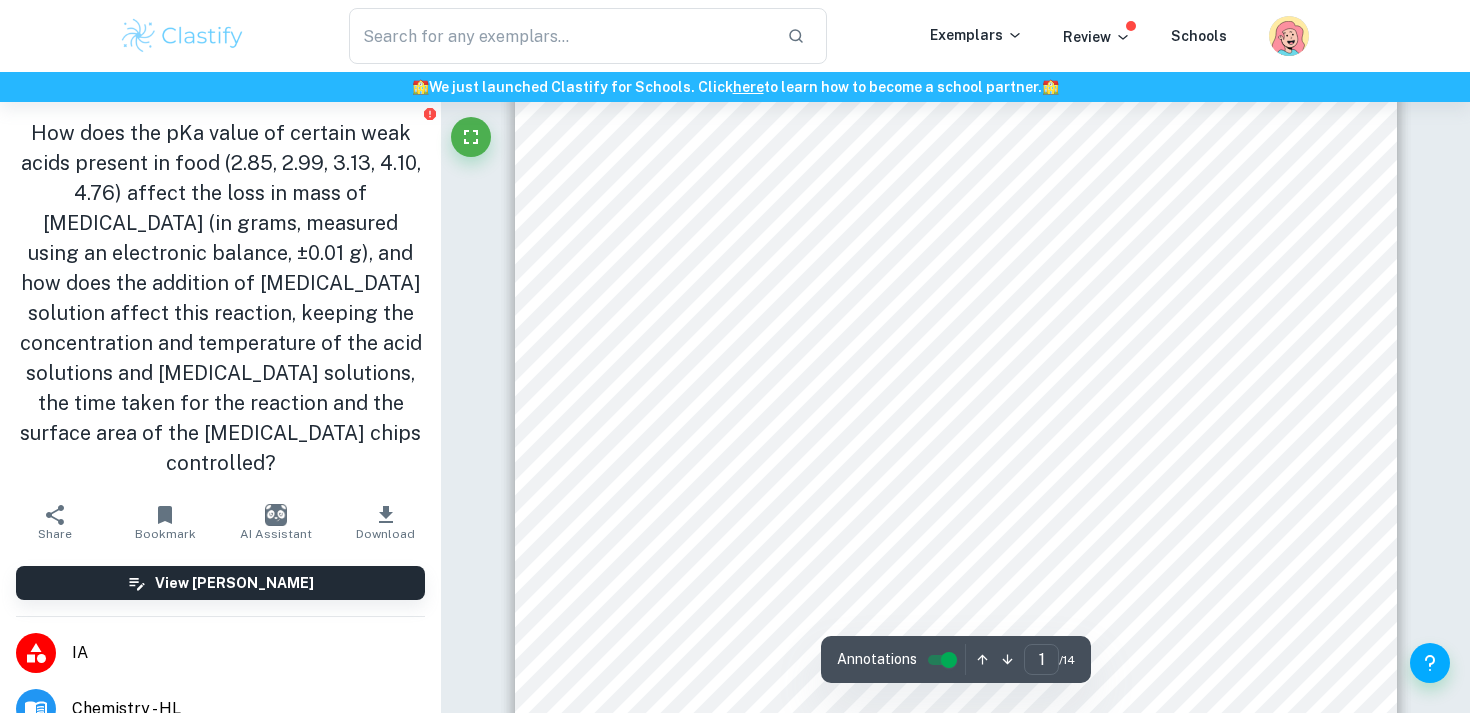 scroll, scrollTop: 428, scrollLeft: 0, axis: vertical 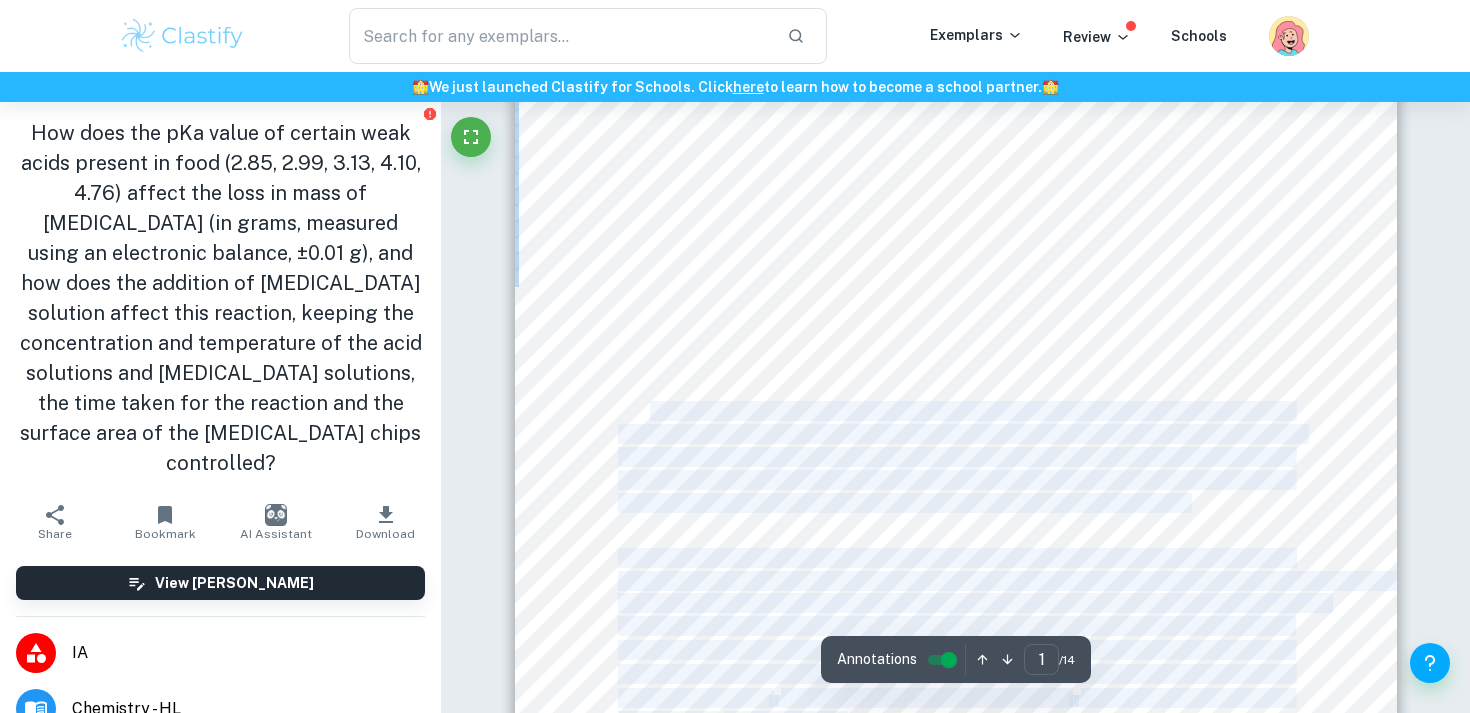 drag, startPoint x: 585, startPoint y: 412, endPoint x: 649, endPoint y: 413, distance: 64.00781 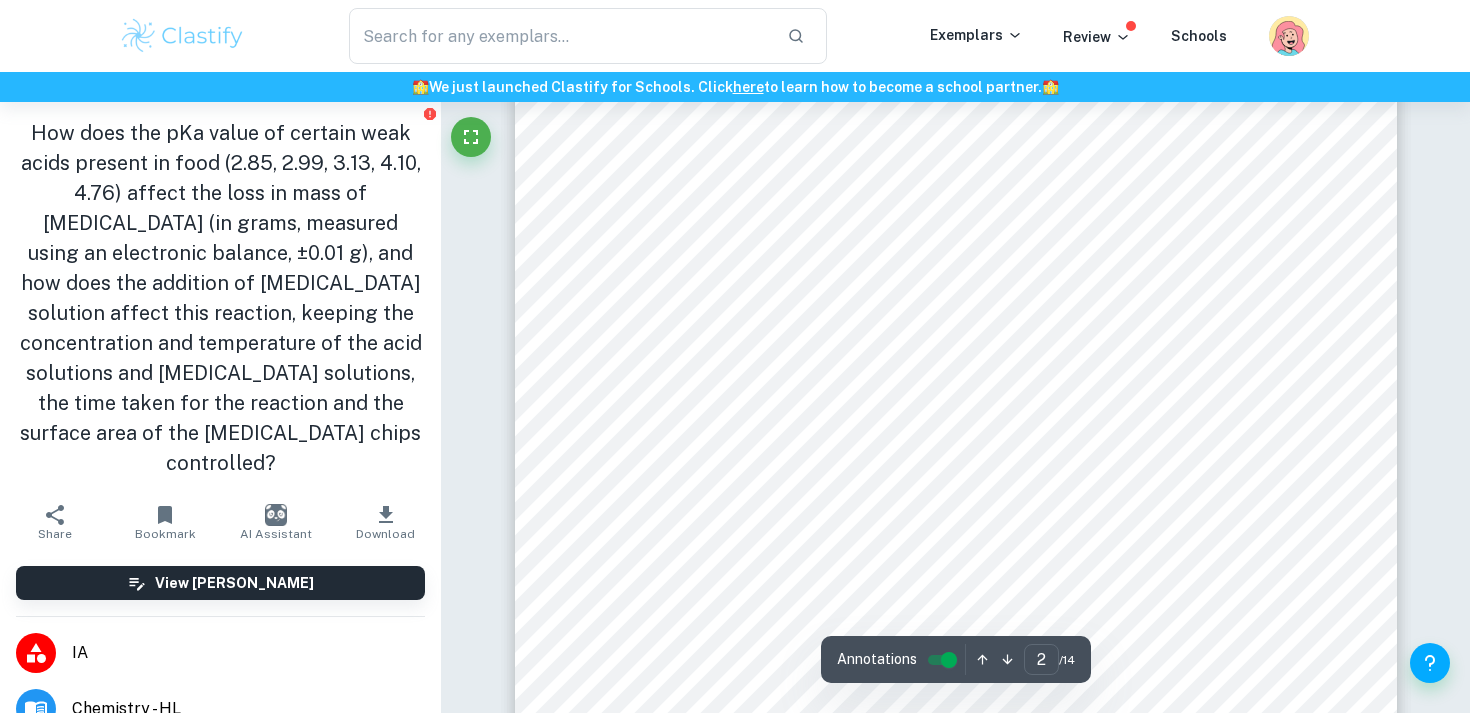 type on "1" 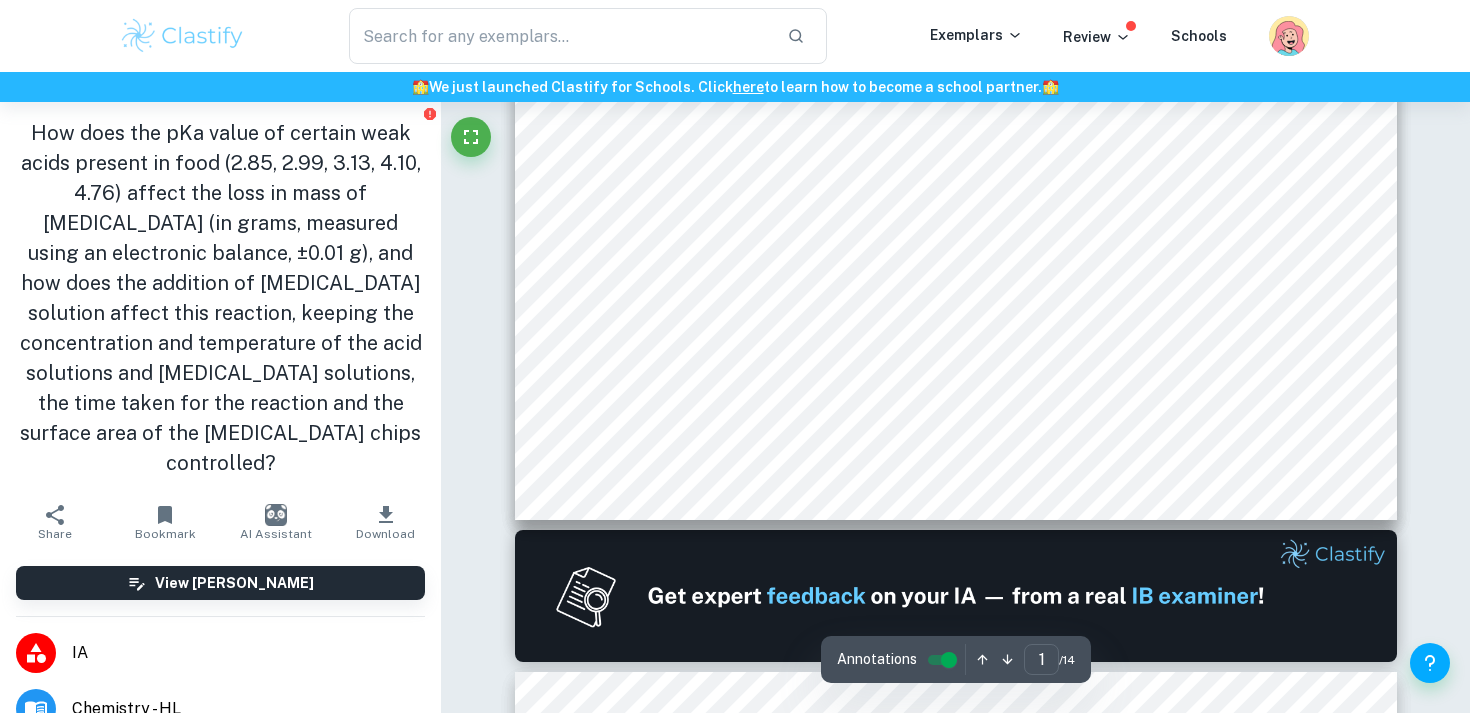 scroll, scrollTop: 752, scrollLeft: 0, axis: vertical 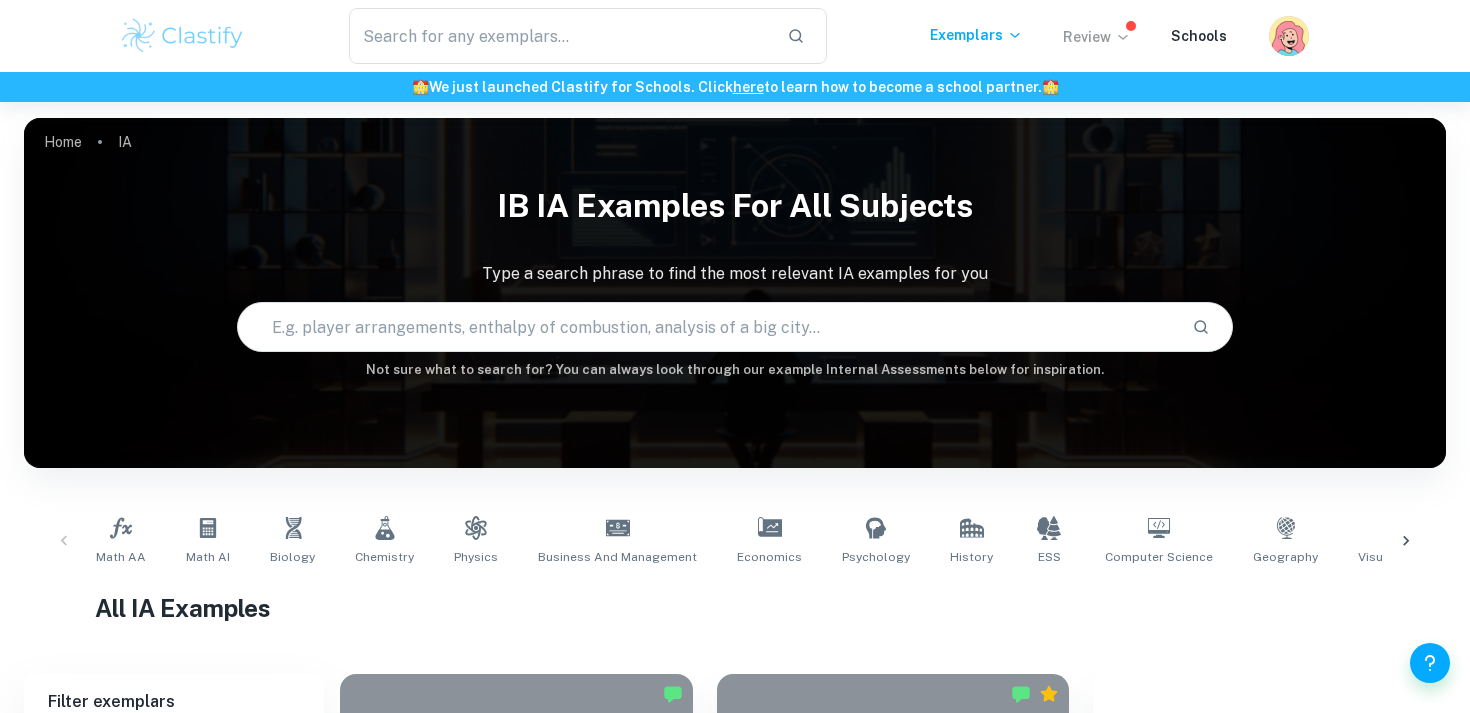 click 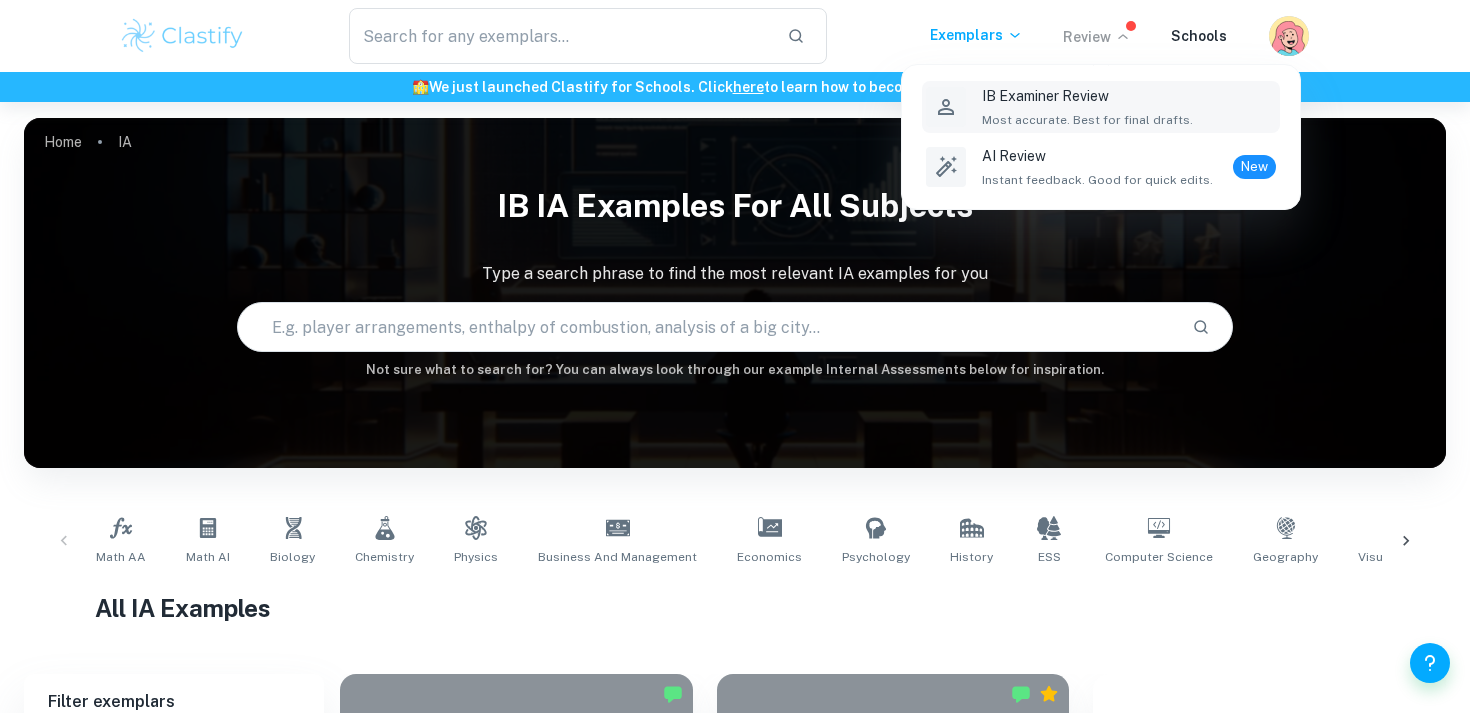 click on "IB Examiner Review" at bounding box center [1087, 96] 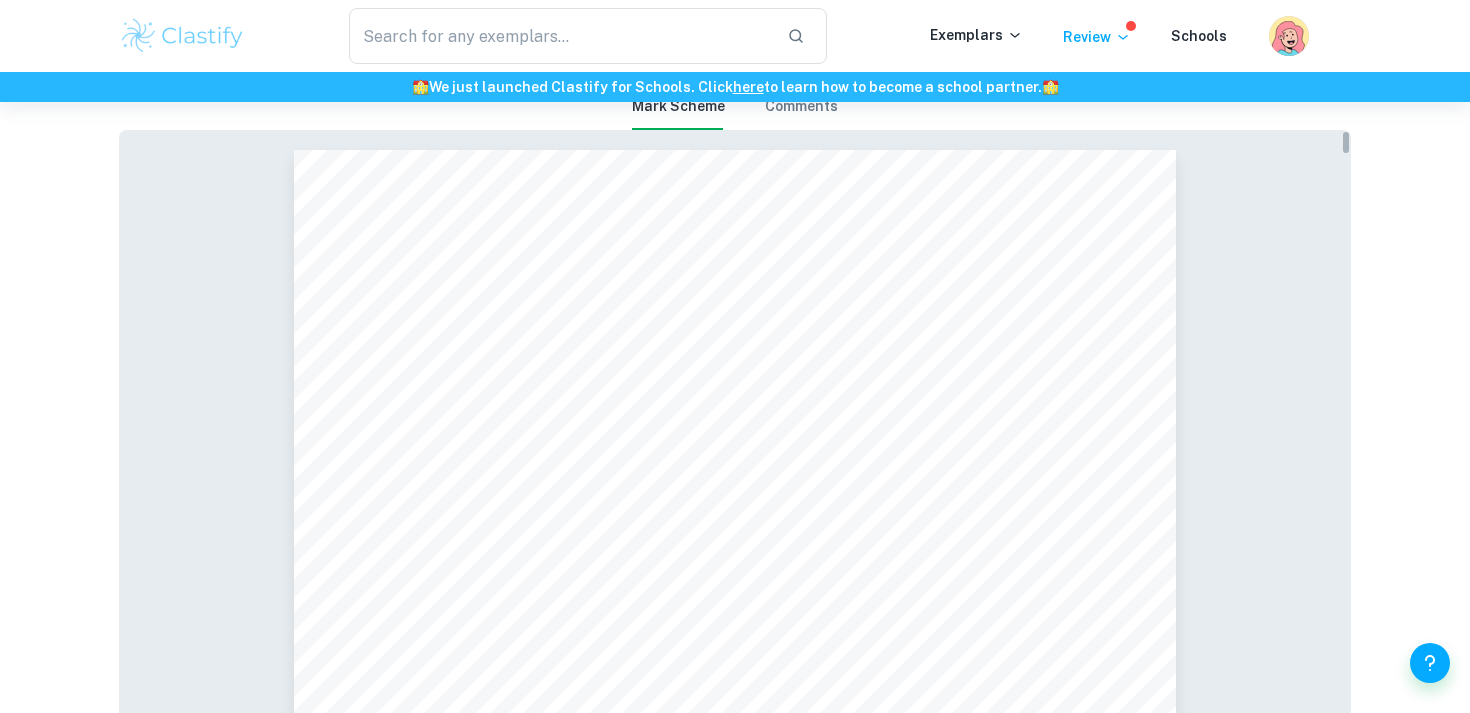 scroll, scrollTop: 5579, scrollLeft: 0, axis: vertical 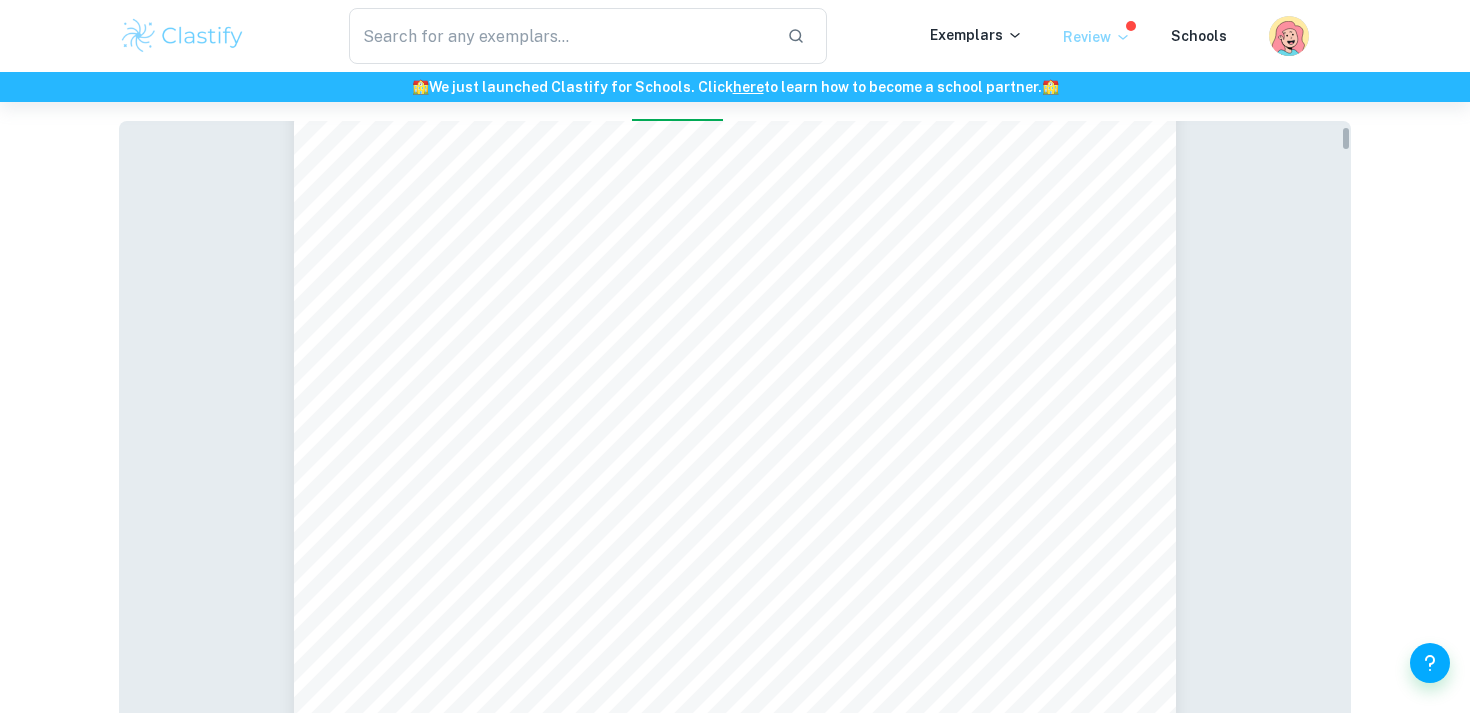 click 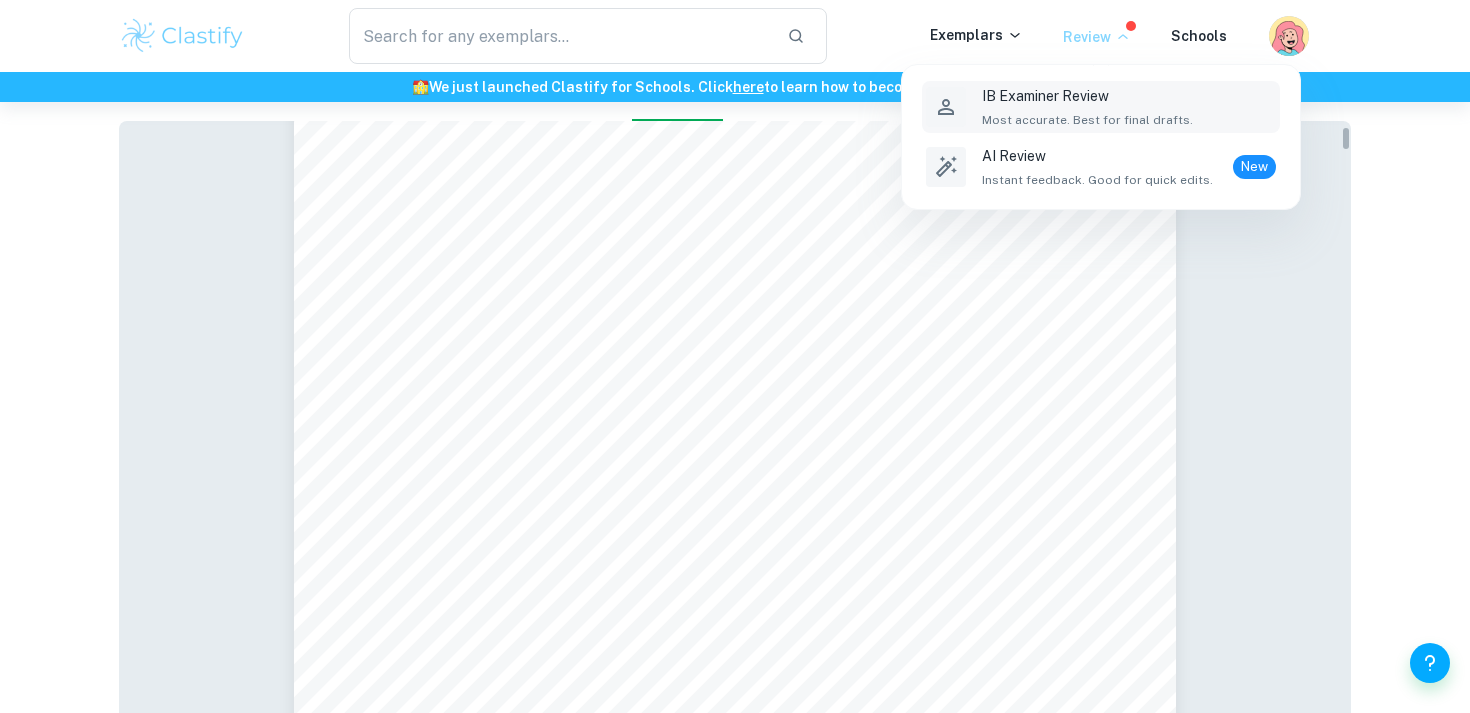 click at bounding box center (735, 356) 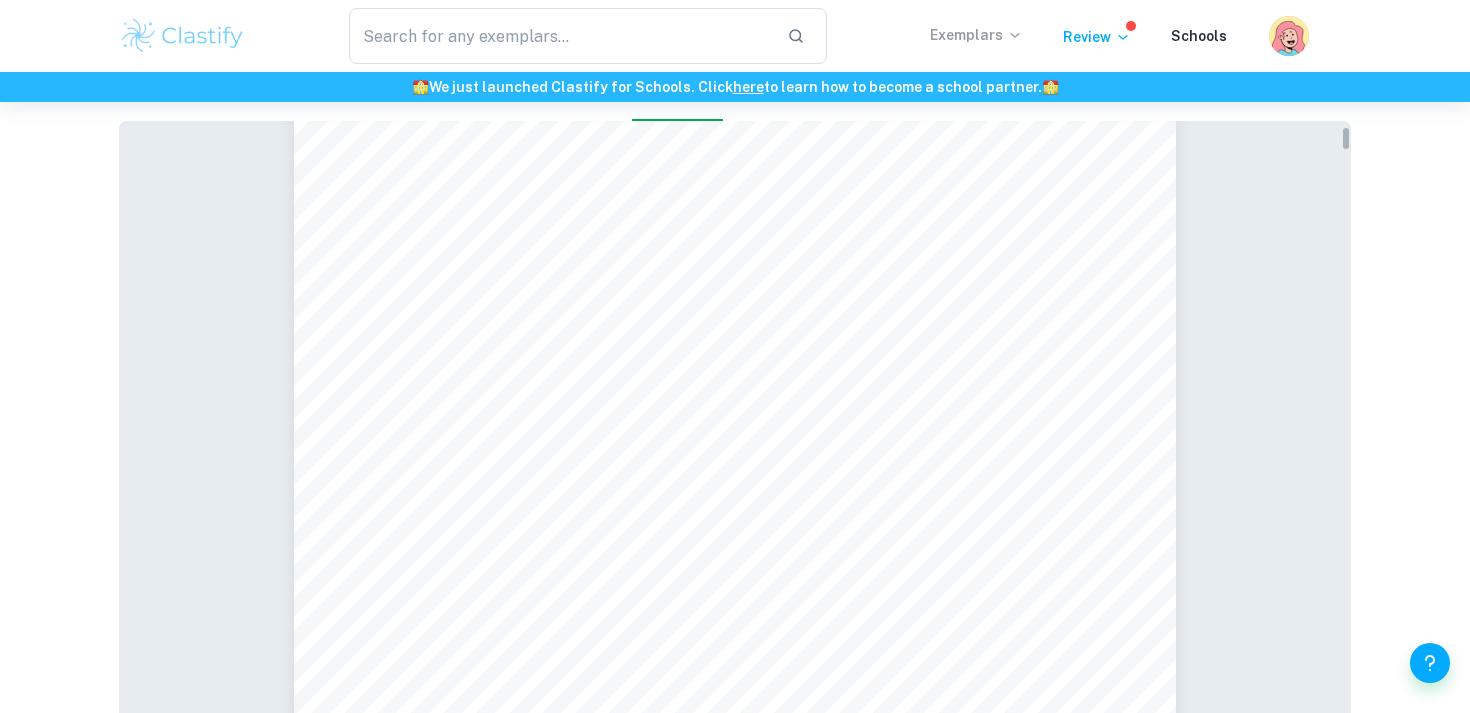click on "Exemplars" at bounding box center (976, 35) 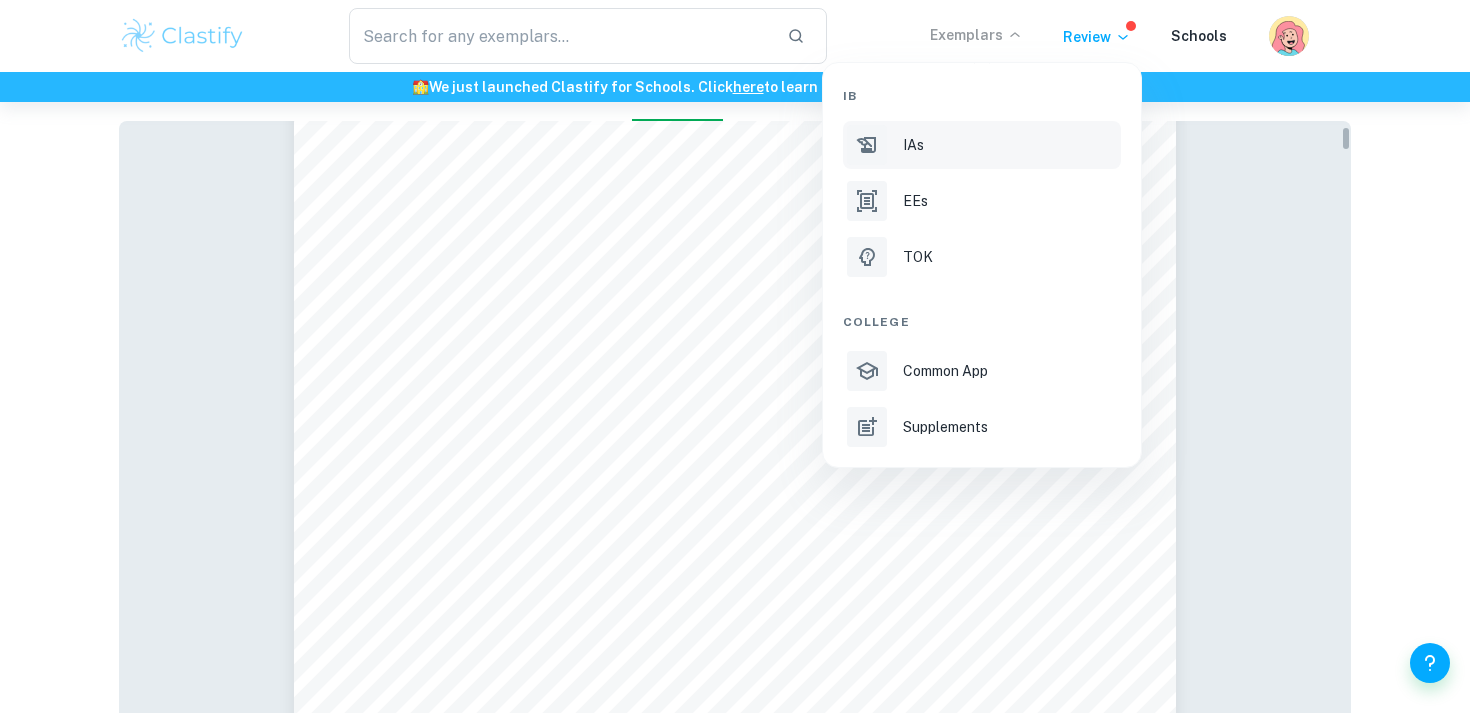 click on "IAs" at bounding box center (913, 145) 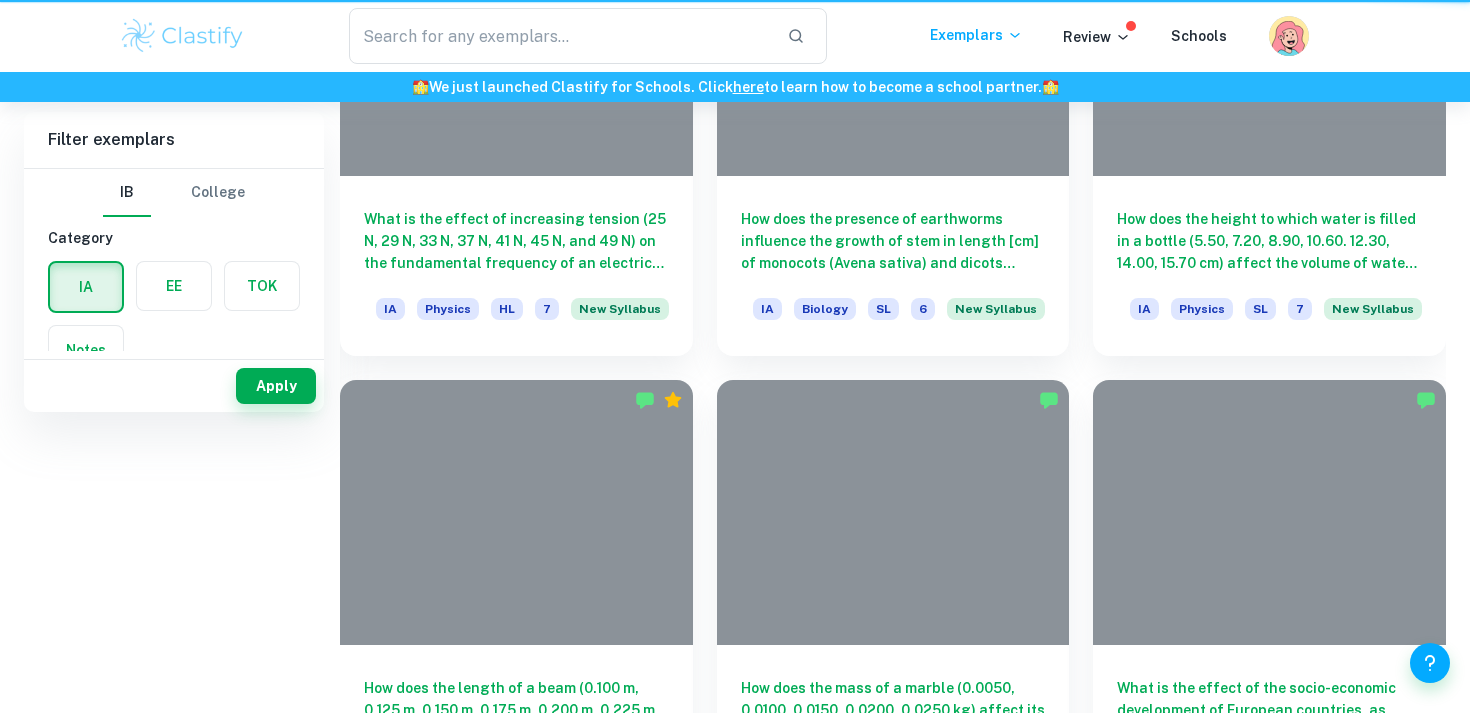 scroll, scrollTop: 0, scrollLeft: 0, axis: both 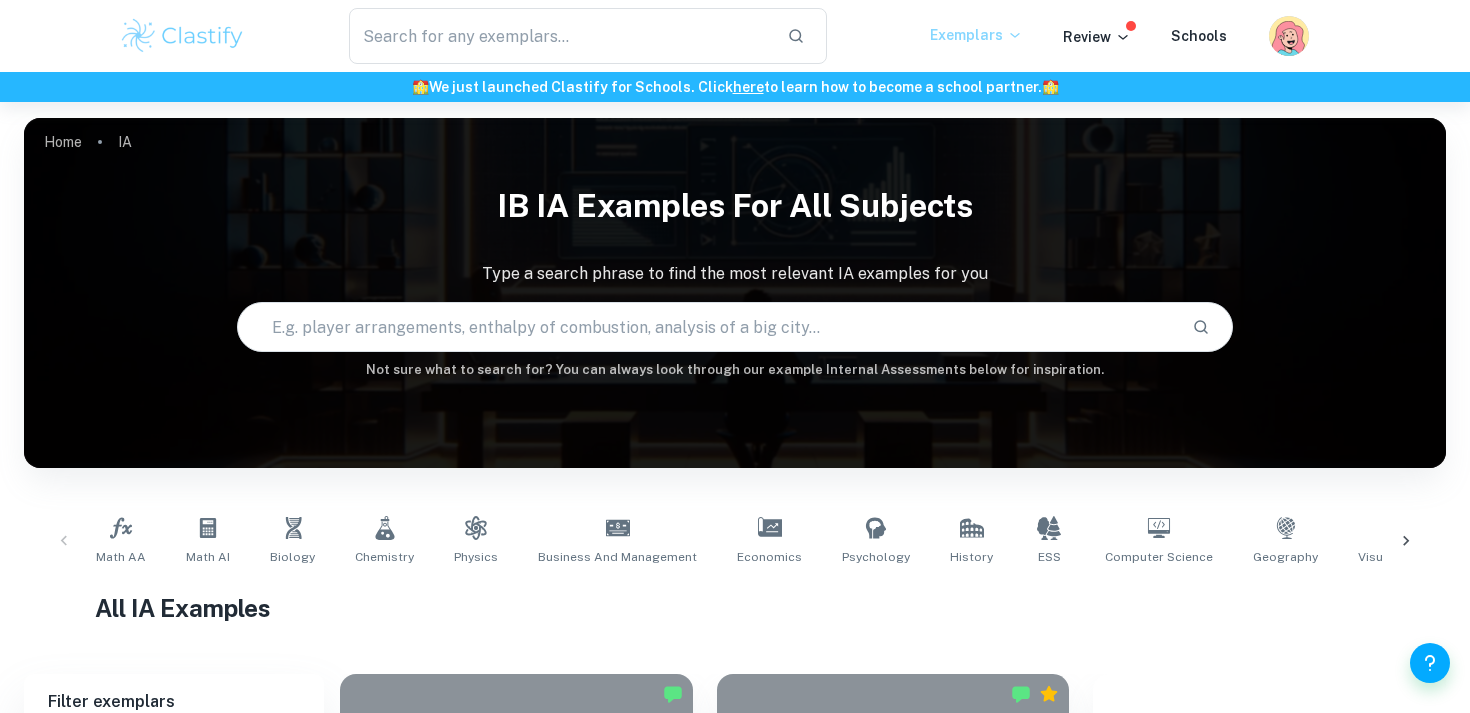 click 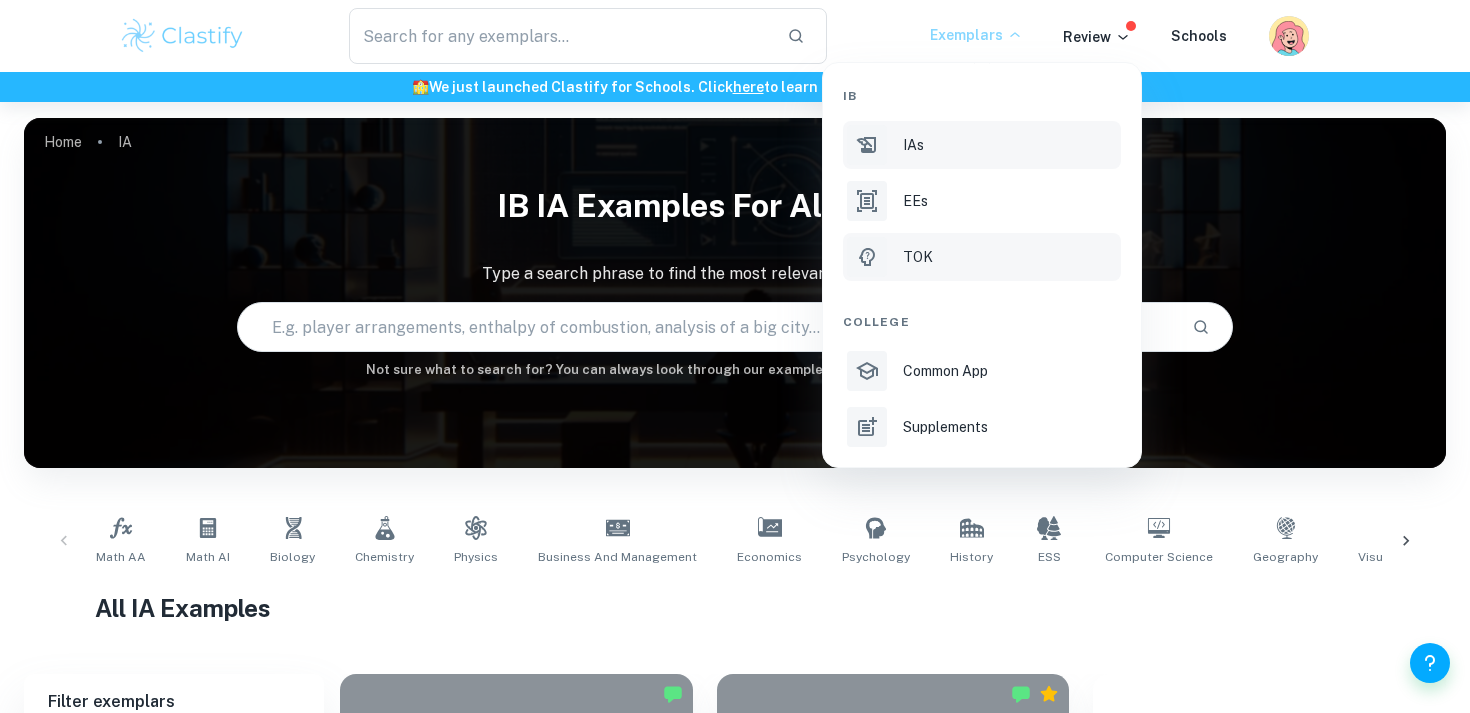 click on "TOK" at bounding box center (982, 257) 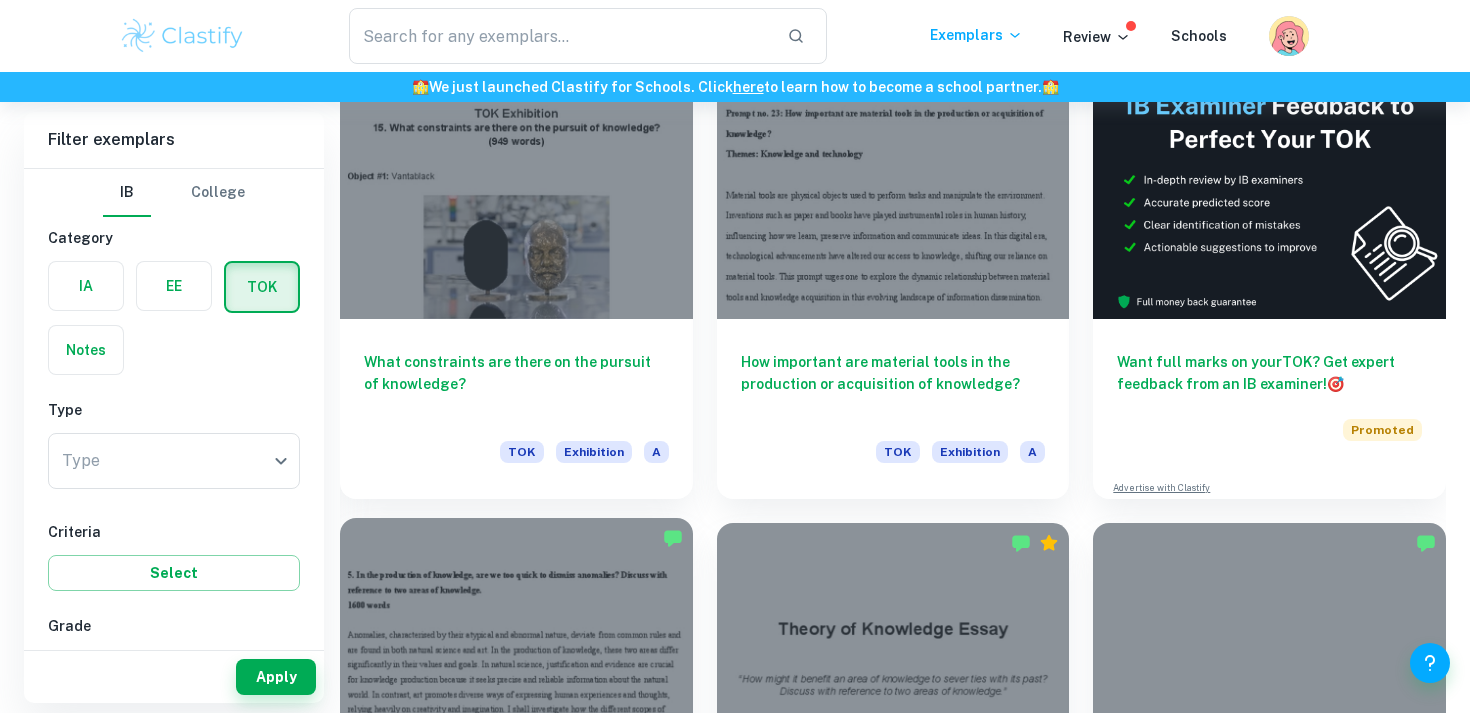 scroll, scrollTop: 570, scrollLeft: 0, axis: vertical 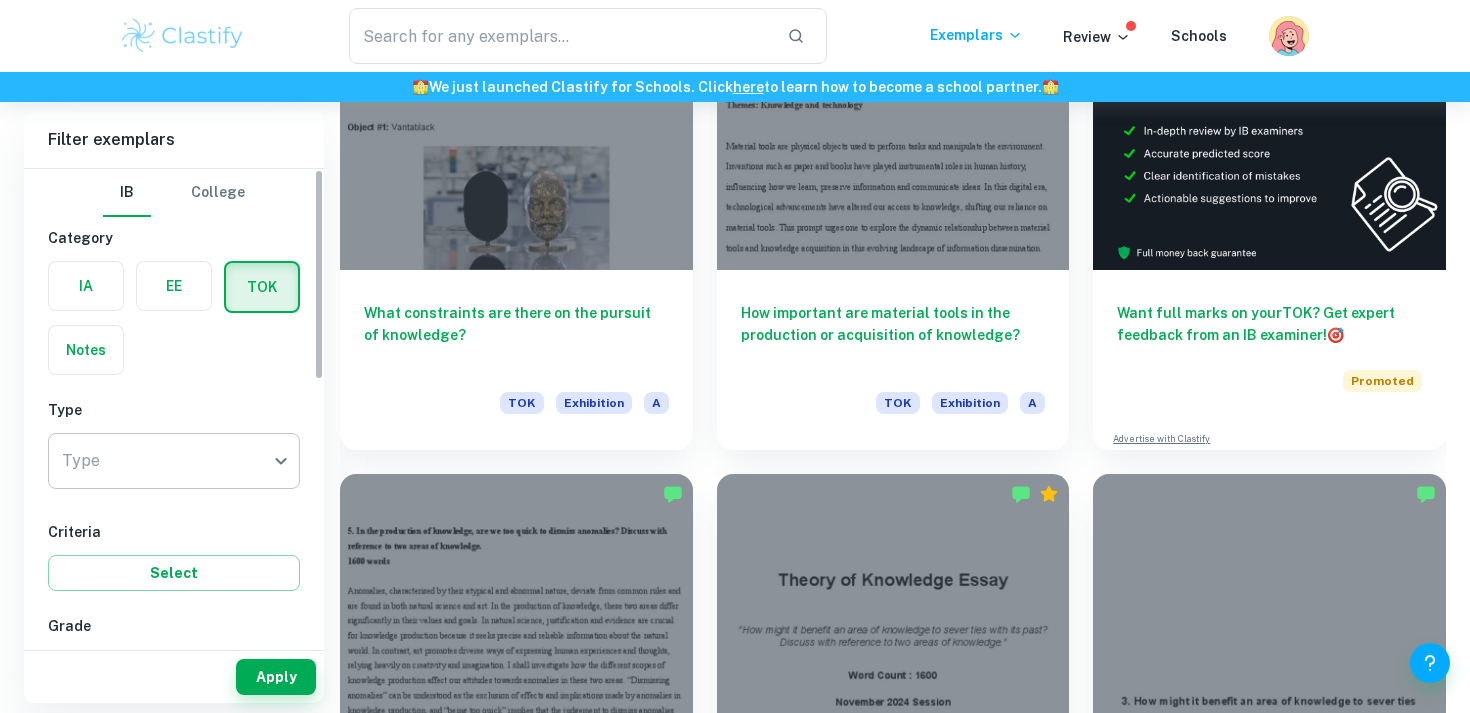 click on "We value your privacy We use cookies to enhance your browsing experience, serve personalised ads or content, and analyse our traffic. By clicking "Accept All", you consent to our use of cookies.   Cookie Policy Customise   Reject All   Accept All   Customise Consent Preferences   We use cookies to help you navigate efficiently and perform certain functions. You will find detailed information about all cookies under each consent category below. The cookies that are categorised as "Necessary" are stored on your browser as they are essential for enabling the basic functionalities of the site. ...  Show more For more information on how Google's third-party cookies operate and handle your data, see:   Google Privacy Policy Necessary Always Active Necessary cookies are required to enable the basic features of this site, such as providing secure log-in or adjusting your consent preferences. These cookies do not store any personally identifiable data. Functional Analytics Performance Advertisement Uncategorised" at bounding box center [735, -112] 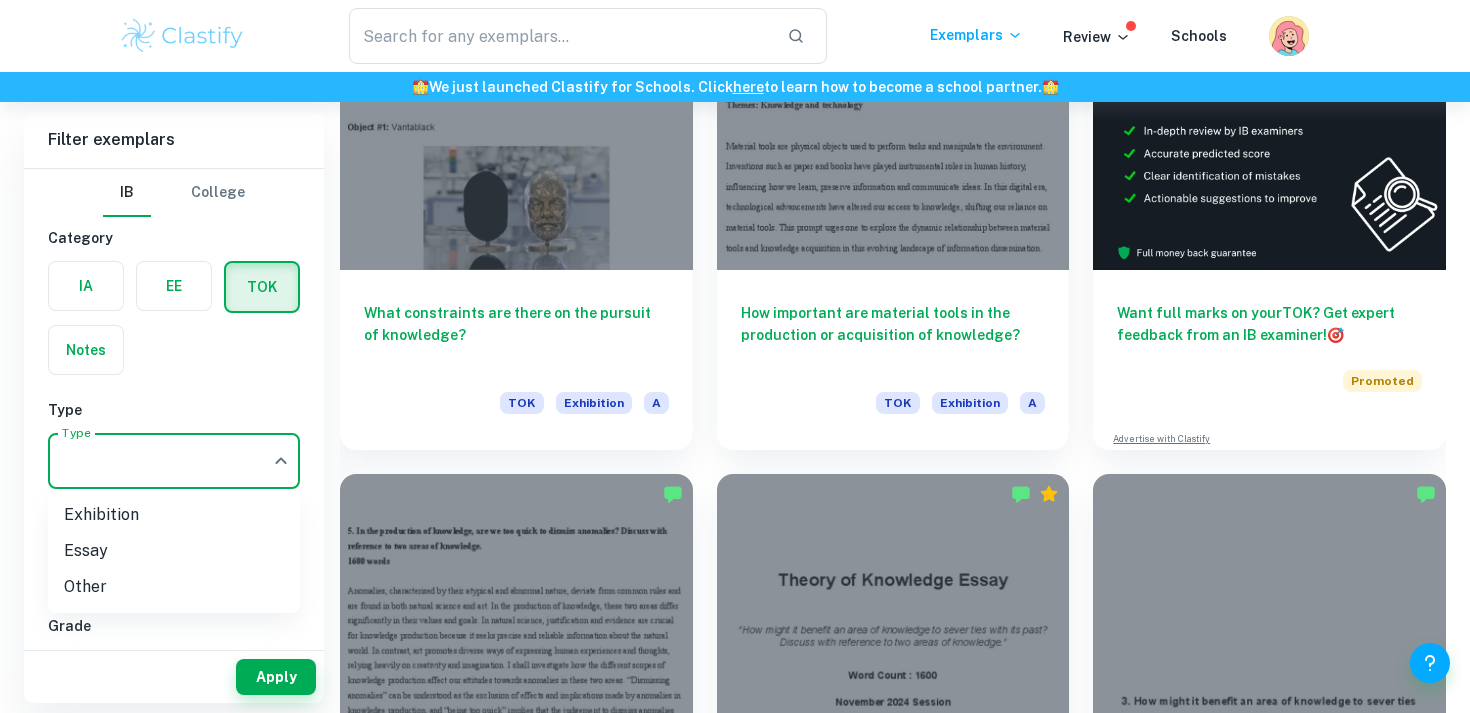 click at bounding box center [735, 356] 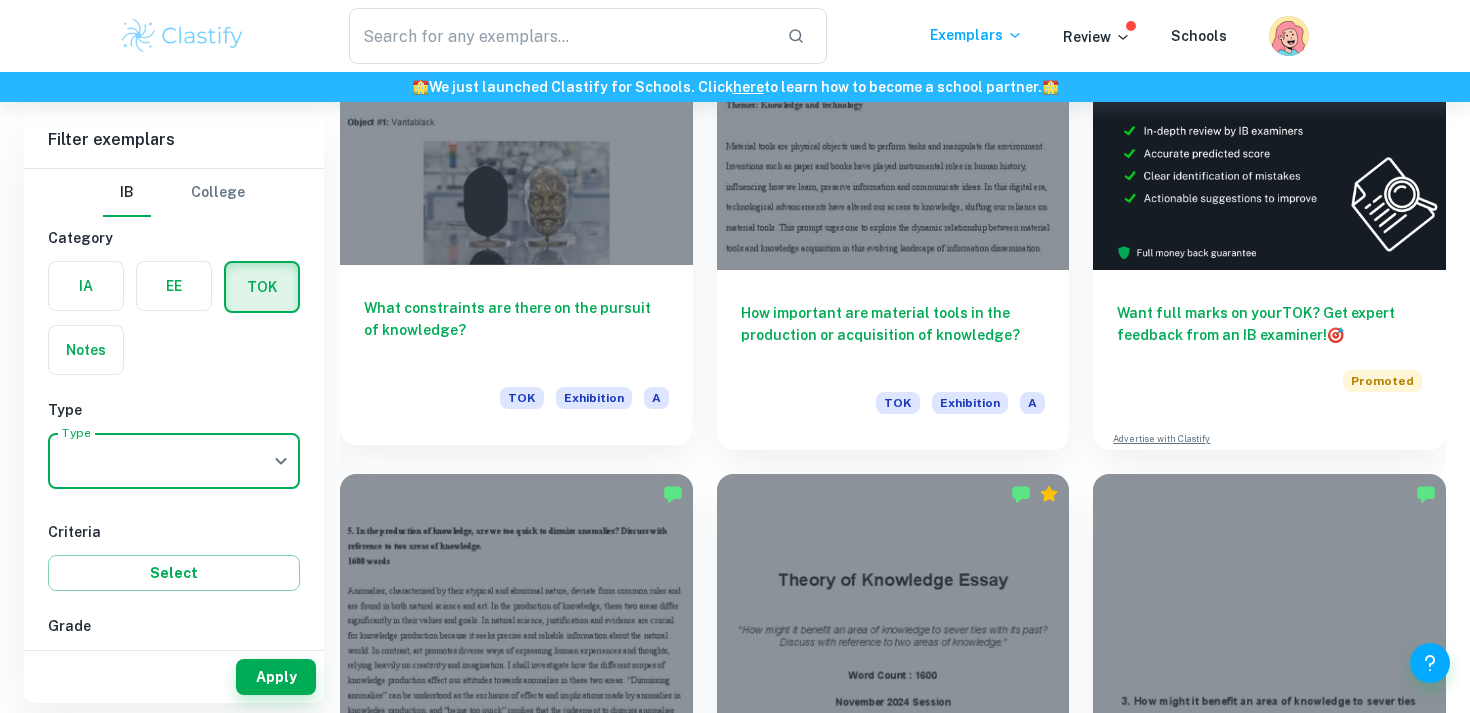click on "What constraints are there on the pursuit of knowledge?" at bounding box center [516, 330] 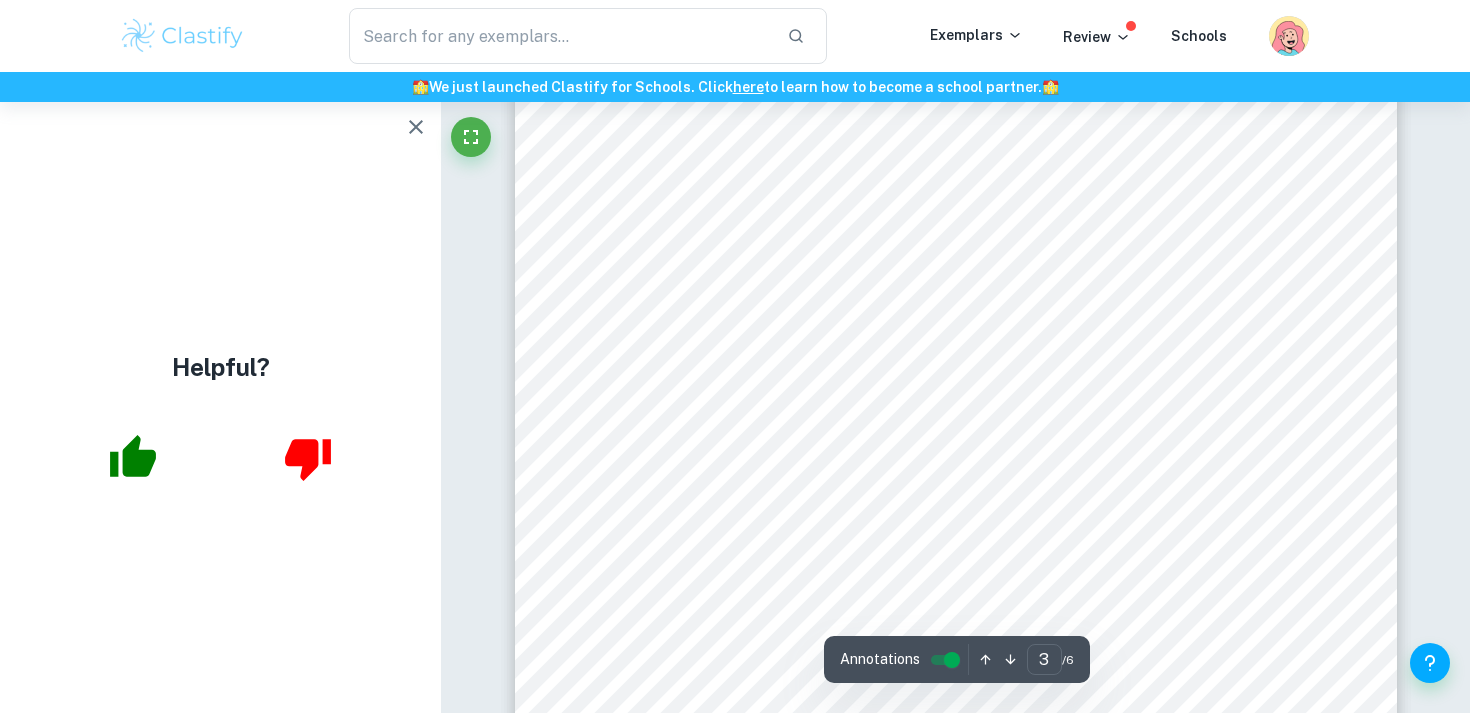 scroll, scrollTop: 2627, scrollLeft: 0, axis: vertical 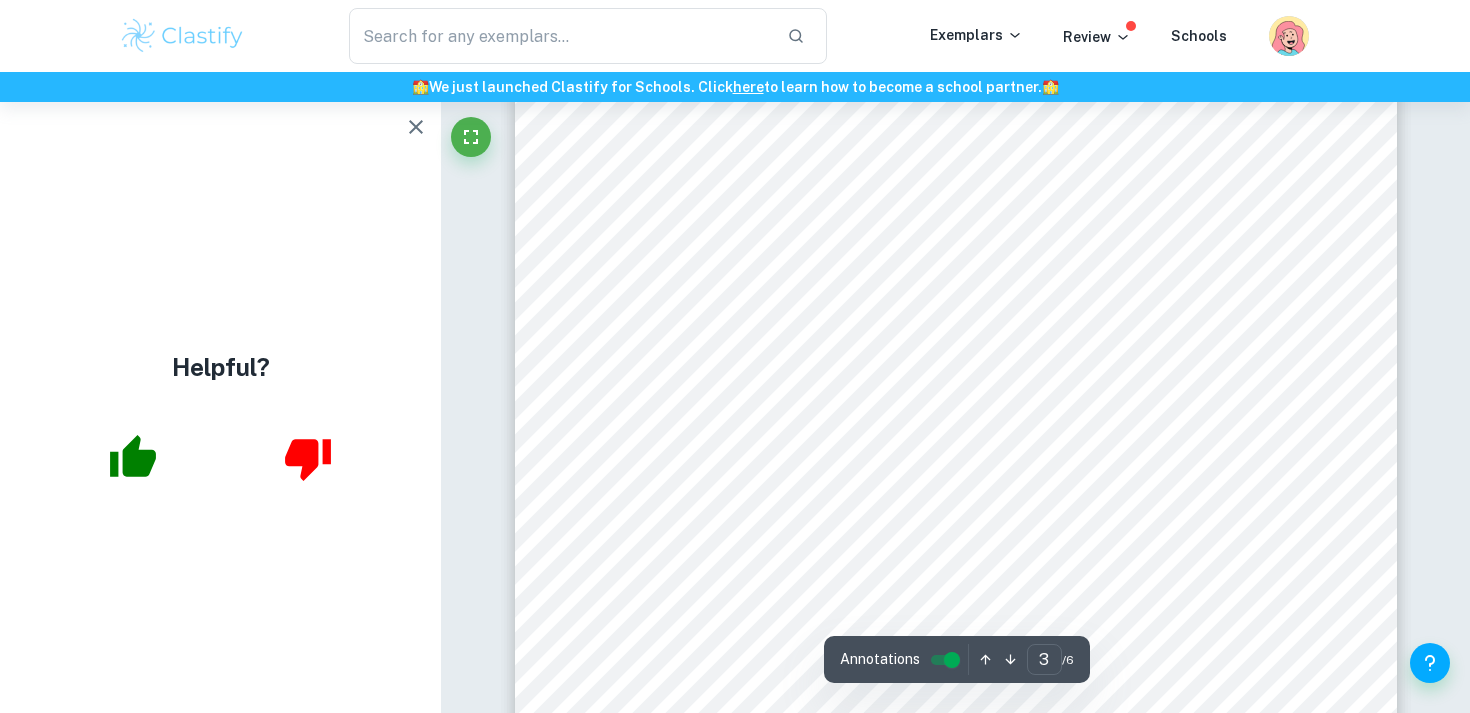 drag, startPoint x: 1135, startPoint y: 499, endPoint x: 1116, endPoint y: 485, distance: 23.600847 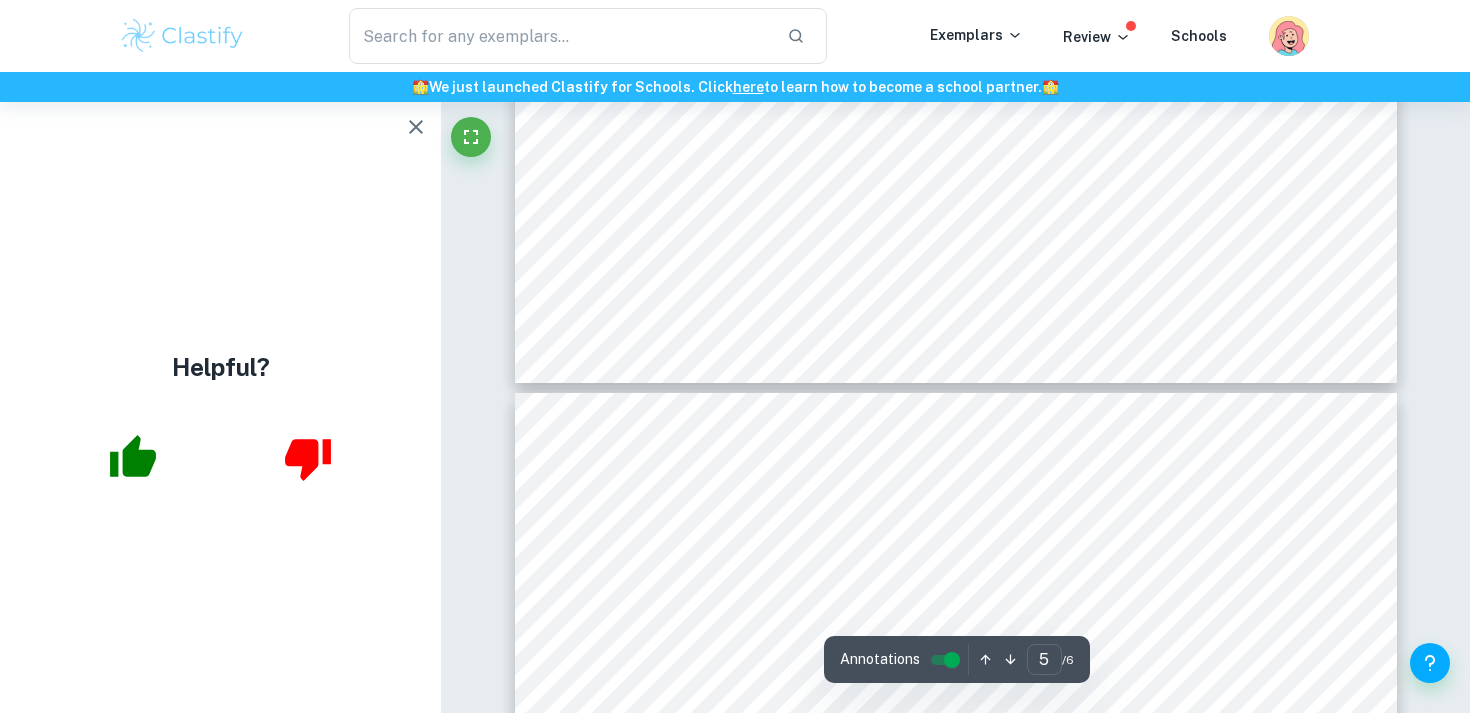type on "6" 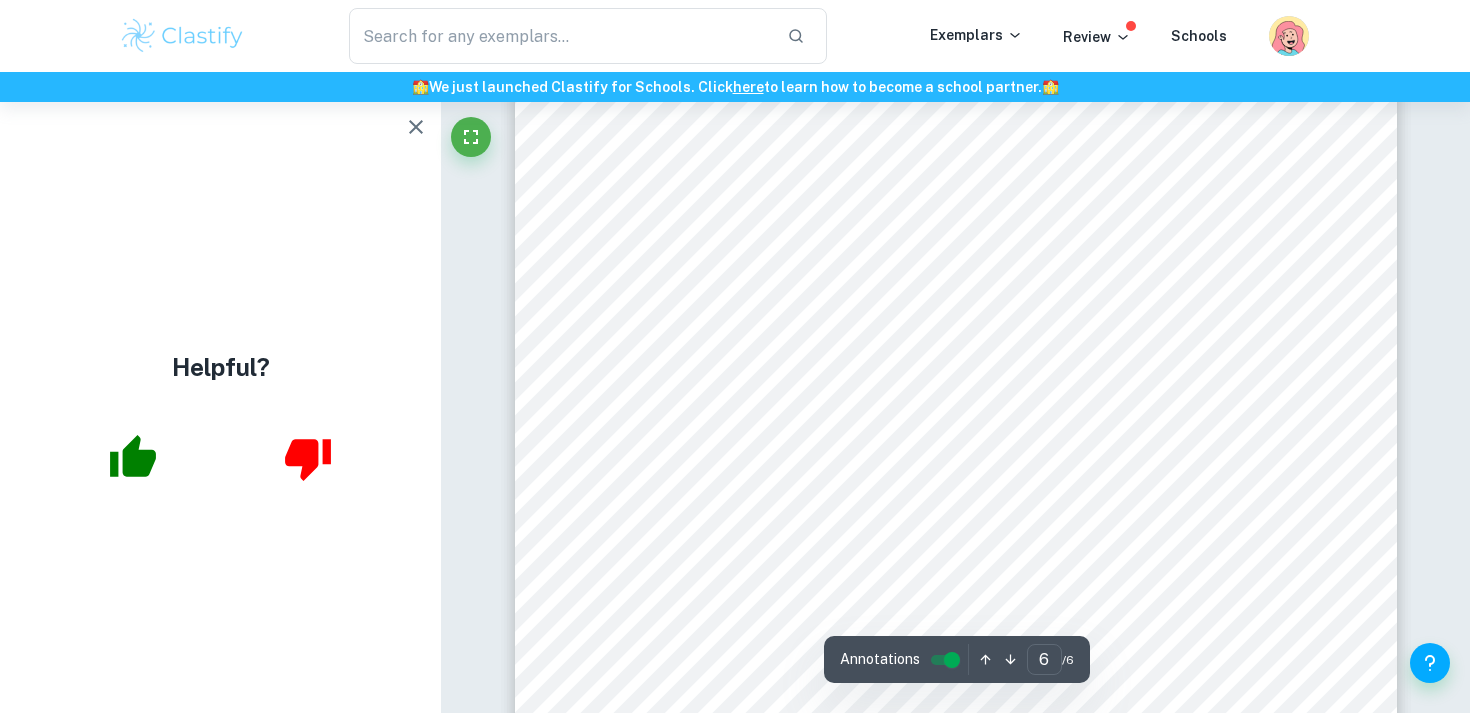 scroll, scrollTop: 5965, scrollLeft: 0, axis: vertical 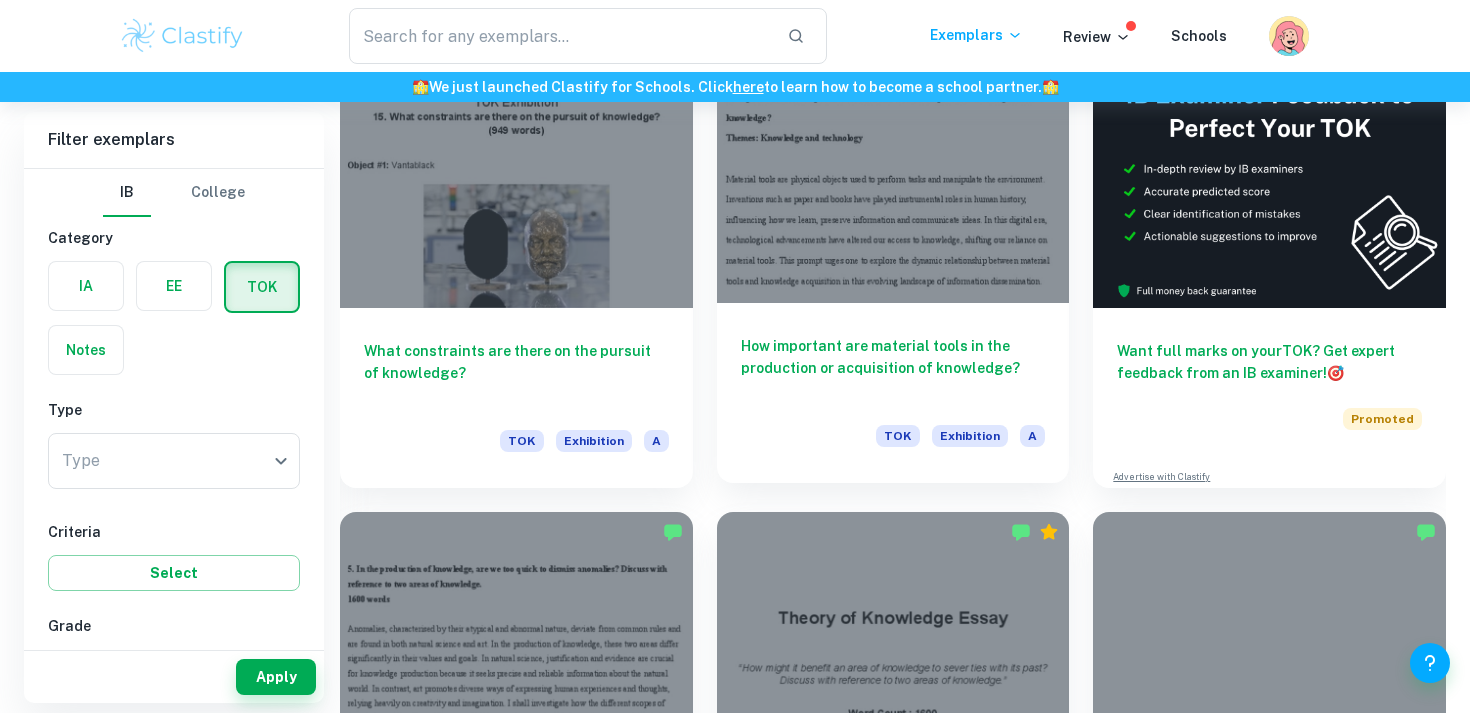 click on "How important are material tools in the production or acquisition of knowledge?" at bounding box center (893, 368) 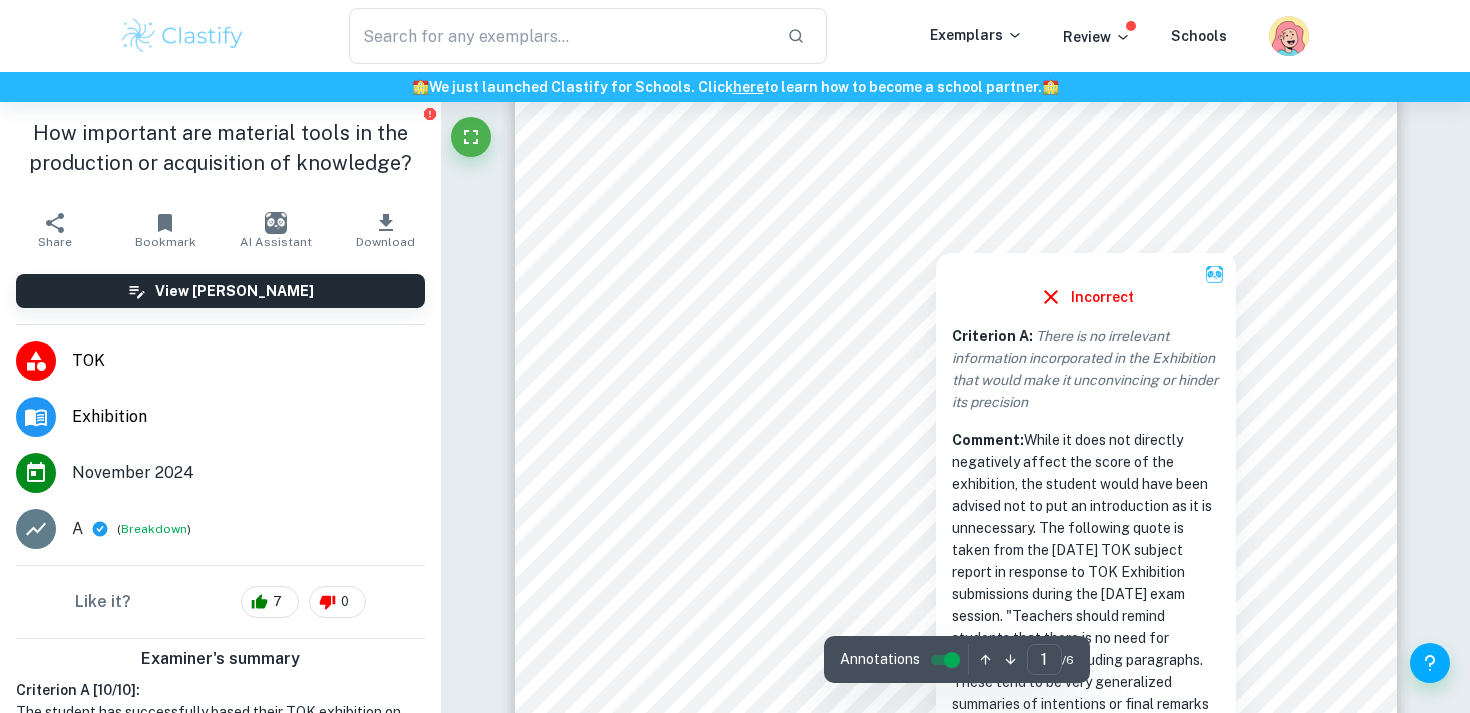 scroll, scrollTop: 370, scrollLeft: 0, axis: vertical 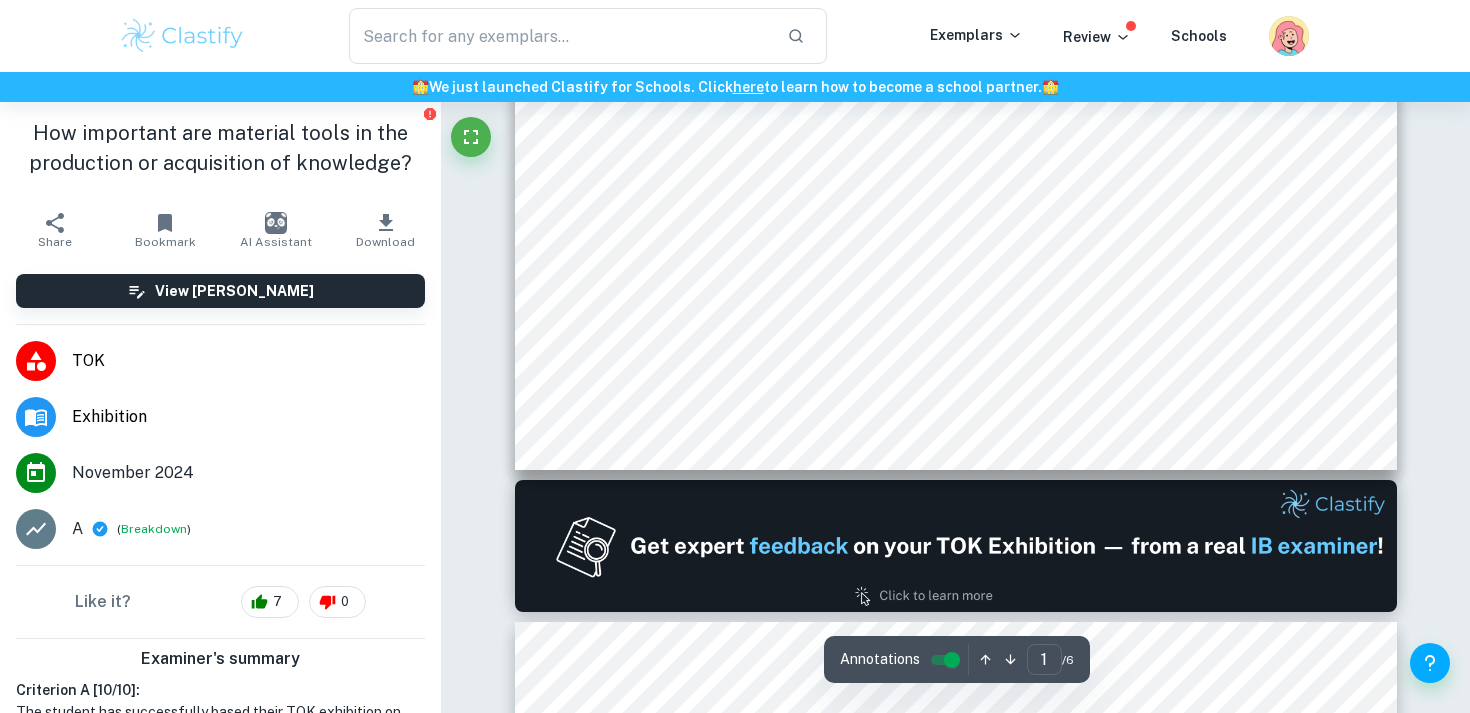 type on "2" 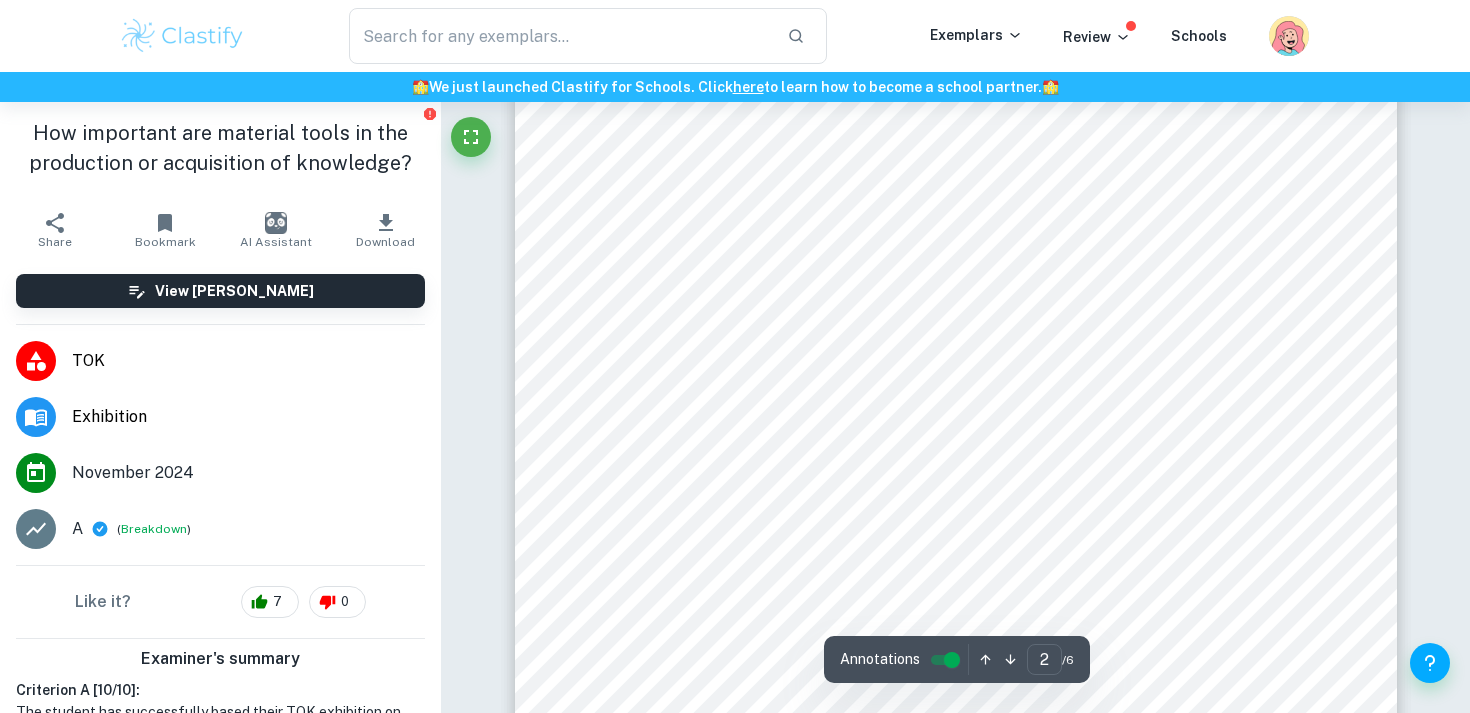 scroll, scrollTop: 1973, scrollLeft: 0, axis: vertical 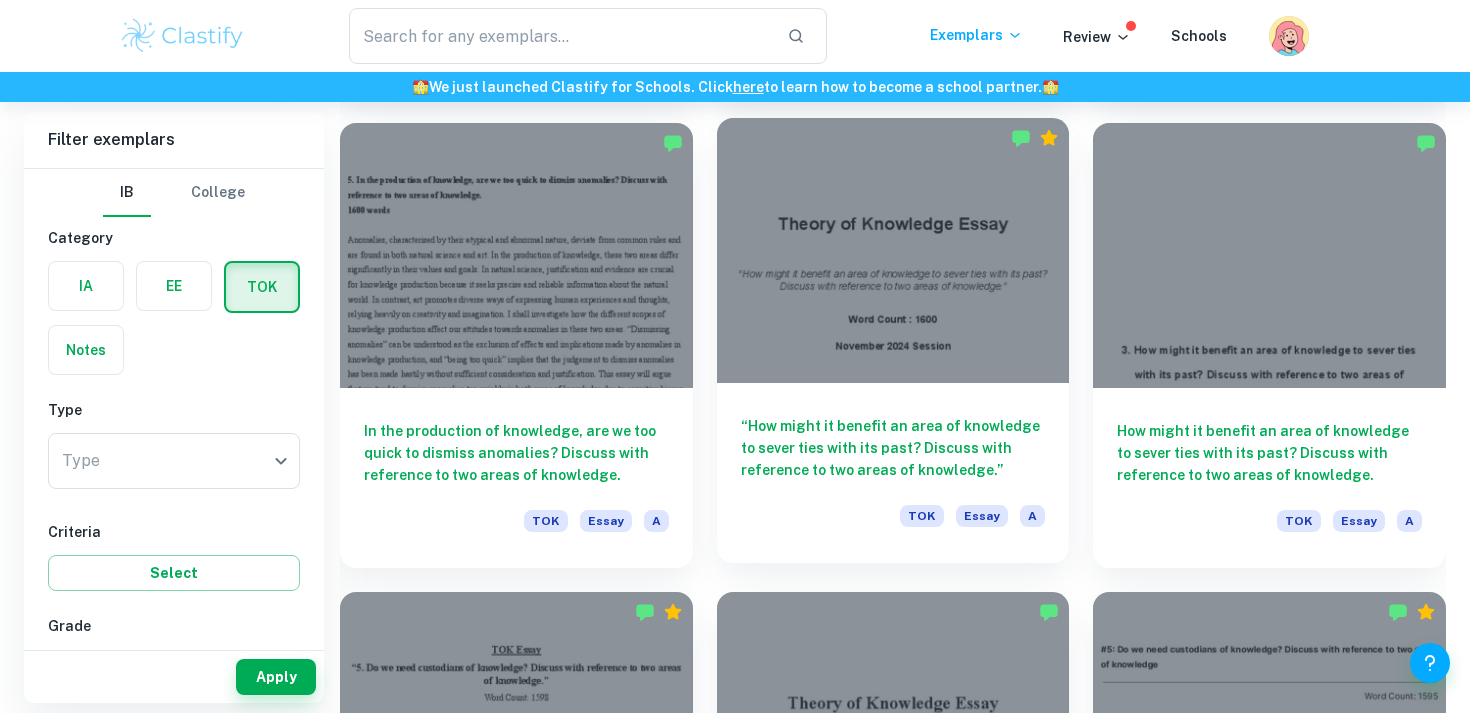 click on "“How might it benefit an area of knowledge to sever ties with its past? Discuss with reference to two areas of knowledge.” TOK Essay A" at bounding box center (893, 473) 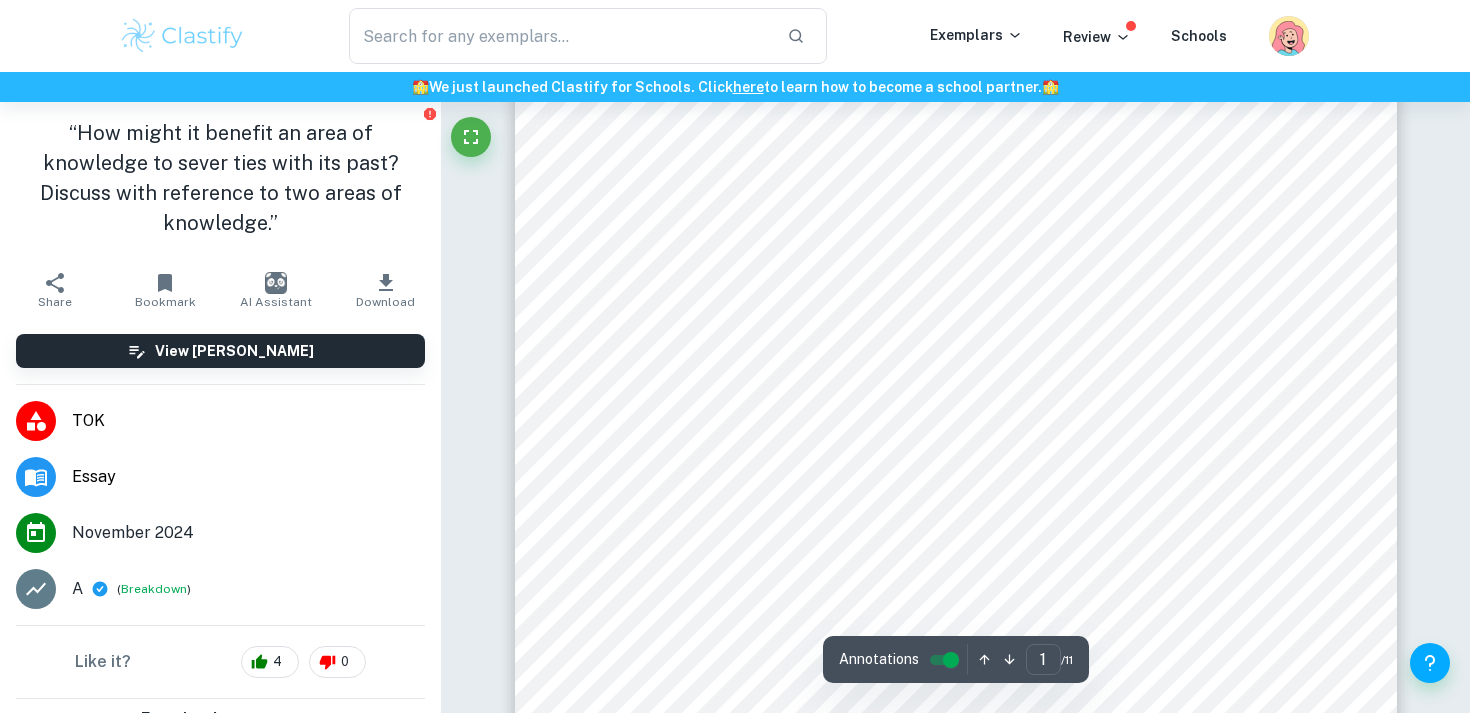 scroll, scrollTop: 54, scrollLeft: 0, axis: vertical 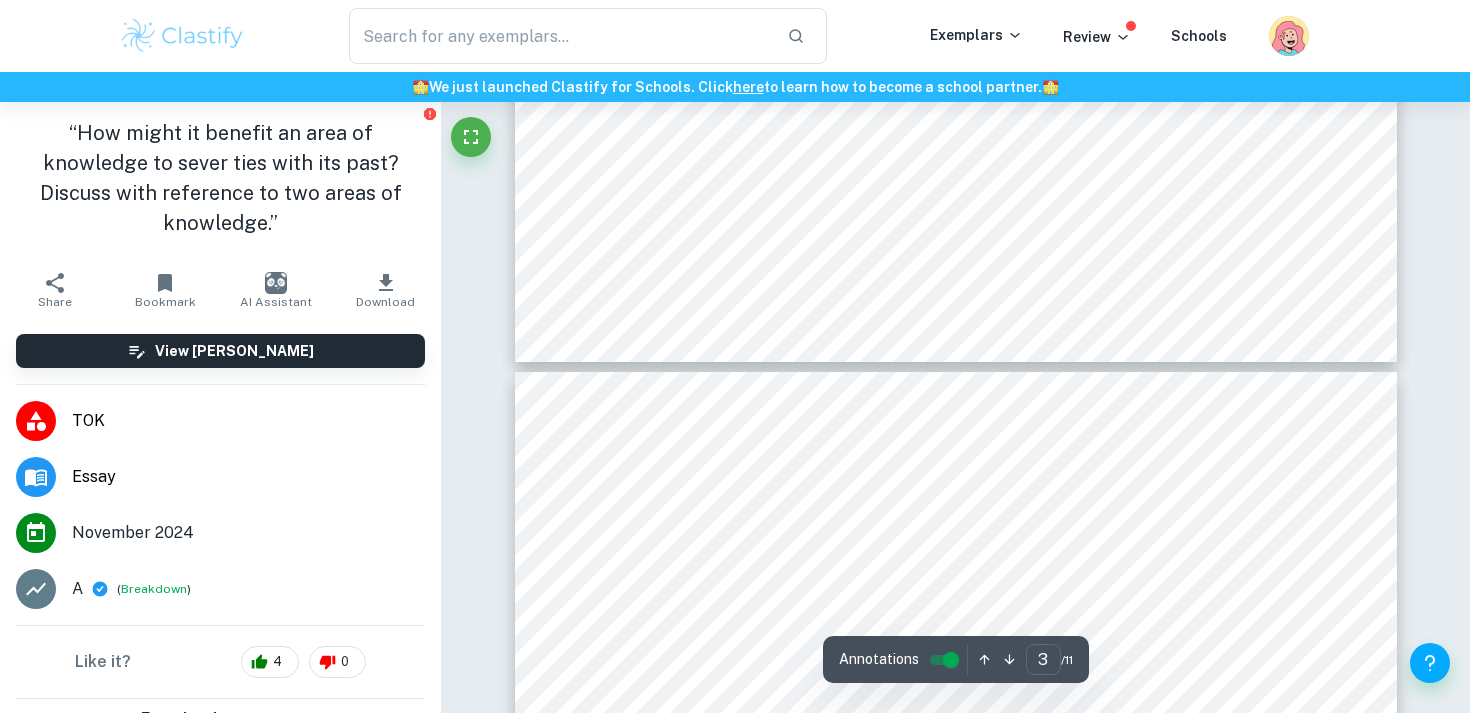 type on "4" 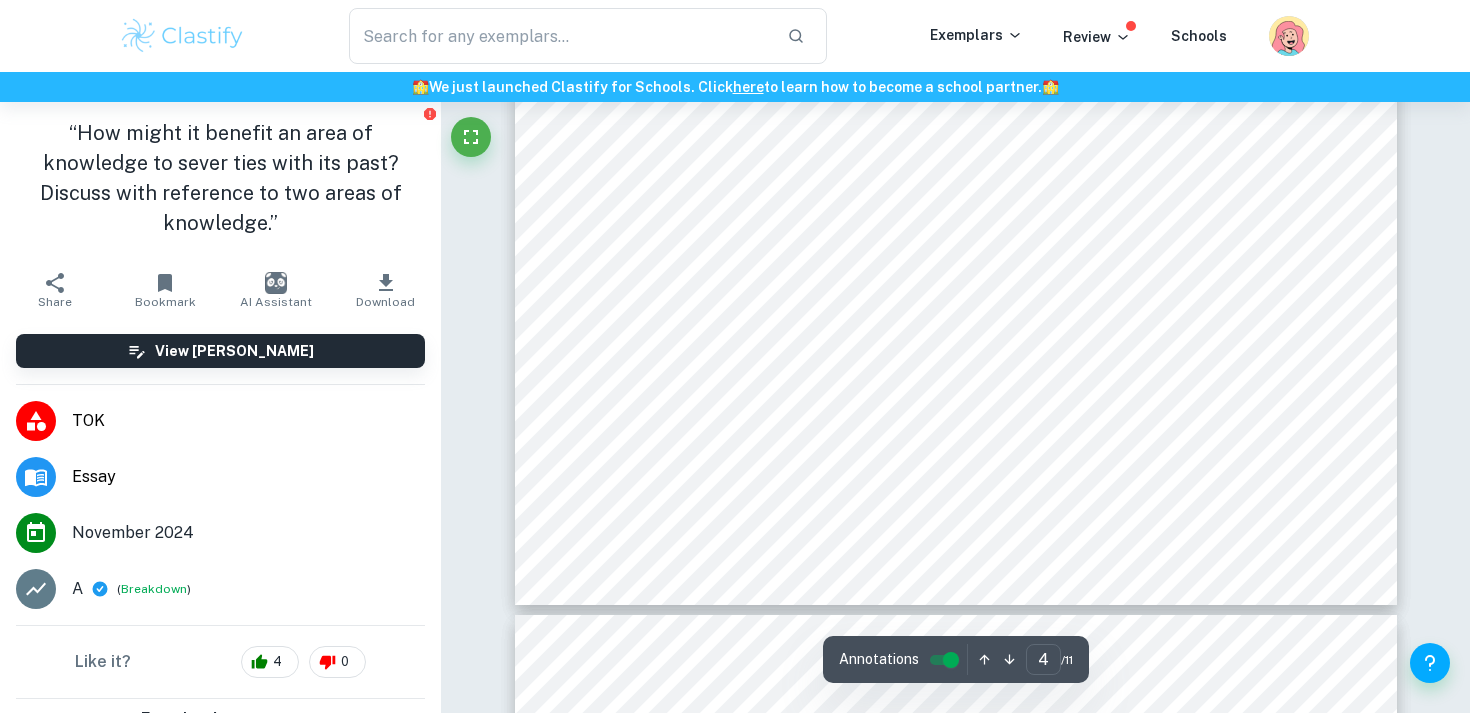 scroll, scrollTop: 4276, scrollLeft: 0, axis: vertical 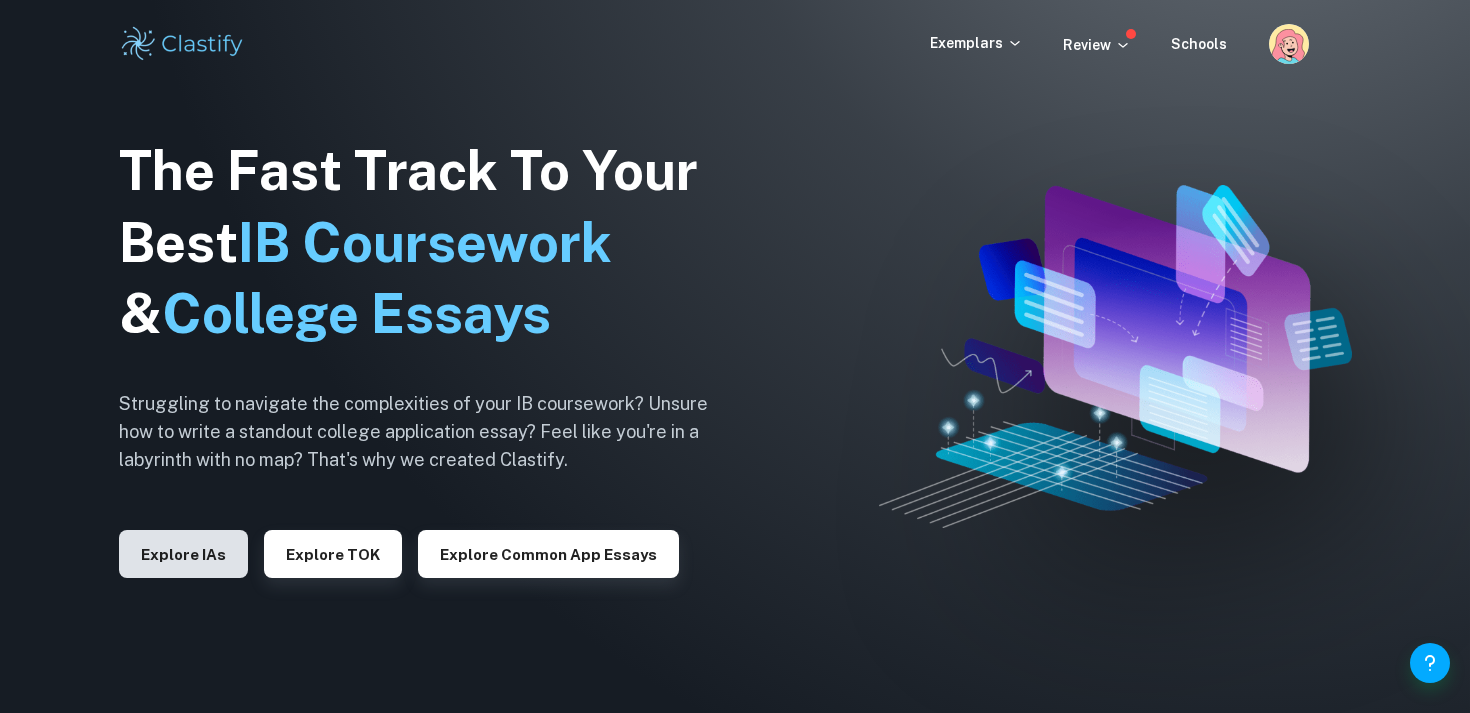 click on "Explore IAs" at bounding box center [183, 554] 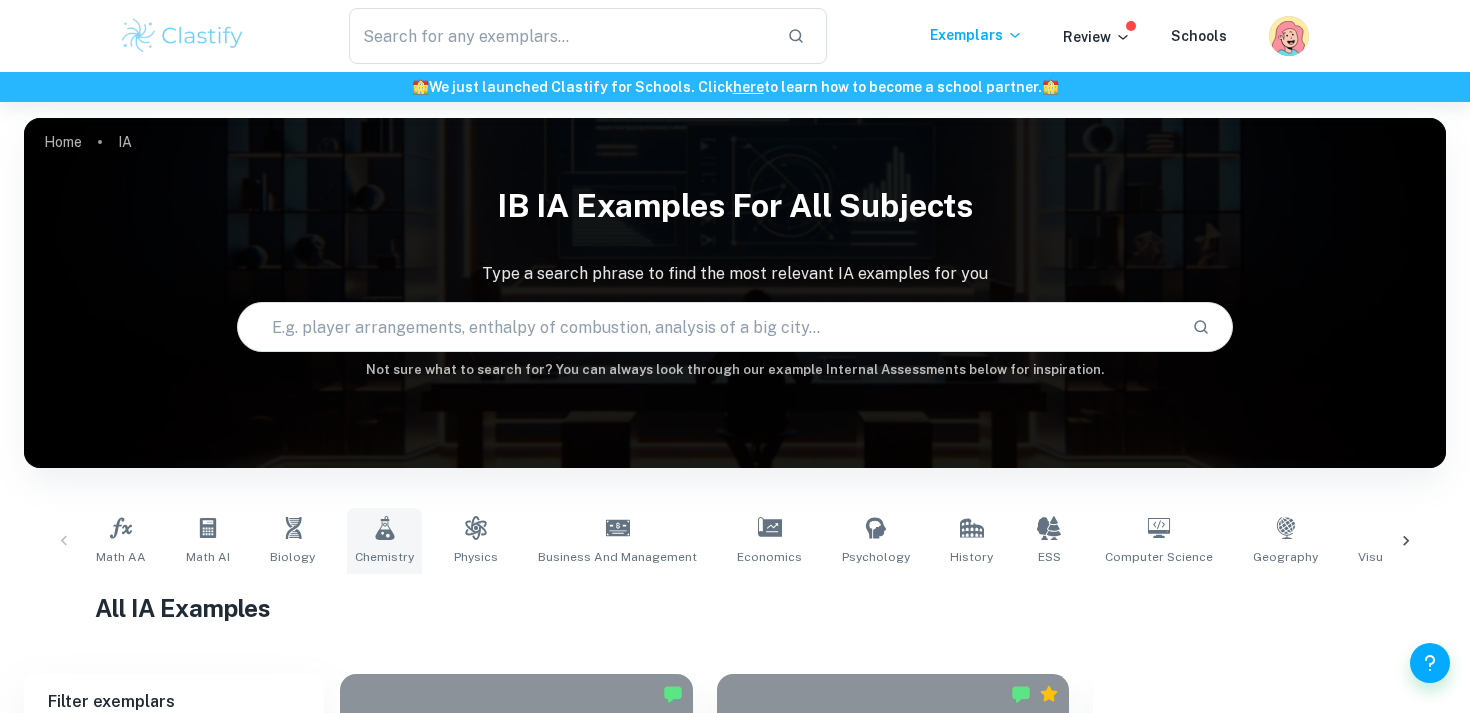 click 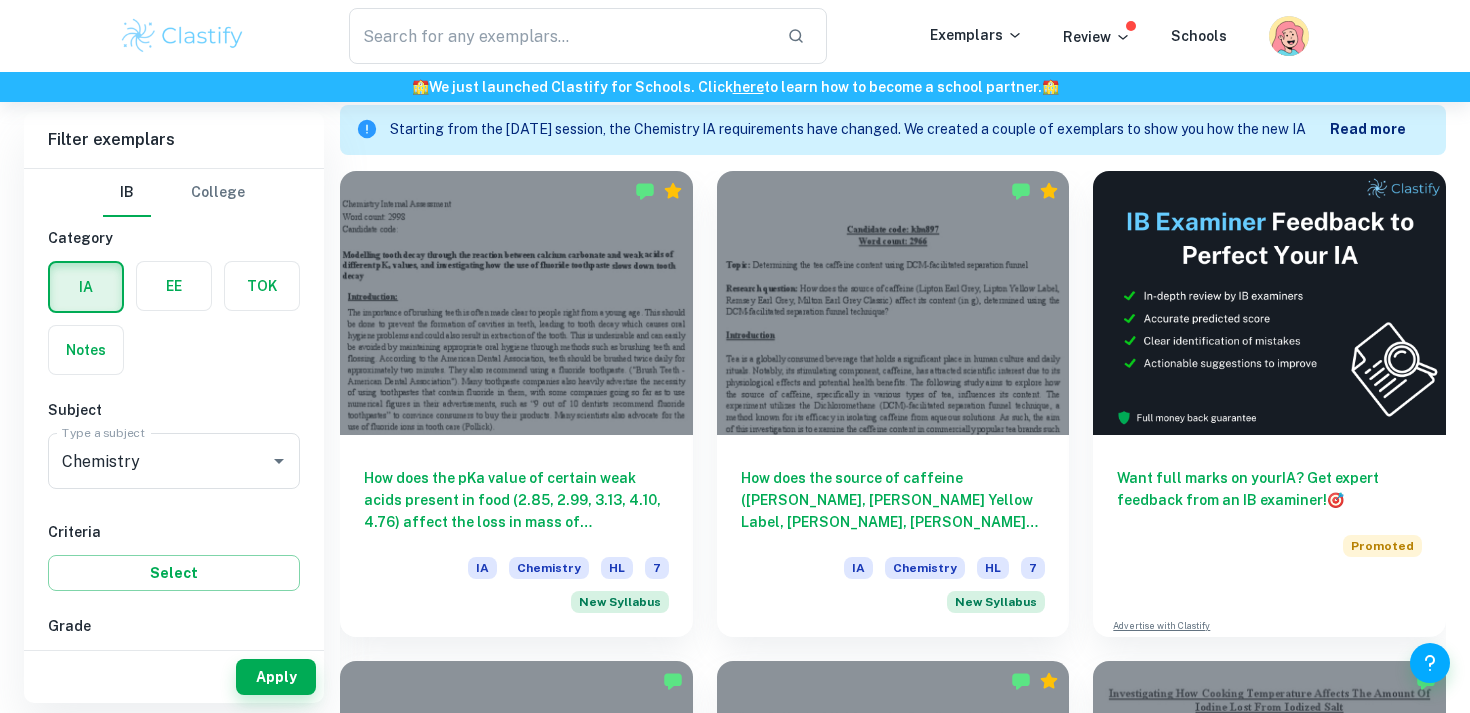 scroll, scrollTop: 576, scrollLeft: 0, axis: vertical 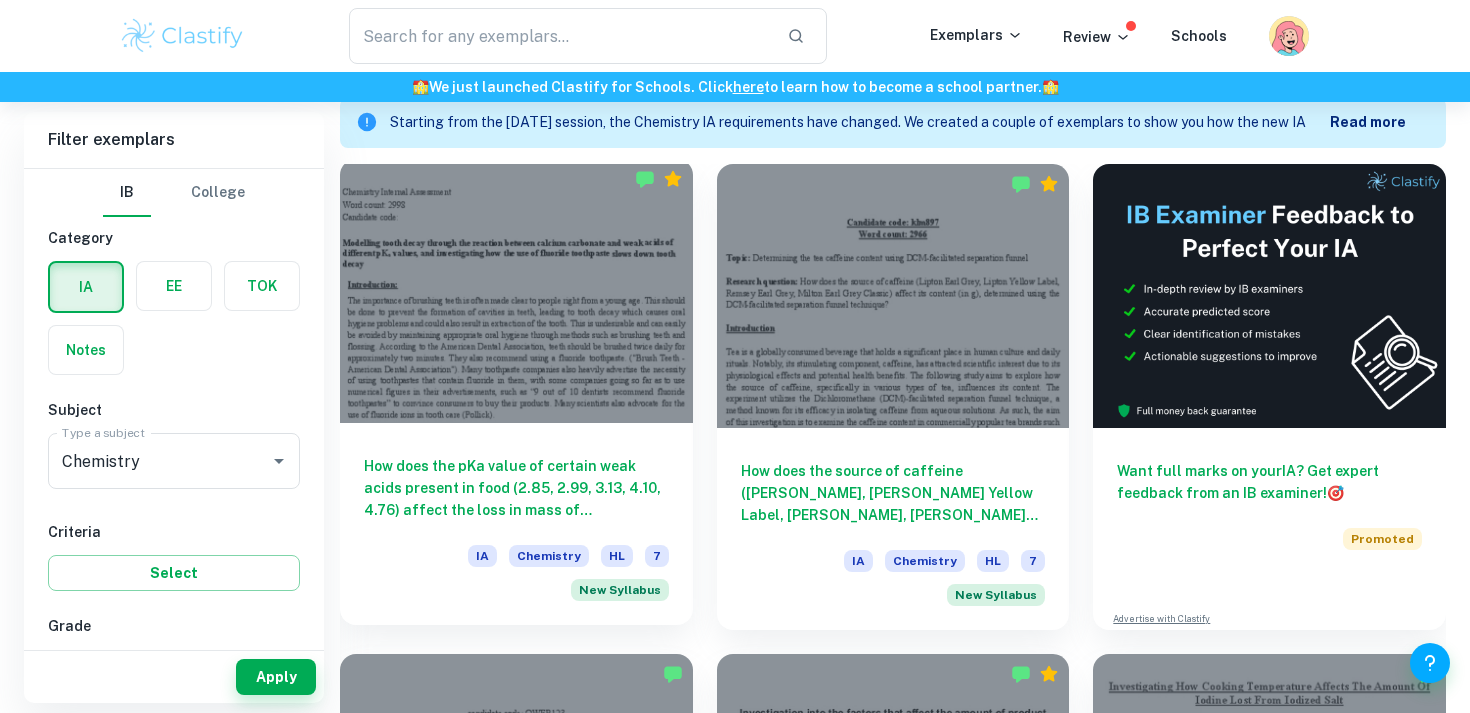 click on "How does the pKa value of certain weak acids present in food (2.85, 2.99, 3.13, 4.10, 4.76) affect the loss in mass of calcium carbonate (in grams, measured using an electronic balance, ±0.01 g), and how does the addition of sodium fluoride solution affect this reaction, keeping the concentration and temperature of the acid solutions and sodium fluoride solutions, the time taken for the reaction and the surface area of the calcium carbonate chips controlled?" at bounding box center (516, 488) 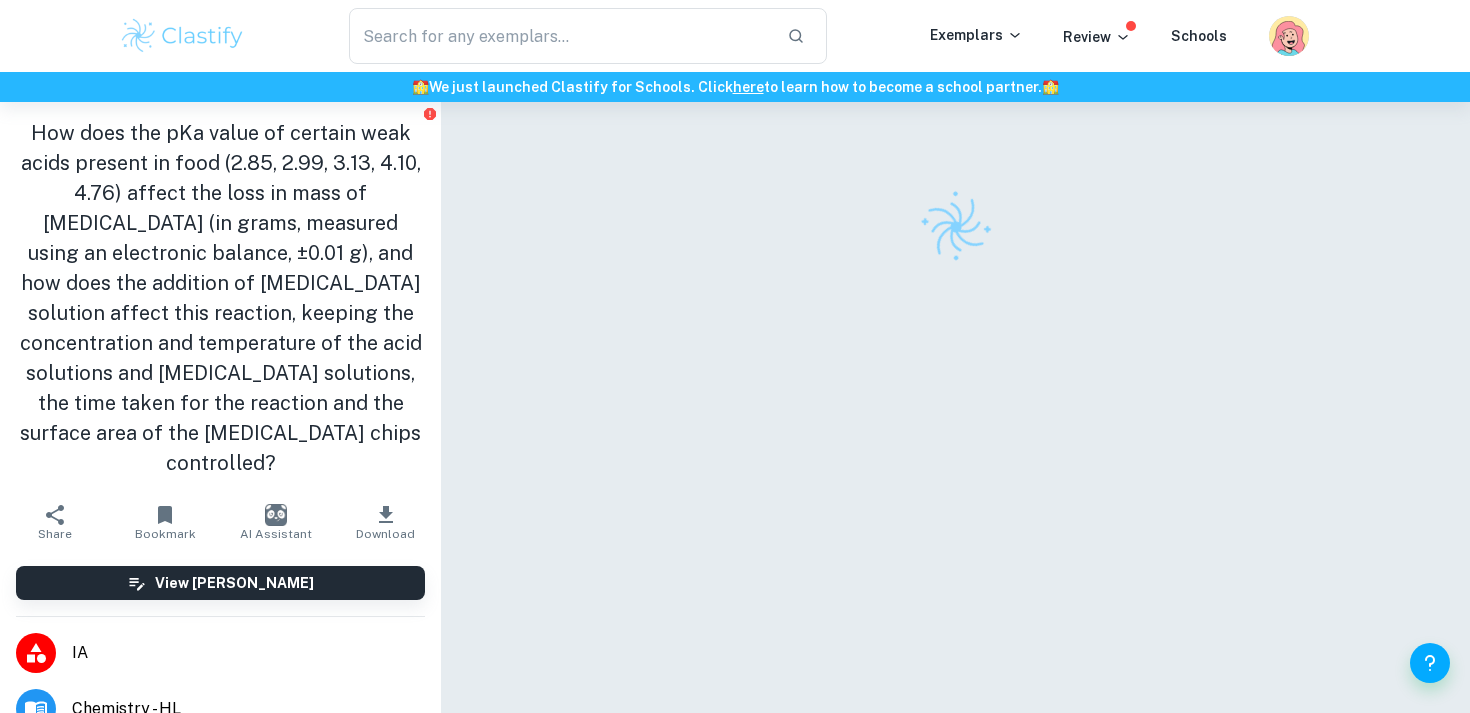 scroll, scrollTop: 102, scrollLeft: 0, axis: vertical 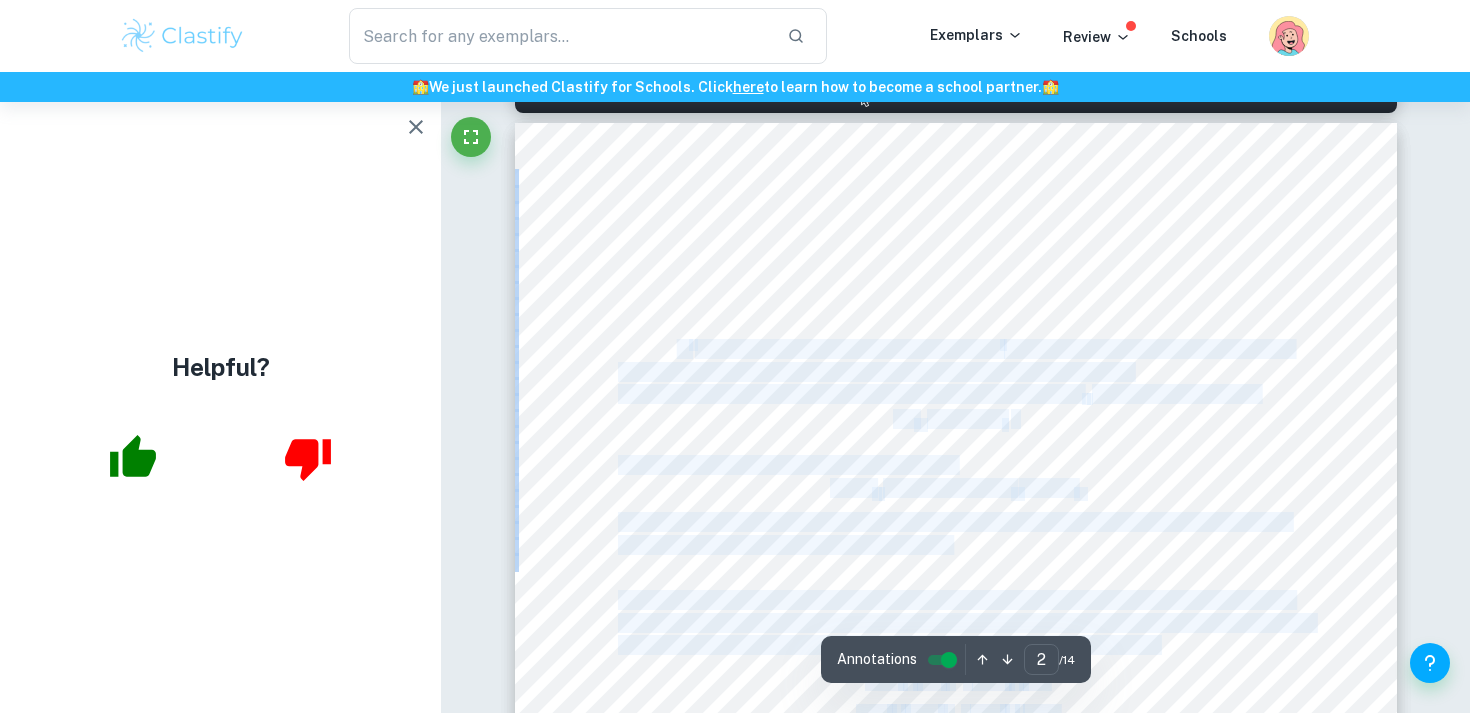 drag, startPoint x: 674, startPoint y: 350, endPoint x: 1030, endPoint y: 452, distance: 370.3242 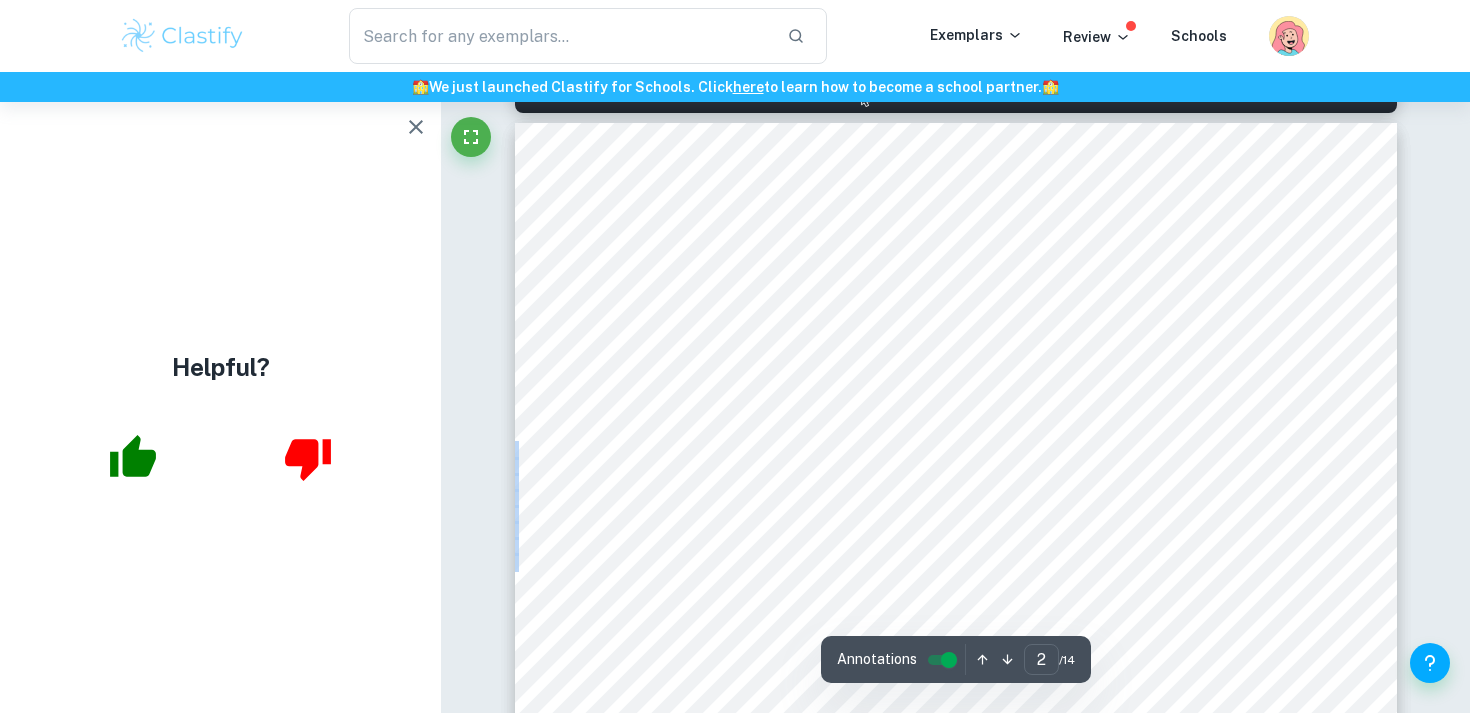 drag, startPoint x: 1030, startPoint y: 452, endPoint x: 832, endPoint y: 311, distance: 243.07407 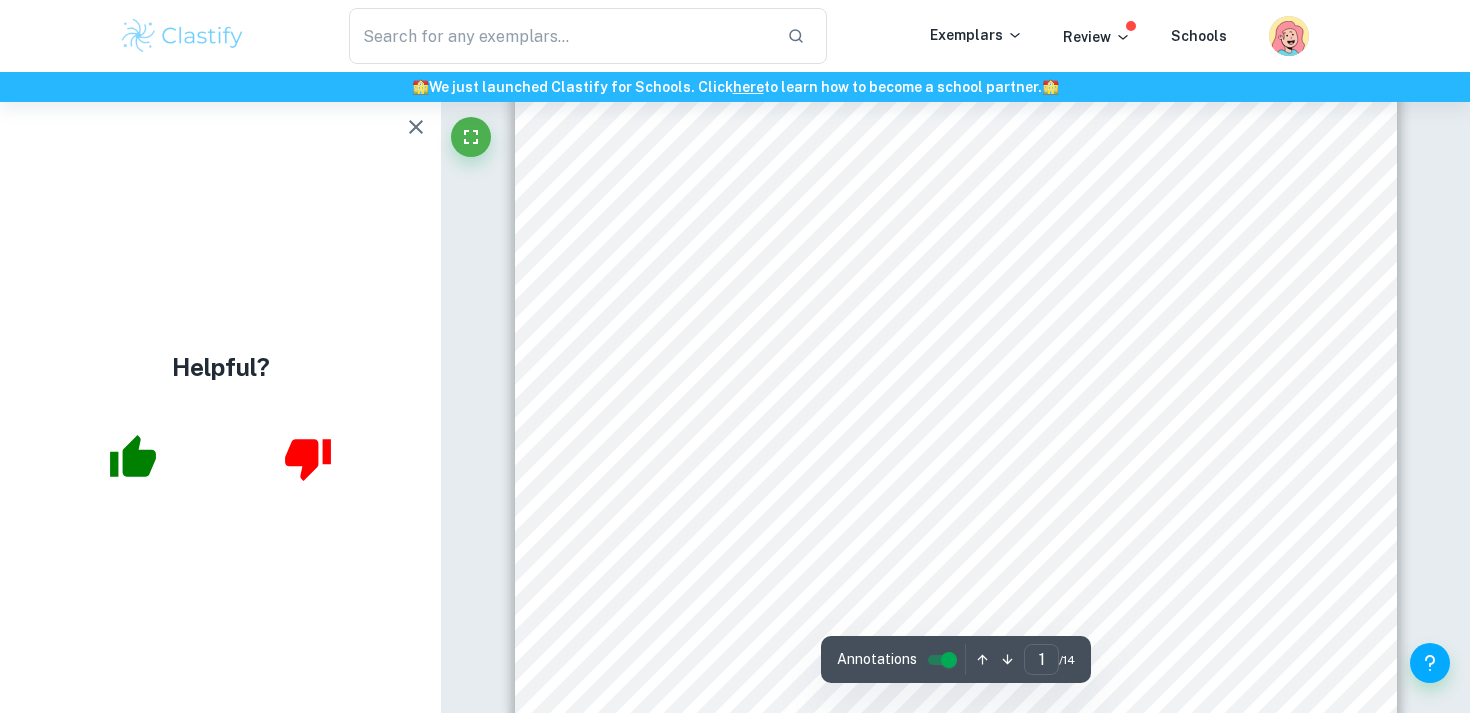 scroll, scrollTop: 544, scrollLeft: 0, axis: vertical 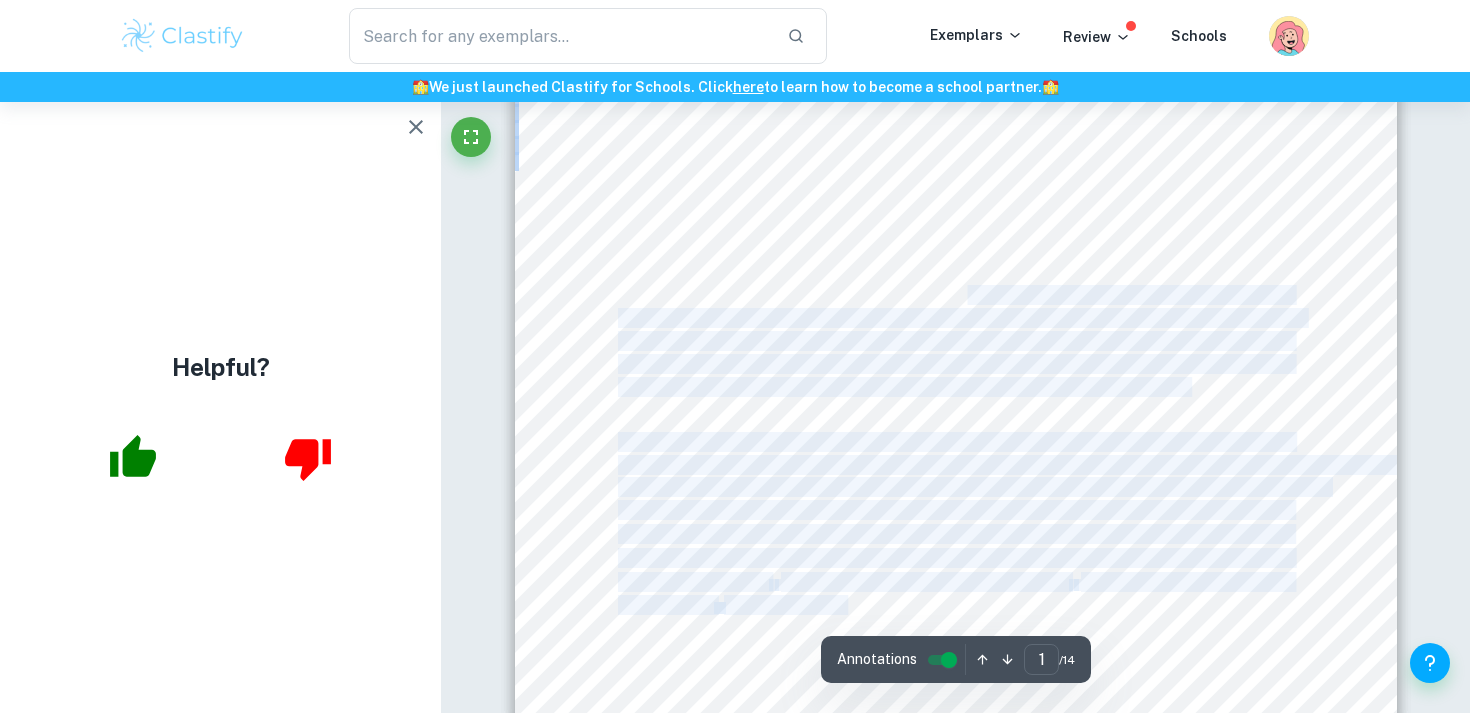 drag, startPoint x: 597, startPoint y: 278, endPoint x: 962, endPoint y: 287, distance: 365.11093 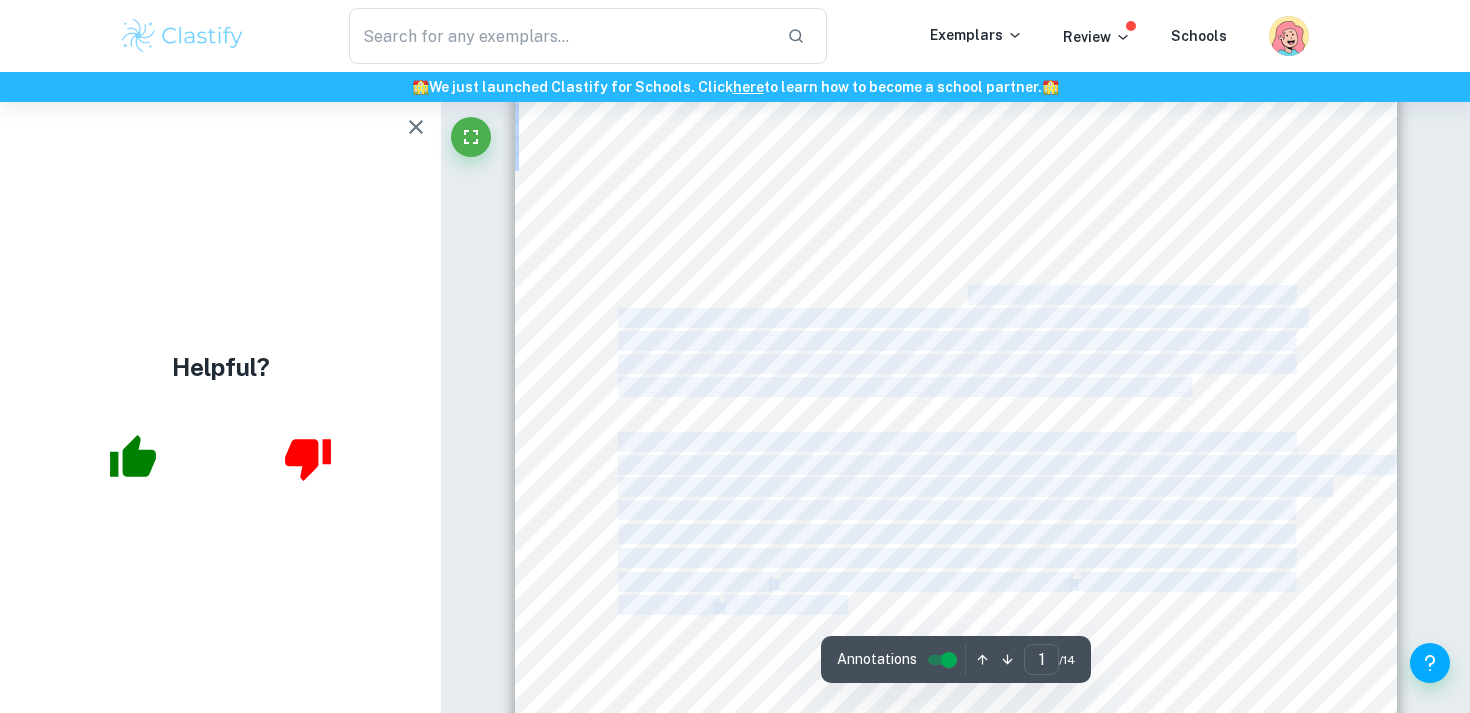 click on "The enamel of teeth is made up mainly of calcium ions, as well as other ions such as phosphate" at bounding box center [955, 295] 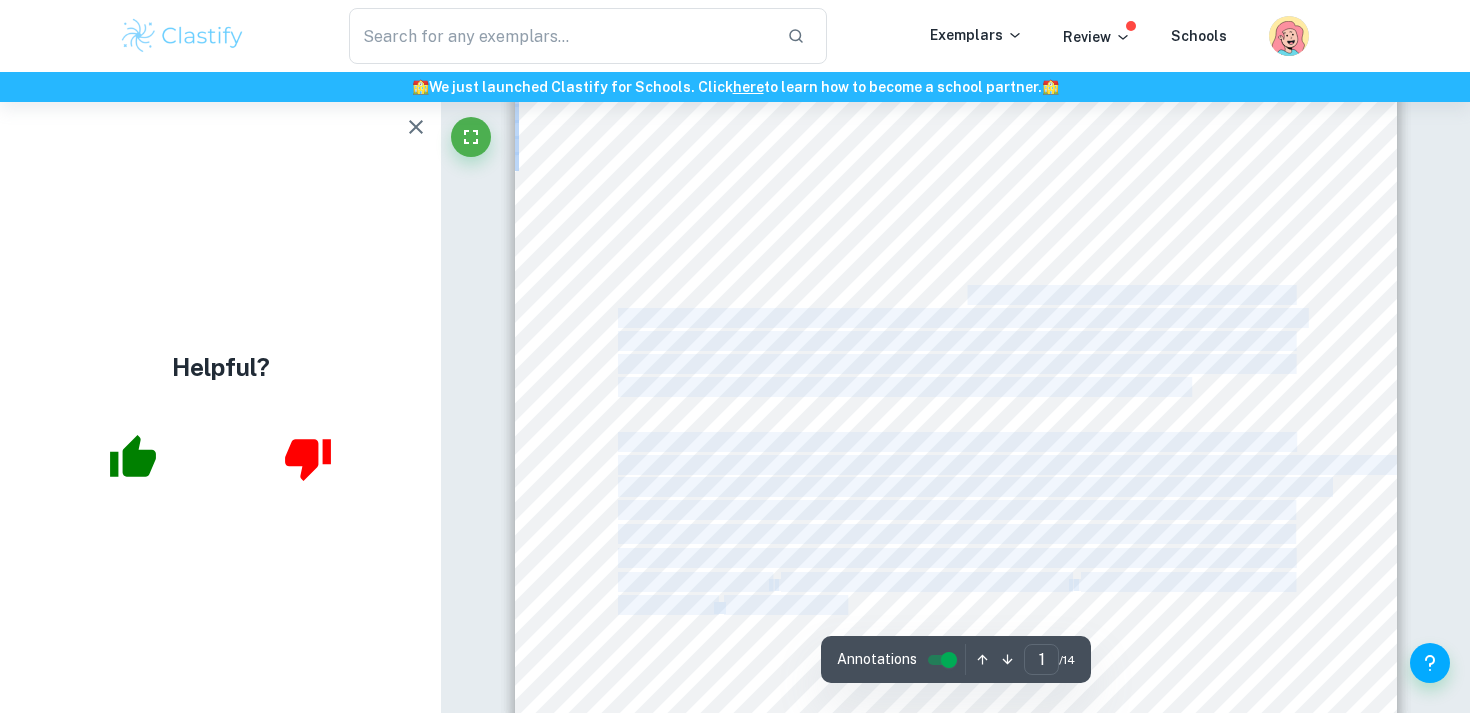 click on "Chemistry Internal Assessment Word count: 2998 Candidate code: Modelling tooth decay through the reaction between calcium carbonate and weak acids of different pK a   values, and investigating how the use of fluoride toothpaste slows down tooth decay 1 Introduction: The importance of brushing teeth is often made clear to people right from a young age. This should be done to prevent the formation of cavities in teeth, leading to tooth decay which causes oral hygiene problems and could also result in extraction of the tooth. This is undesirable and can easily be avoided by maintaining appropriate oral hygiene through methods such as brushing teeth and flossing. According to the American Dental Association, teeth should be brushed twice daily for approximately two minutes. They also recommend using a fluoride toothpaste. ("Brush Teeth - American Dental Association"). Many toothpaste companies also heavily advertise the necessity use of fluoride ions in tooth care (Pollick). toothpaste companies. a   a   a" at bounding box center [956, 148] 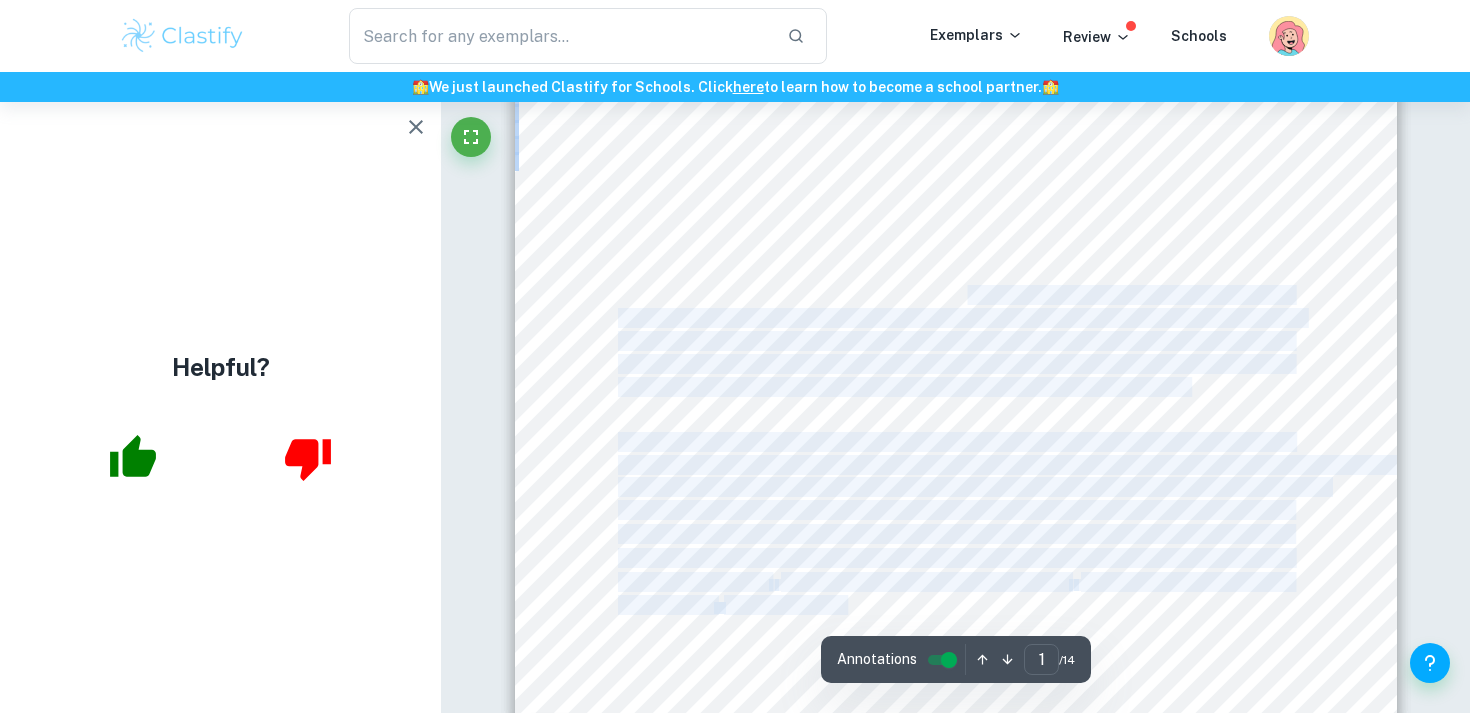 click on "Chemistry Internal Assessment Word count: 2998 Candidate code: Modelling tooth decay through the reaction between calcium carbonate and weak acids of different pK a   values, and investigating how the use of fluoride toothpaste slows down tooth decay 1 Introduction: The importance of brushing teeth is often made clear to people right from a young age. This should be done to prevent the formation of cavities in teeth, leading to tooth decay which causes oral hygiene problems and could also result in extraction of the tooth. This is undesirable and can easily be avoided by maintaining appropriate oral hygiene through methods such as brushing teeth and flossing. According to the American Dental Association, teeth should be brushed twice daily for approximately two minutes. They also recommend using a fluoride toothpaste. ("Brush Teeth - American Dental Association"). Many toothpaste companies also heavily advertise the necessity use of fluoride ions in tooth care (Pollick). toothpaste companies. a   a   a" at bounding box center (956, 148) 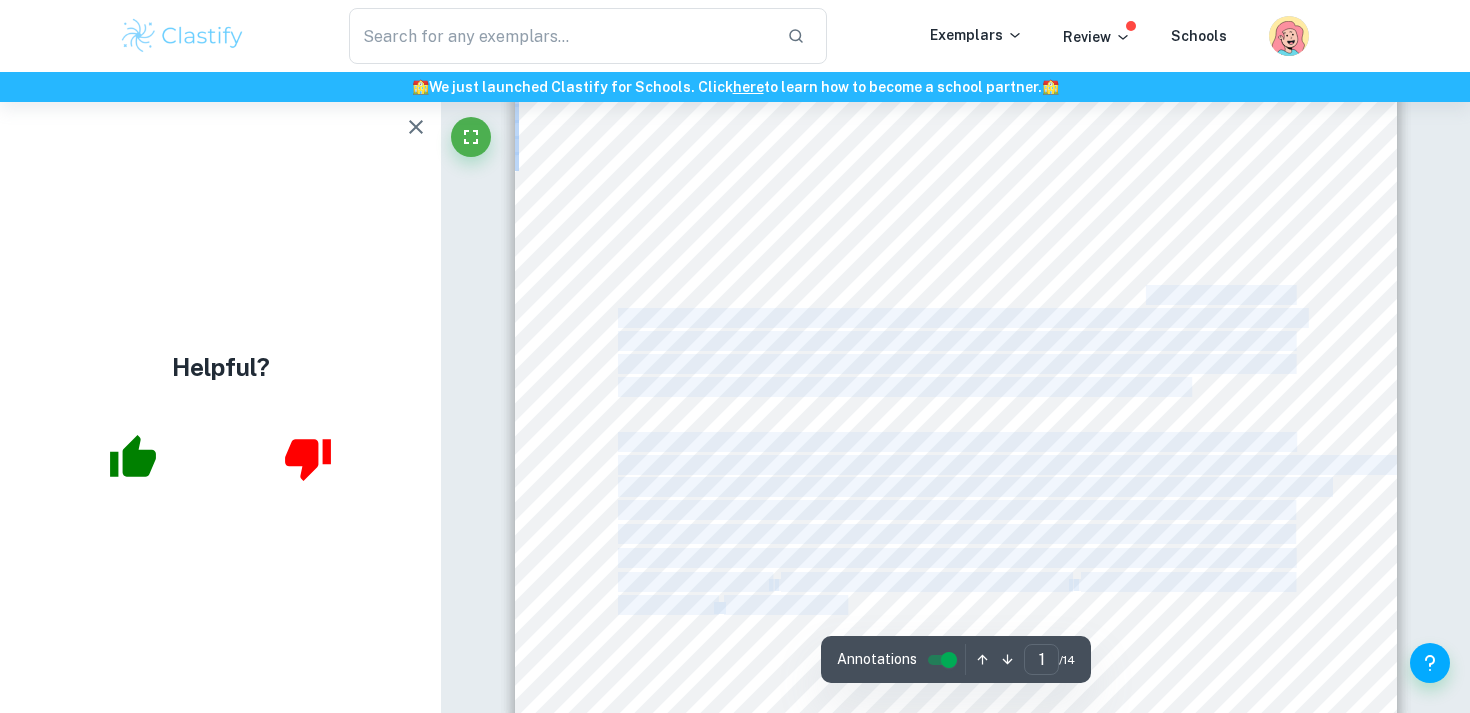 drag, startPoint x: 1190, startPoint y: 350, endPoint x: 1142, endPoint y: 295, distance: 73 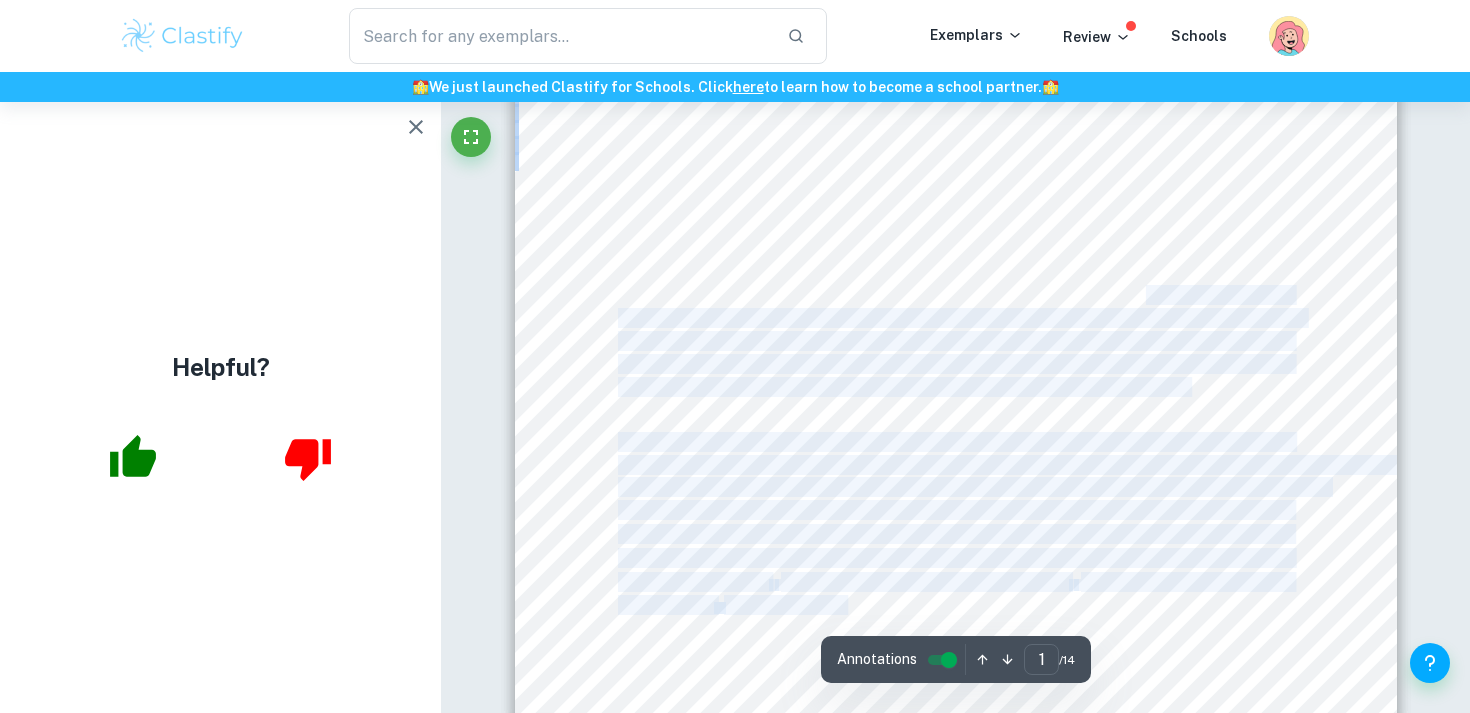 click on "The enamel of teeth is made up mainly of calcium ions, as well as other ions such as phosphate" at bounding box center [955, 295] 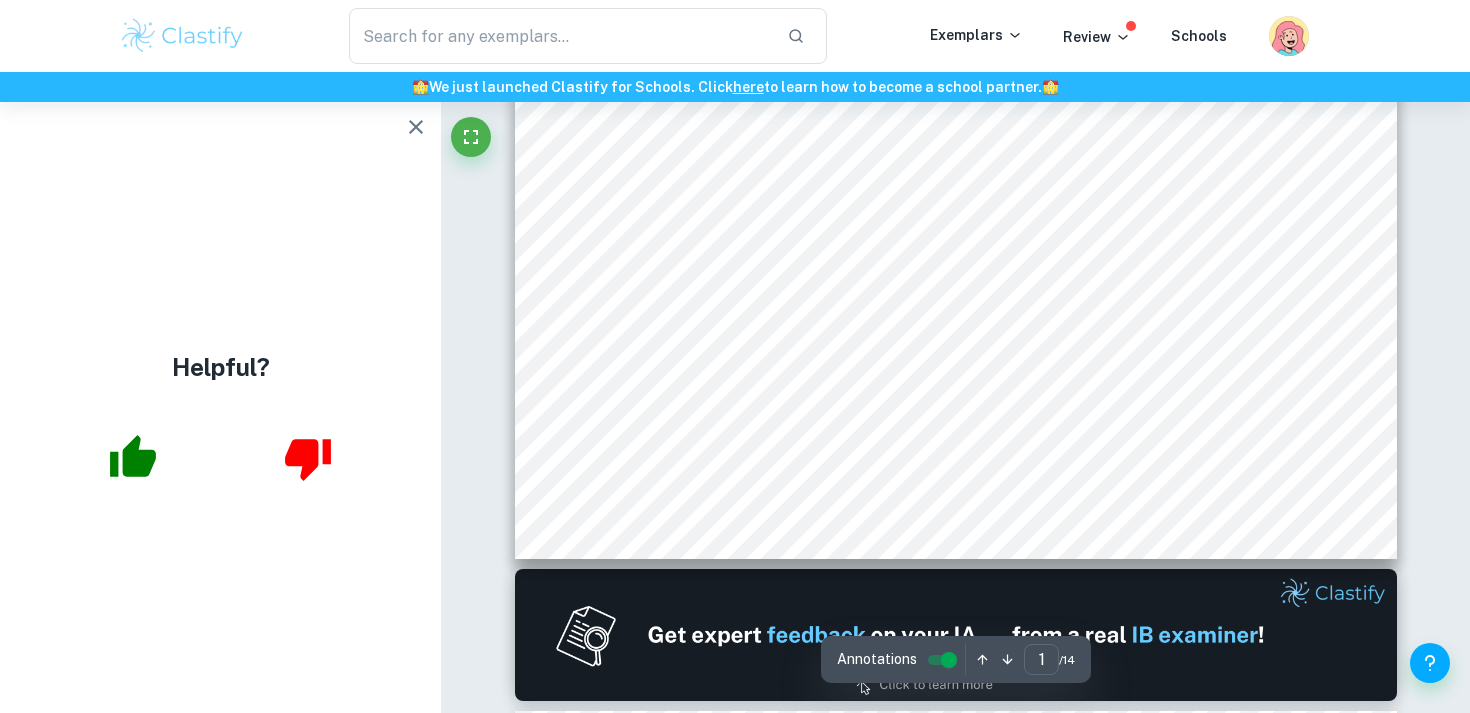 scroll, scrollTop: 708, scrollLeft: 0, axis: vertical 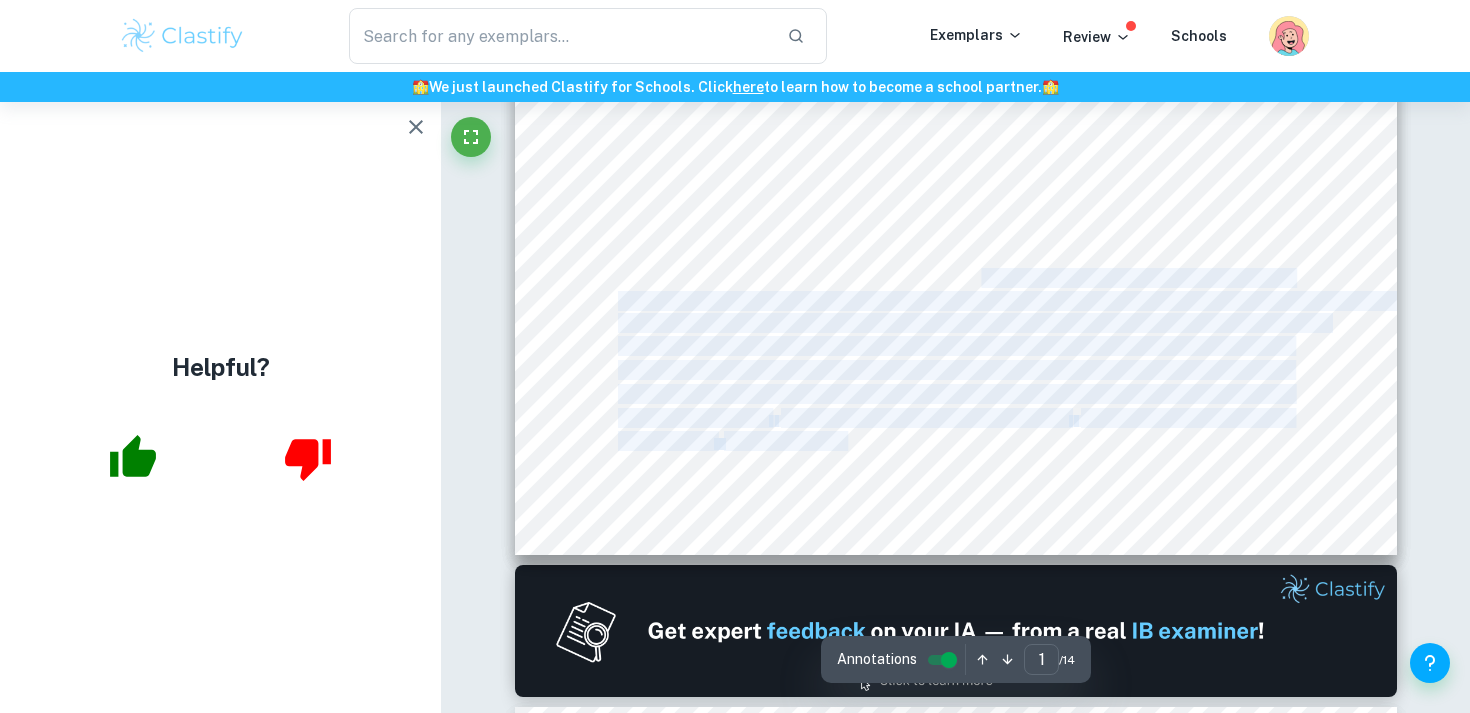 drag, startPoint x: 973, startPoint y: 470, endPoint x: 980, endPoint y: 270, distance: 200.12247 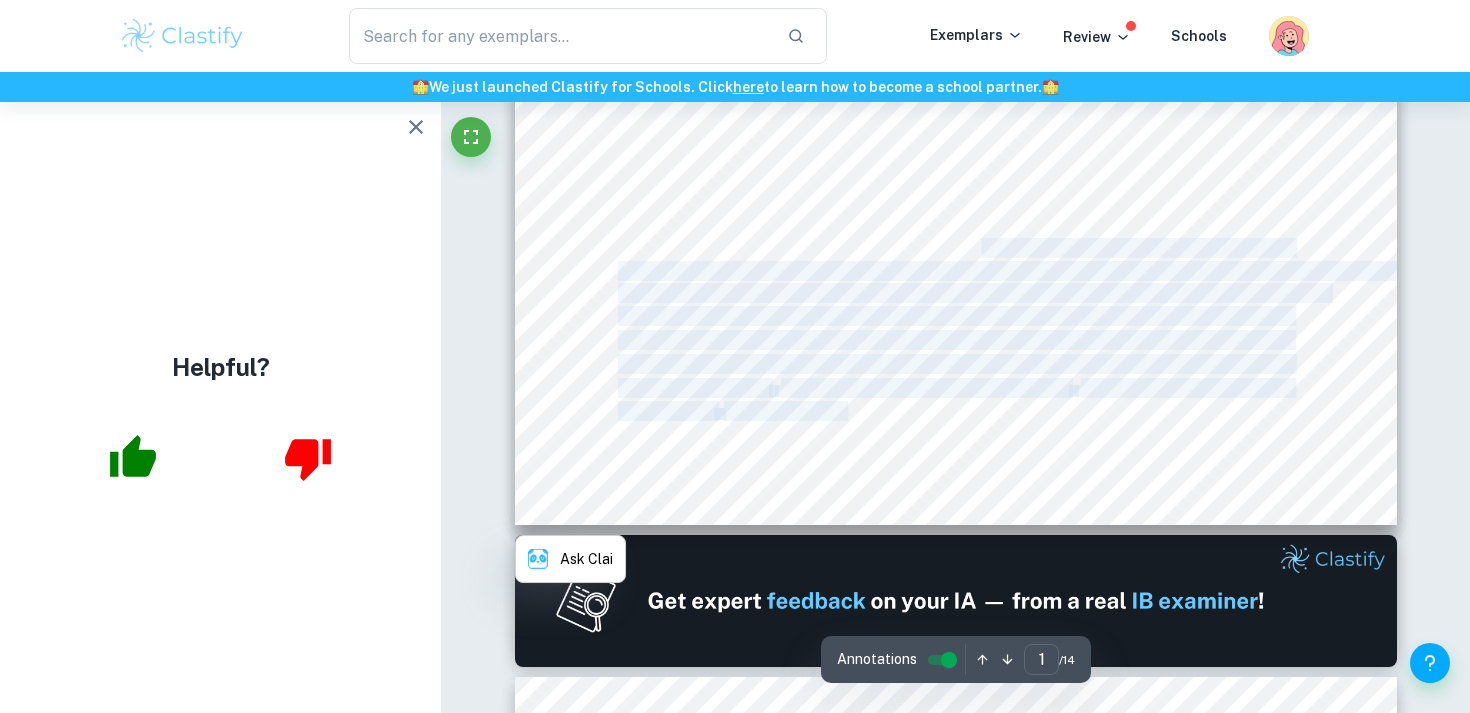 scroll, scrollTop: 743, scrollLeft: 0, axis: vertical 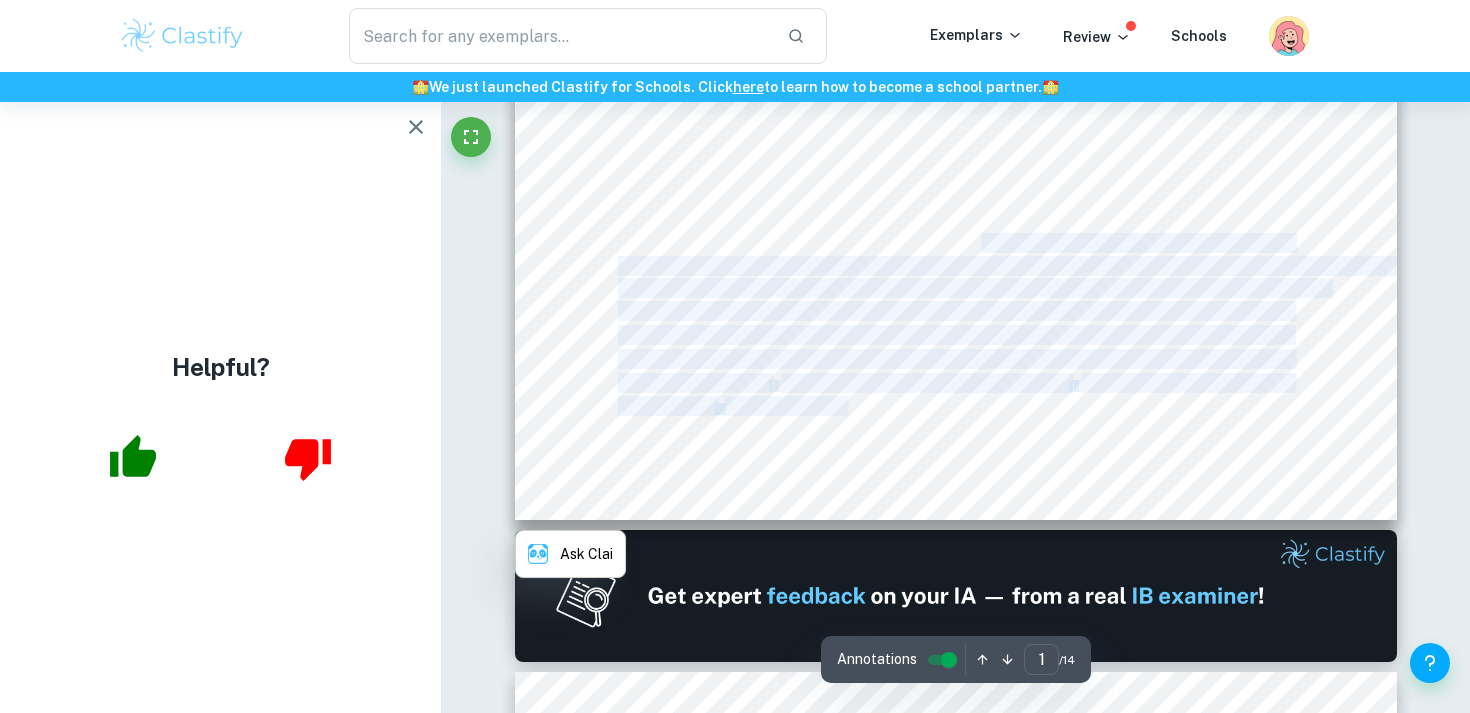 click on "is the acid dissociation constant and pK" at bounding box center [925, 383] 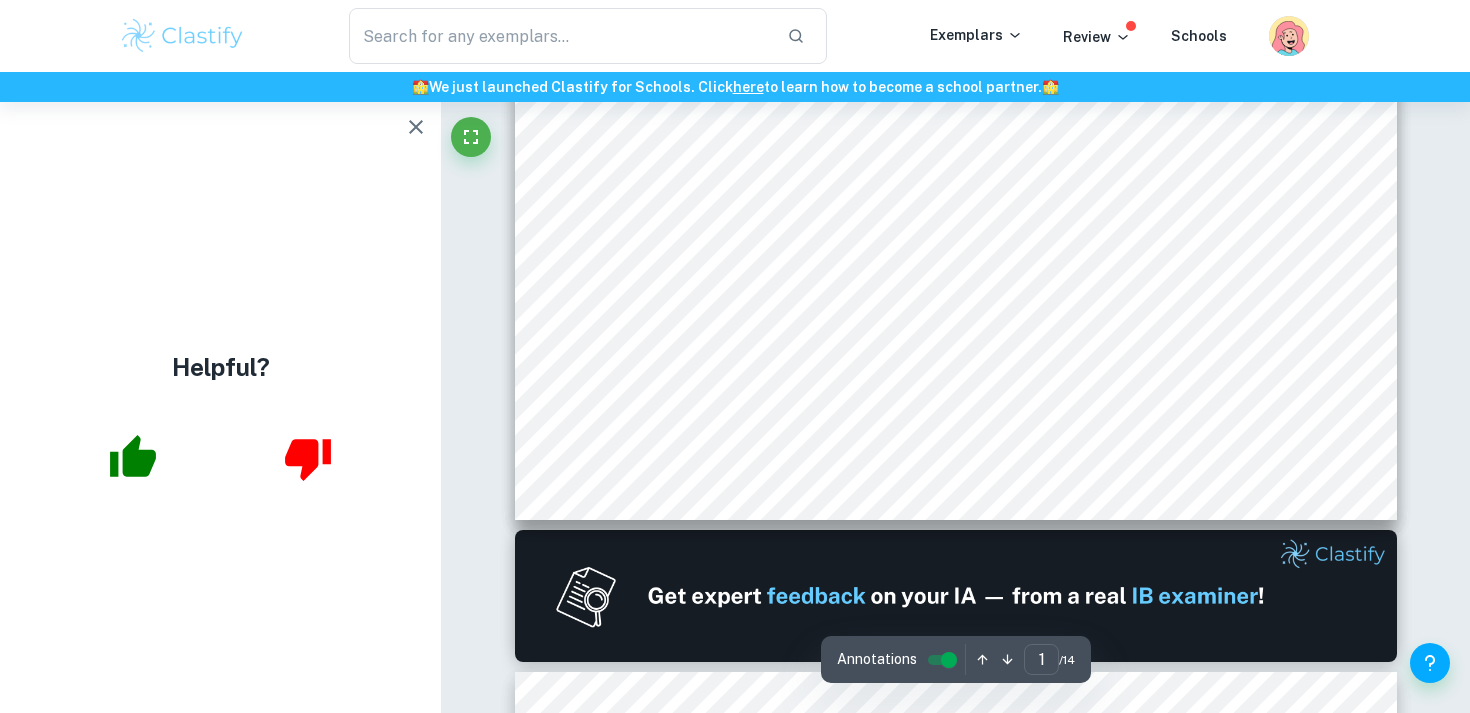 drag, startPoint x: 922, startPoint y: 417, endPoint x: 943, endPoint y: 228, distance: 190.16309 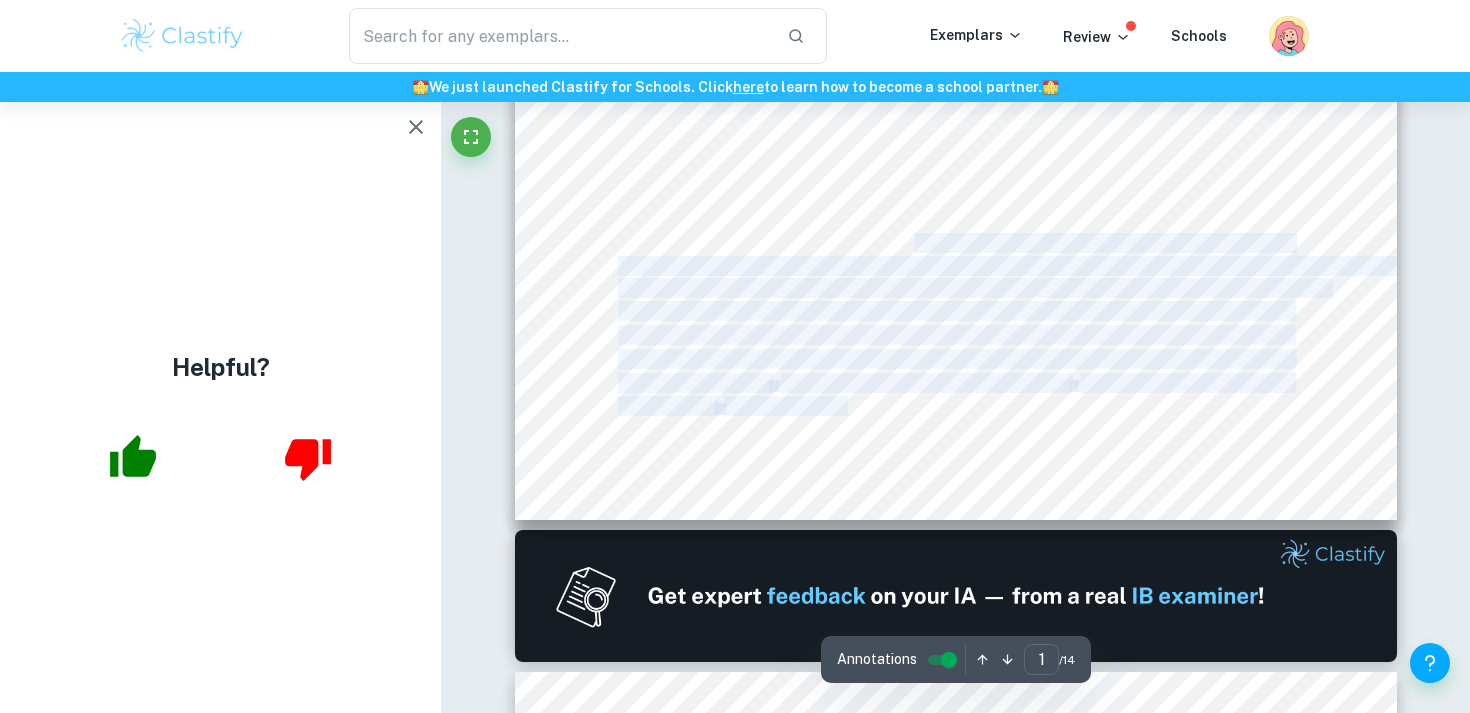 drag, startPoint x: 911, startPoint y: 398, endPoint x: 911, endPoint y: 244, distance: 154 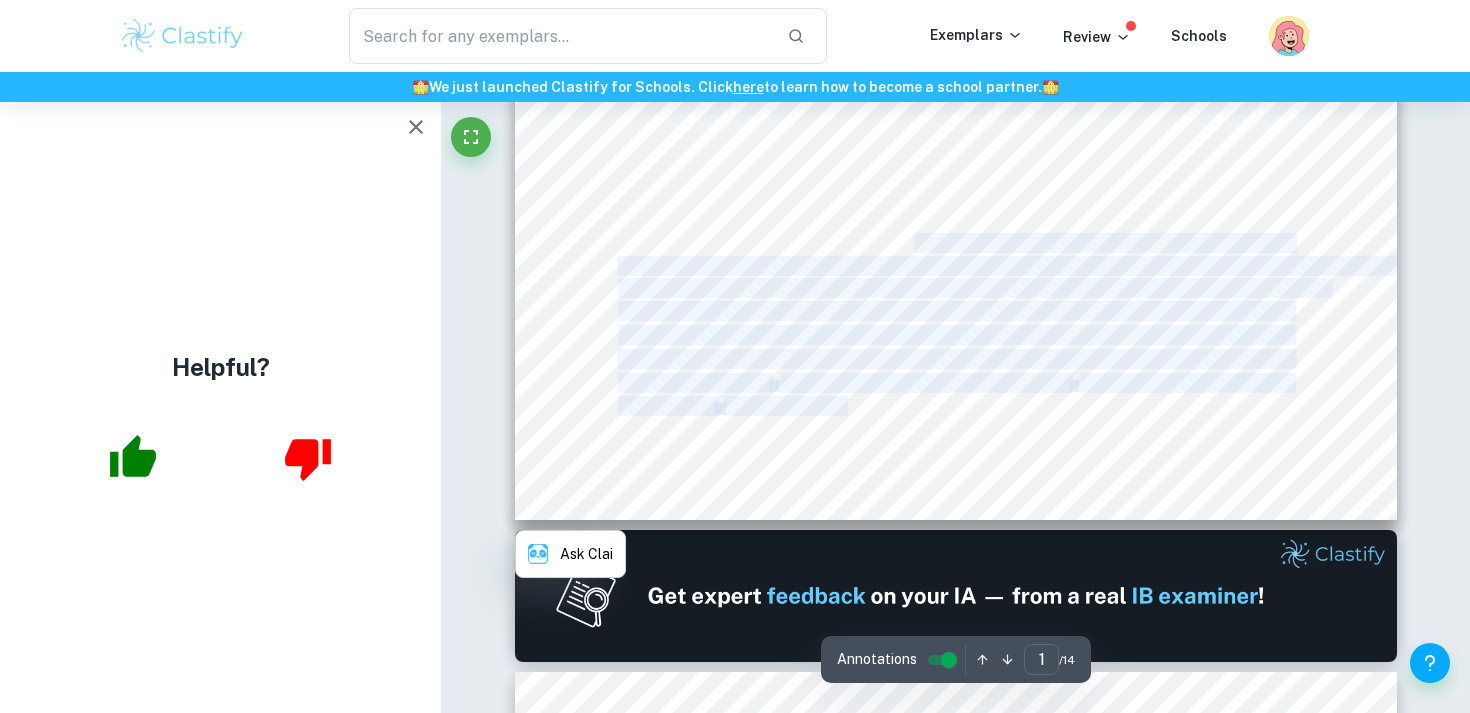 click on "Alternatively, the consumption of food and drinks that naturally contain acids can also lead to" at bounding box center [955, 243] 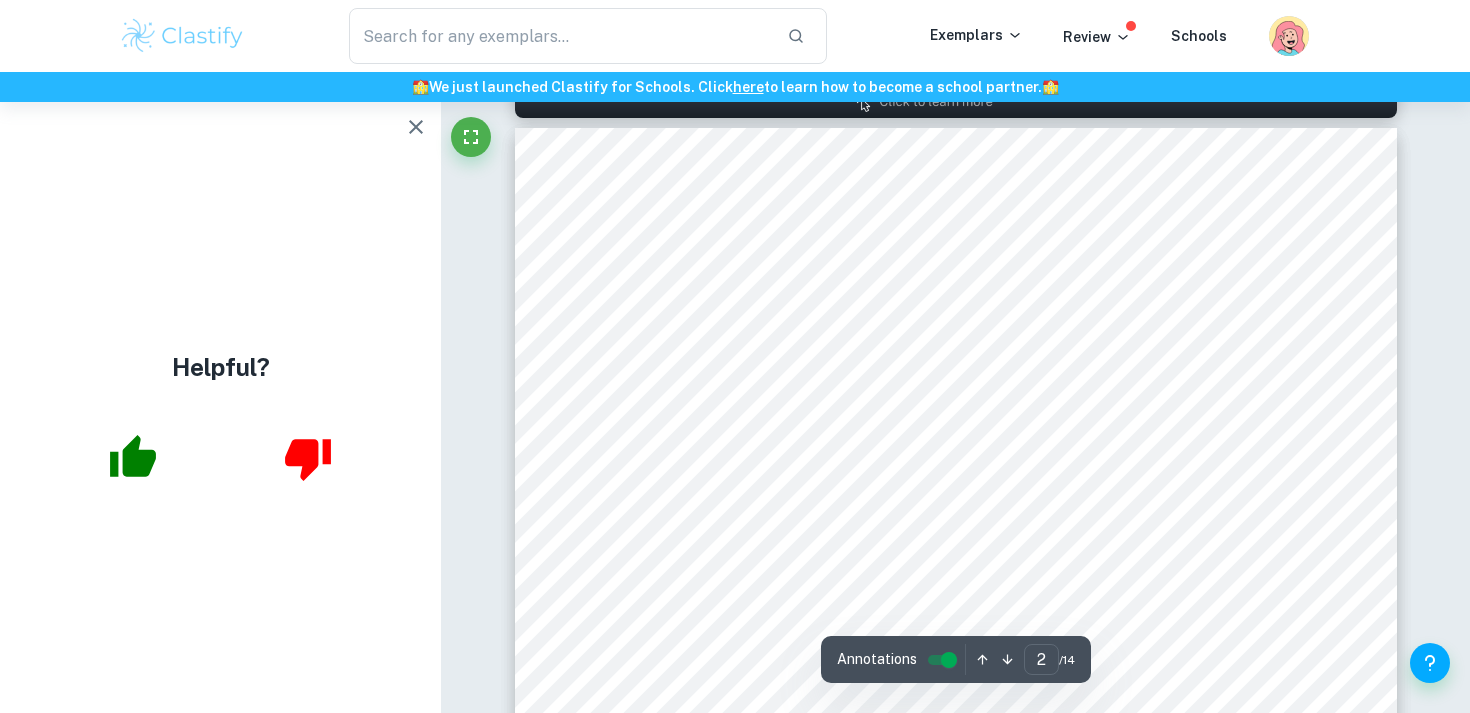 scroll, scrollTop: 1294, scrollLeft: 0, axis: vertical 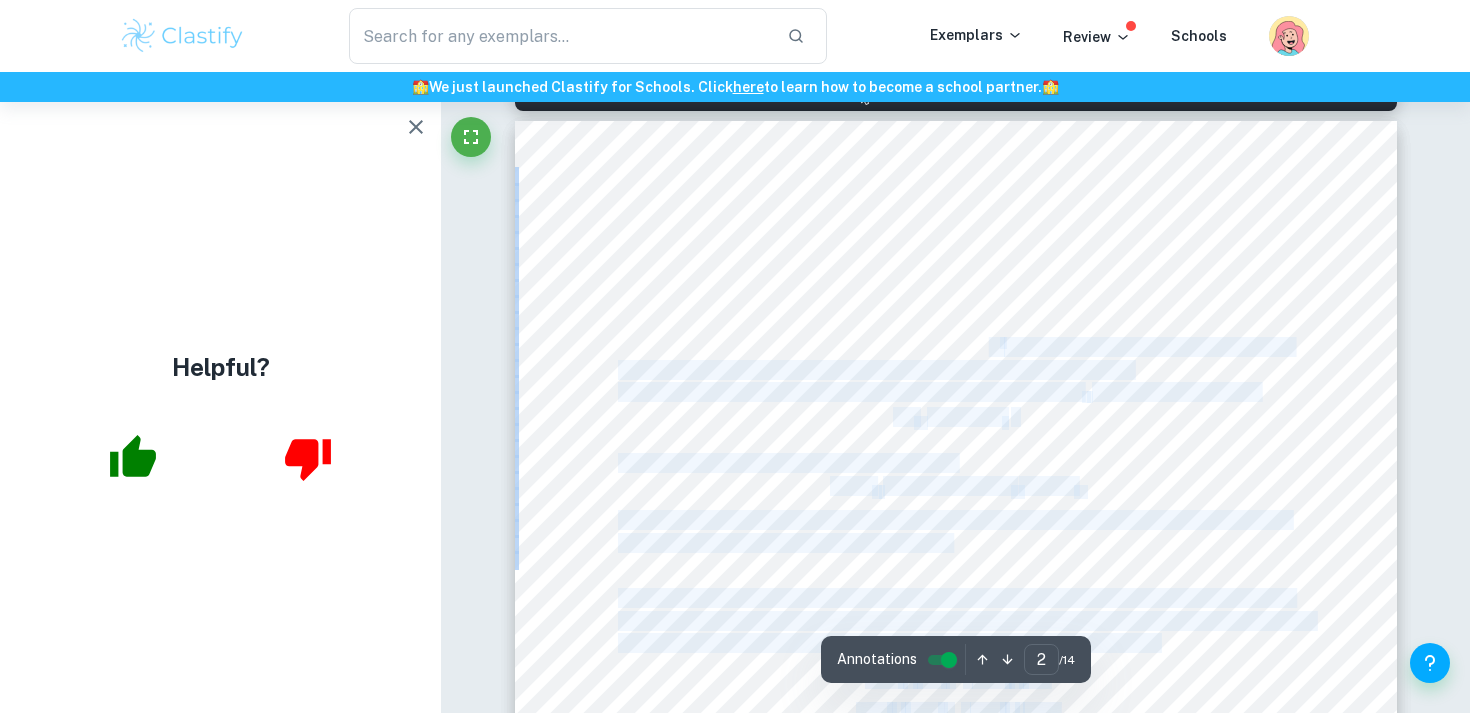 drag, startPoint x: 854, startPoint y: 270, endPoint x: 993, endPoint y: 345, distance: 157.94302 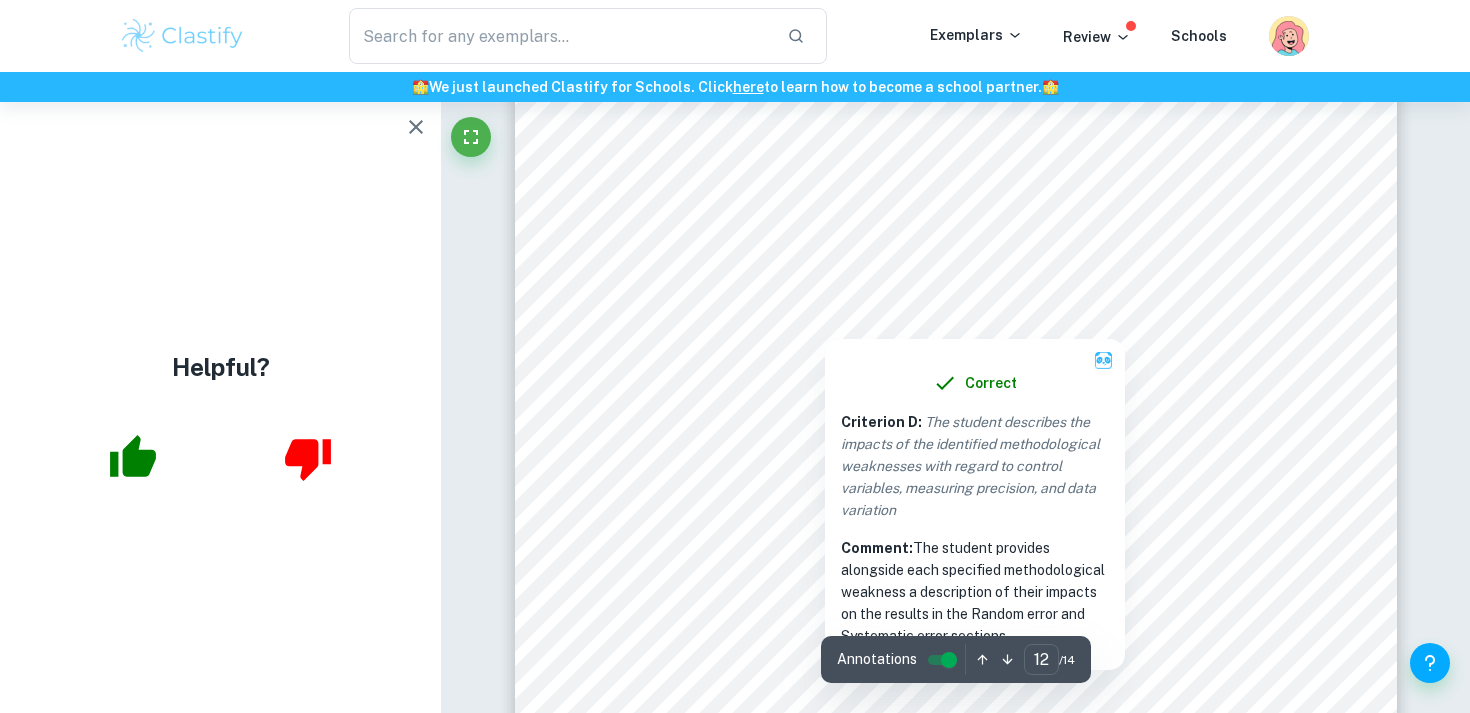 scroll, scrollTop: 13061, scrollLeft: 0, axis: vertical 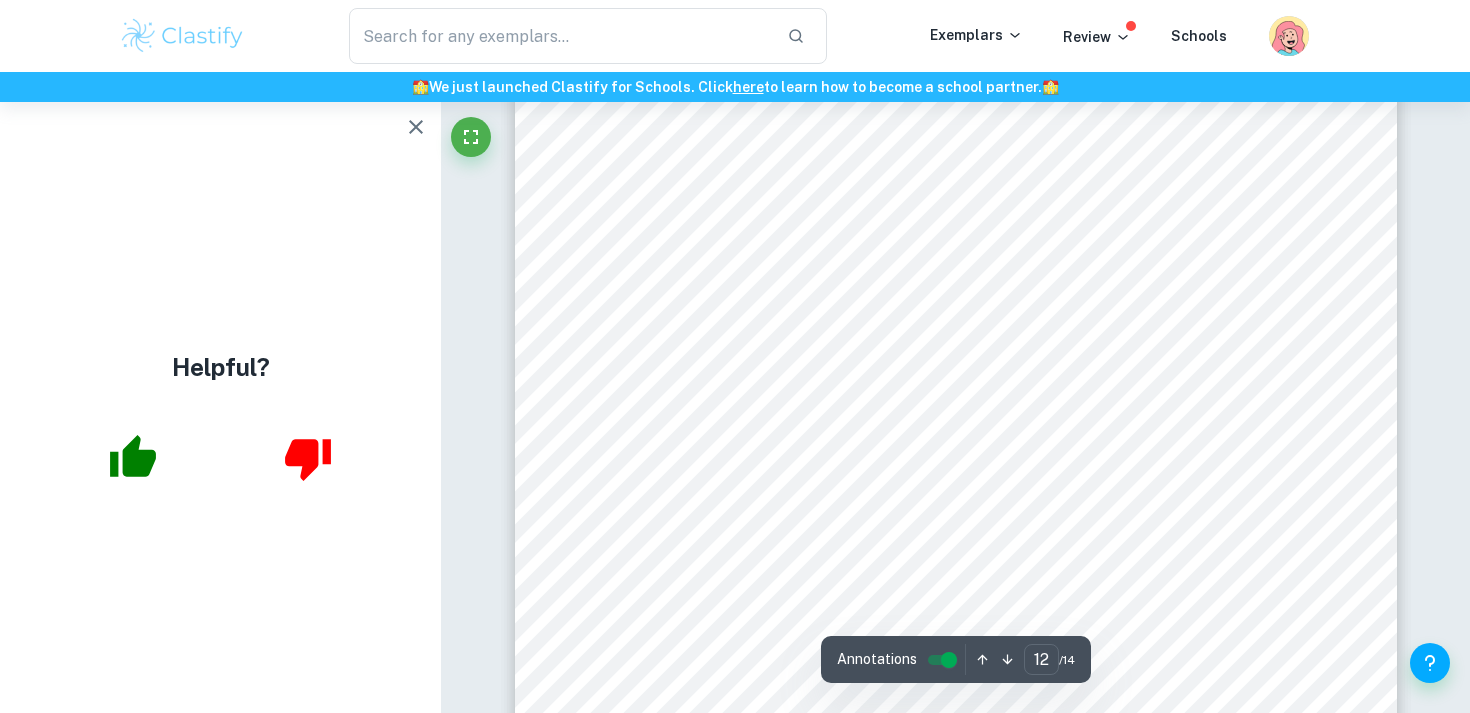click on "12 Limitations: 1)   Random error: -   On checking the reaction mixture after 72 hours, an insoluble residue had formed at the bottom of the conical flasks. This residue was unable to be collected as it was not dissolving in distilled water, so the reported value of loss of mass in CaCO 3   is higher than the actual mass lost. -   There may have been an impurity in one of the CaCO 3   chips used in the trials for tartaric acid (pKa value 3 2.99), which caused the chip to absorb water and increase in mass, rather than react with the acid and decrease in mass. This is an anomalous result and hence was excluded from the data processing, which reduces the precision of the data for the trials for the pKa value of 2.99 since a lower number of trials results in a higher possible random error. -   There was some loss of CaCO 3   when transferring between equipment as some of the chips crumbled and some of the crumbled pieces fell on the floor and could not be retrieved. This -   2)   Systematic error: -   3 3   CaCO" at bounding box center [956, 434] 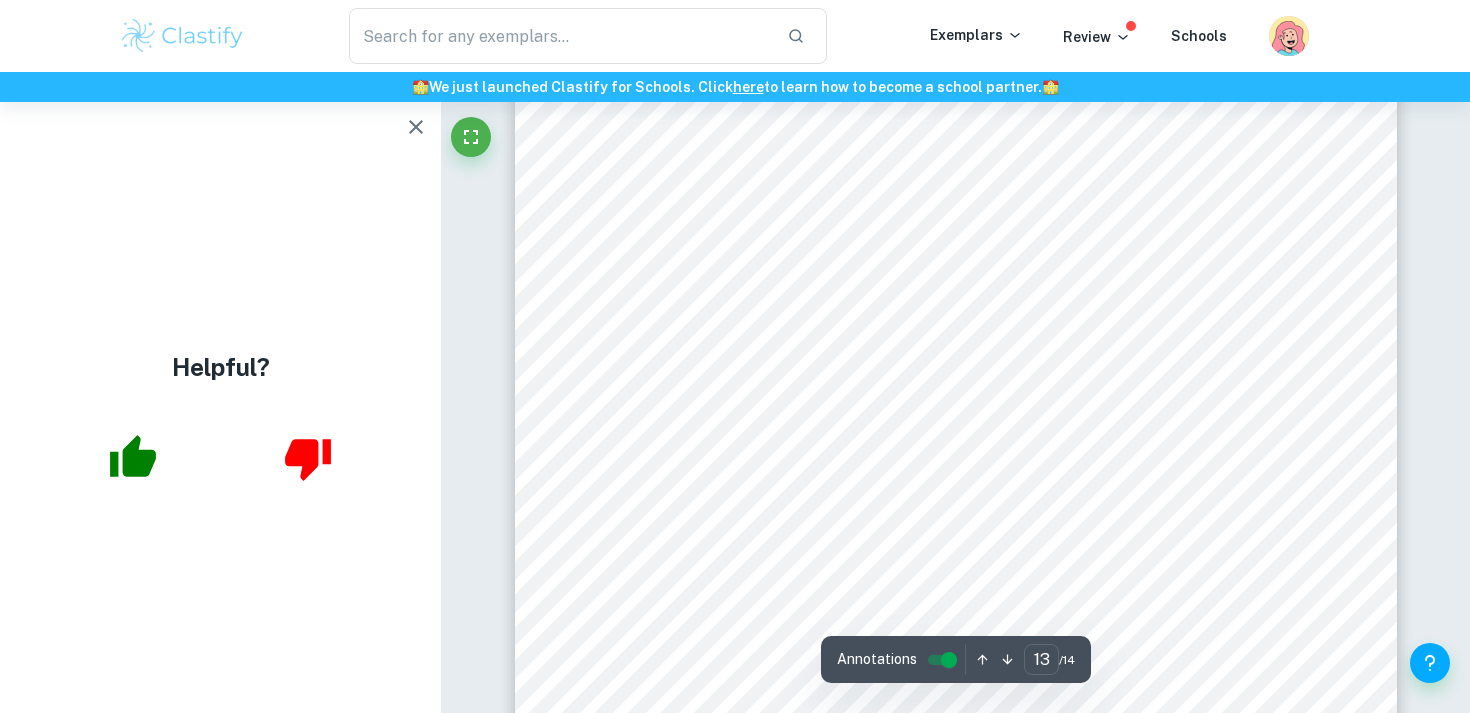 scroll, scrollTop: 13708, scrollLeft: 0, axis: vertical 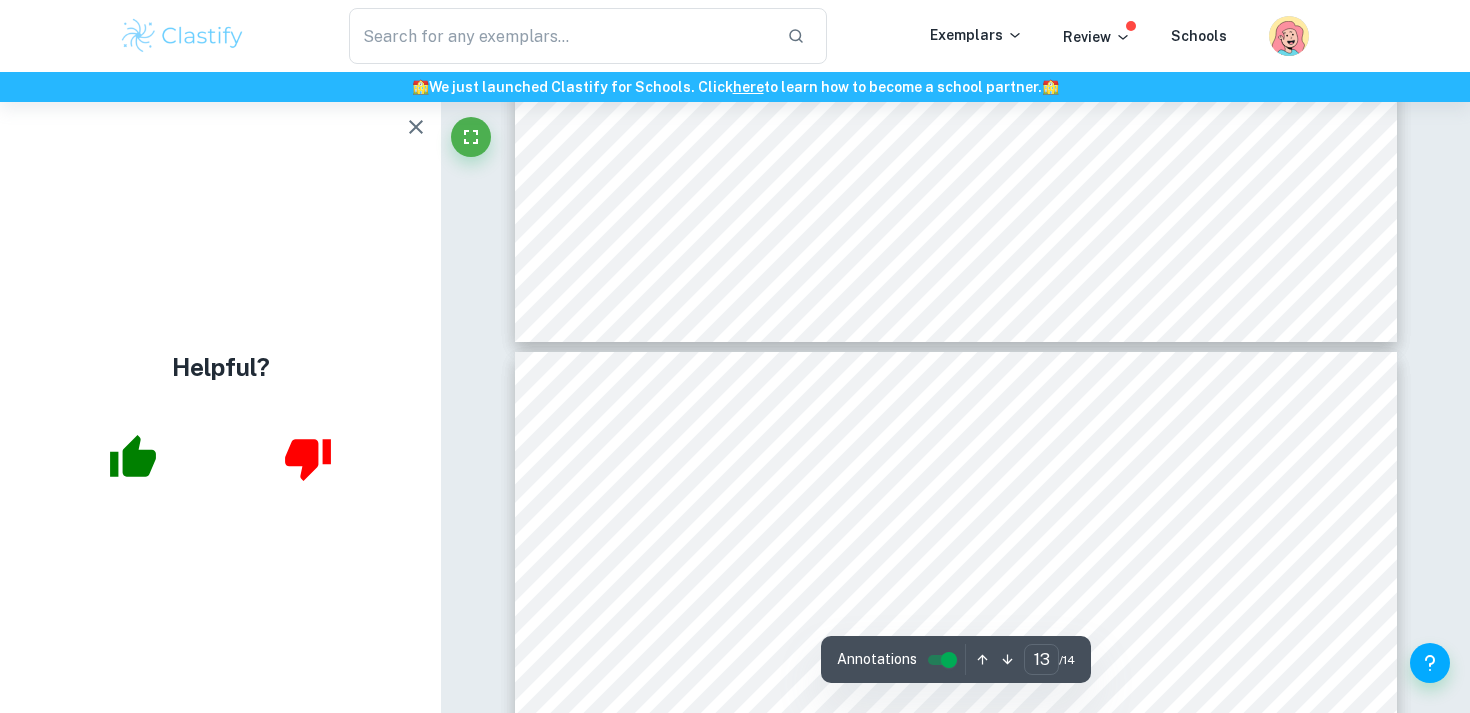type on "12" 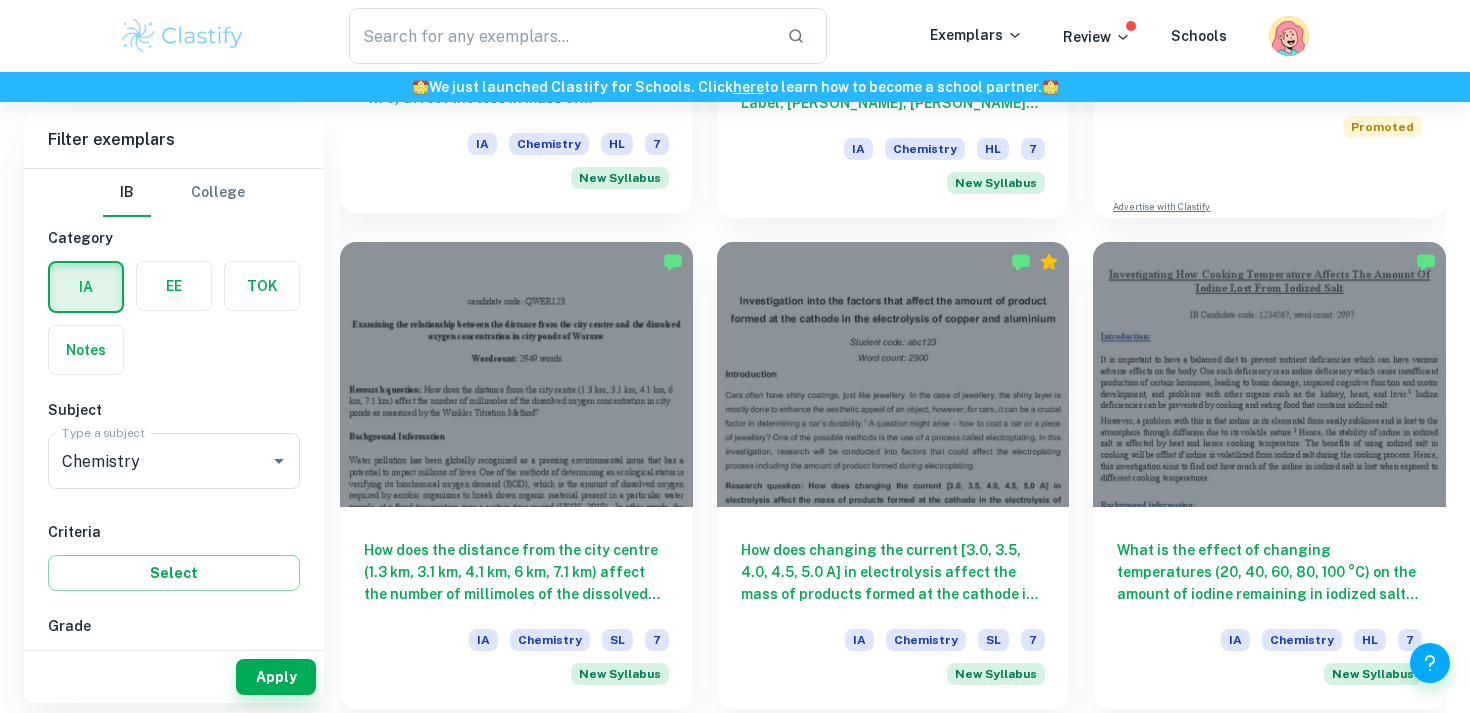 scroll, scrollTop: 992, scrollLeft: 0, axis: vertical 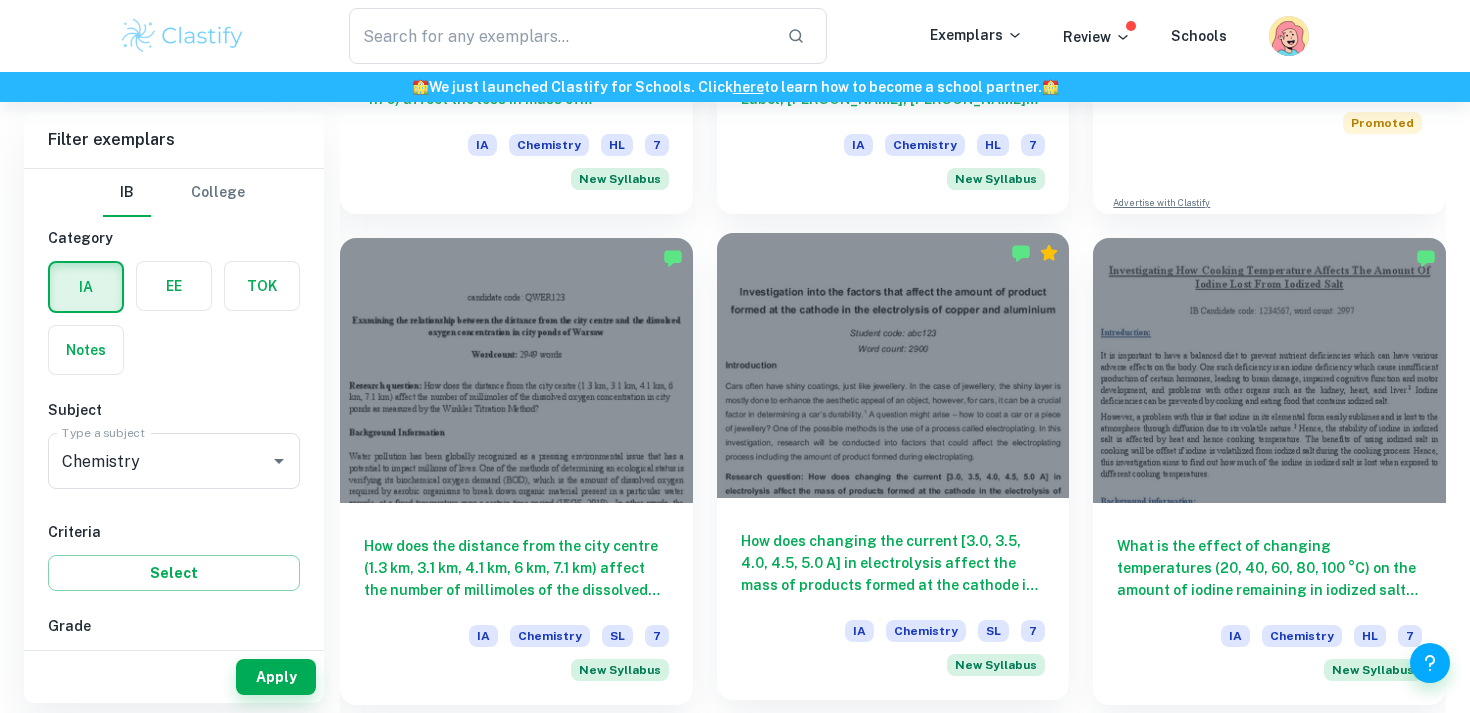 click at bounding box center (893, 365) 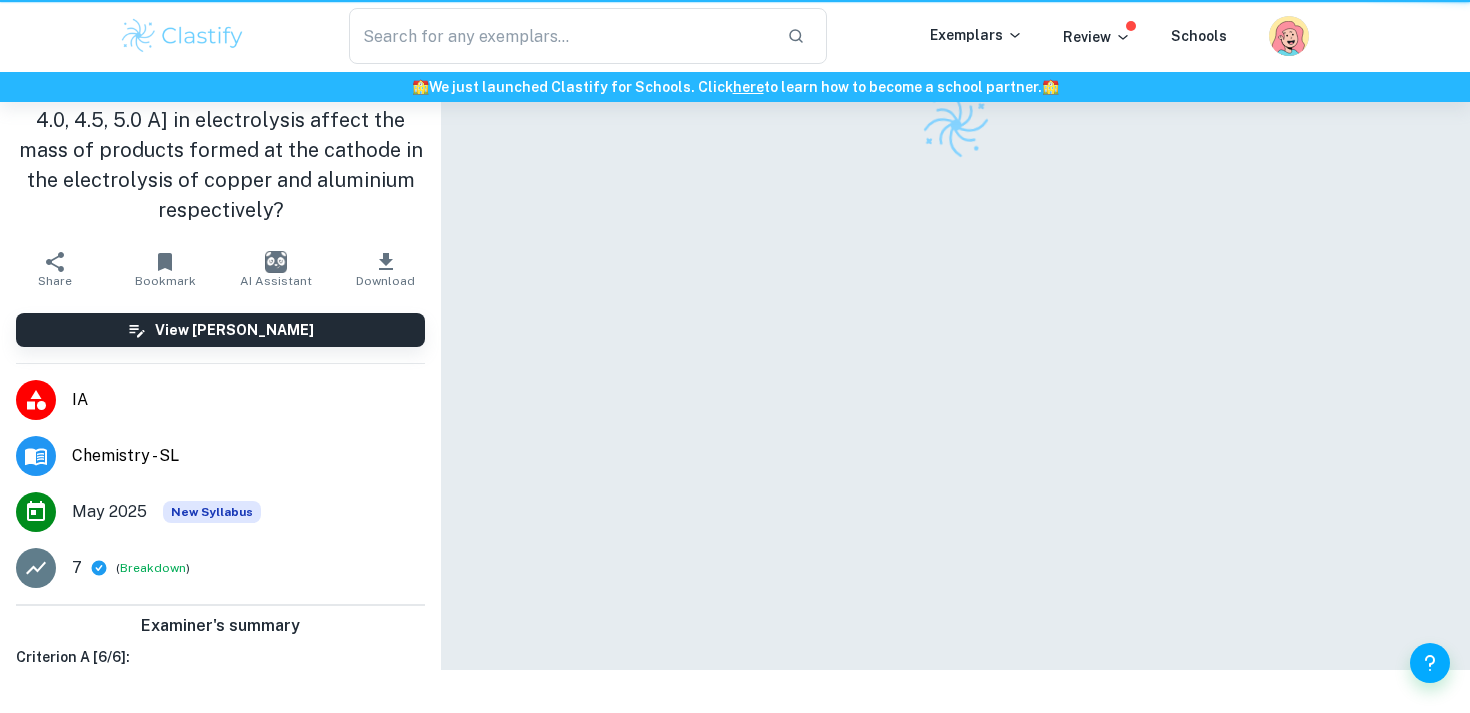 scroll, scrollTop: 0, scrollLeft: 0, axis: both 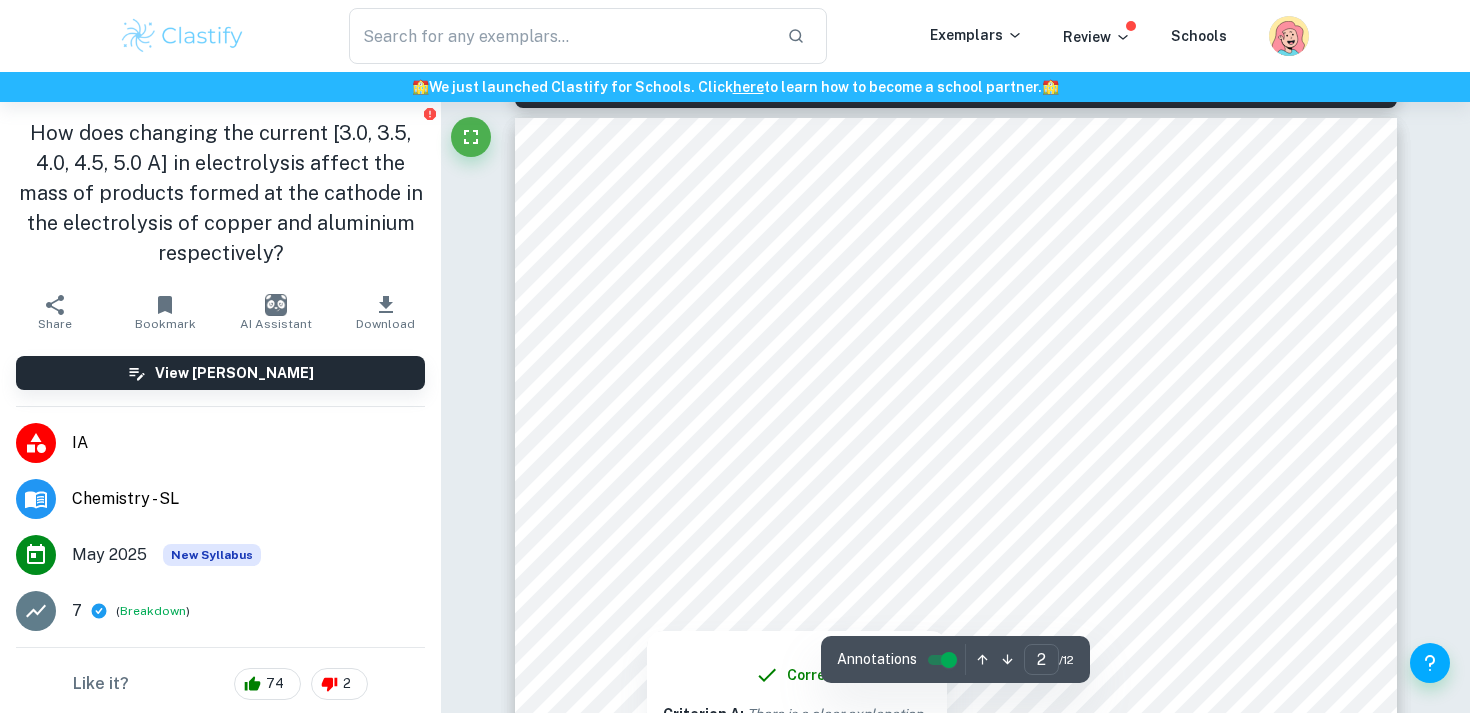 type on "1" 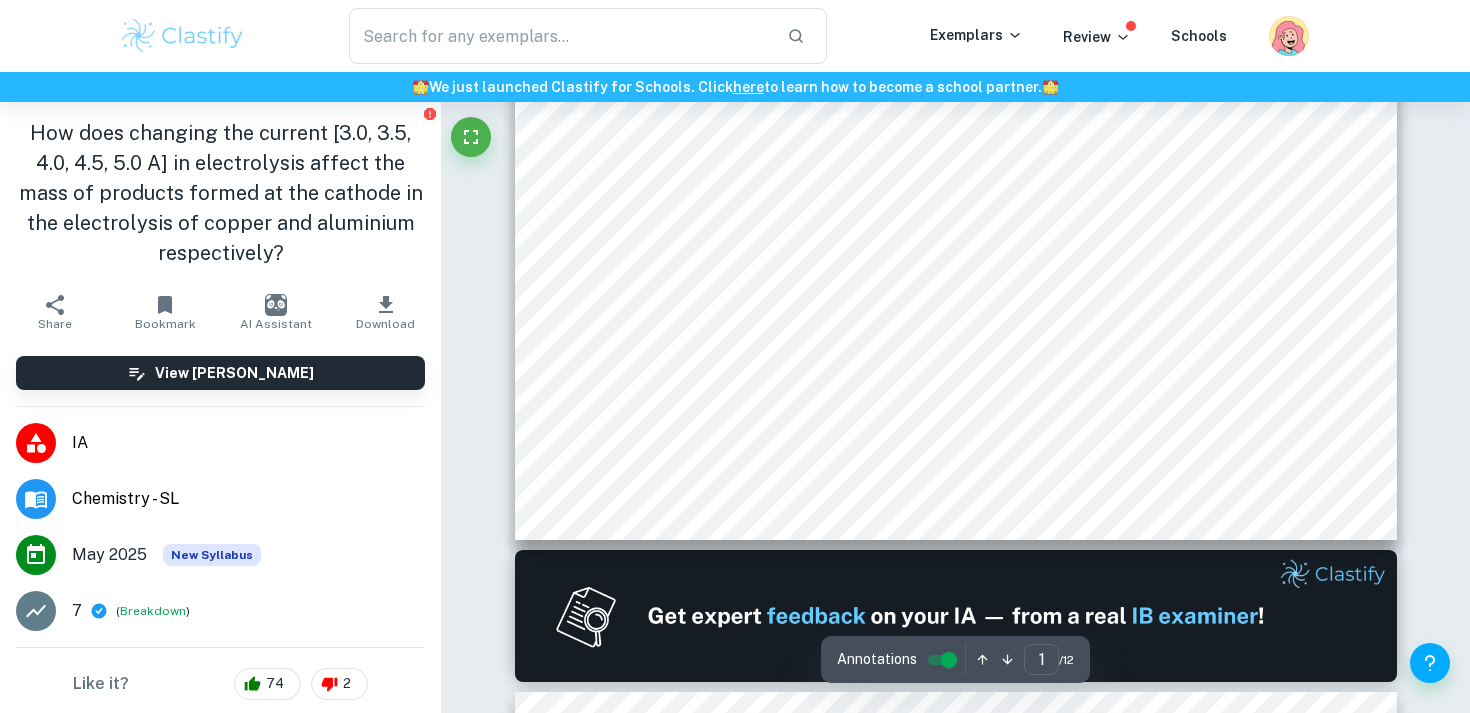 scroll, scrollTop: 815, scrollLeft: 0, axis: vertical 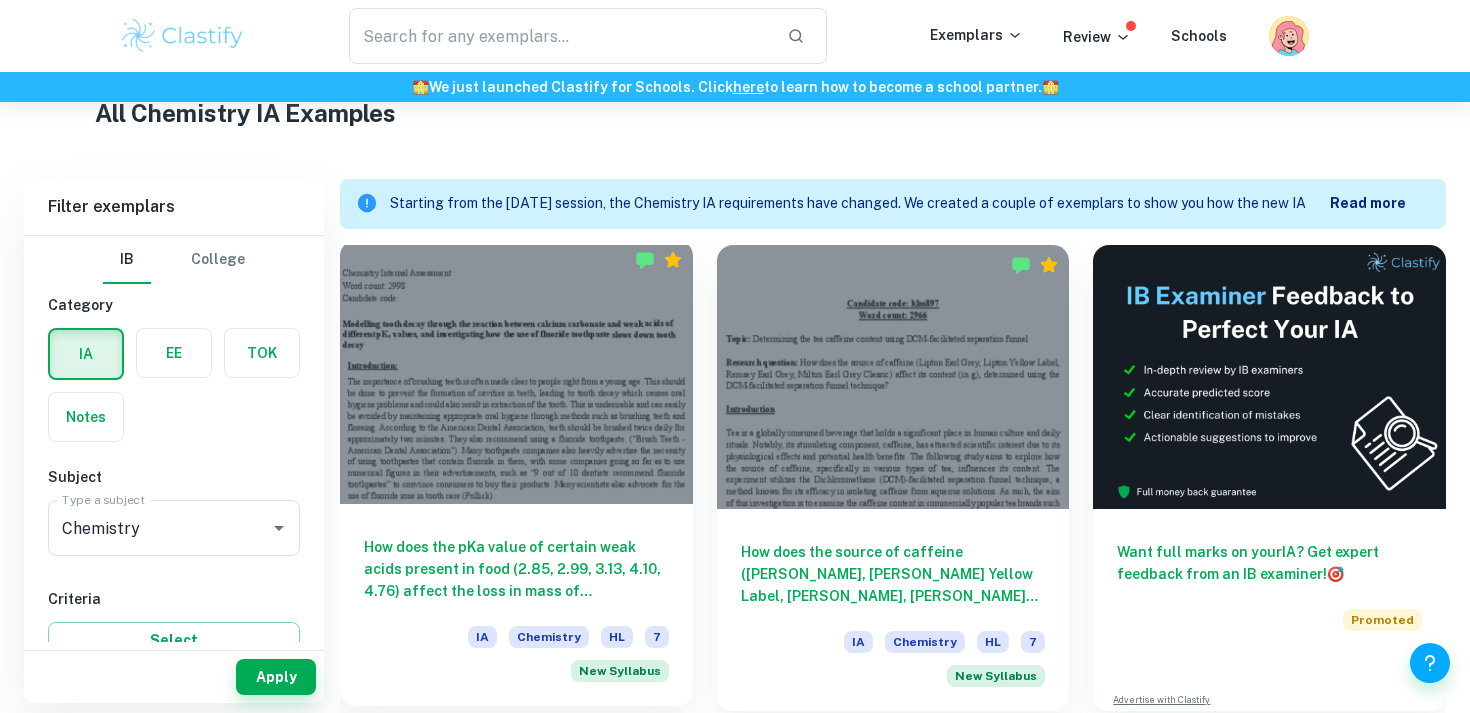 click at bounding box center (516, 372) 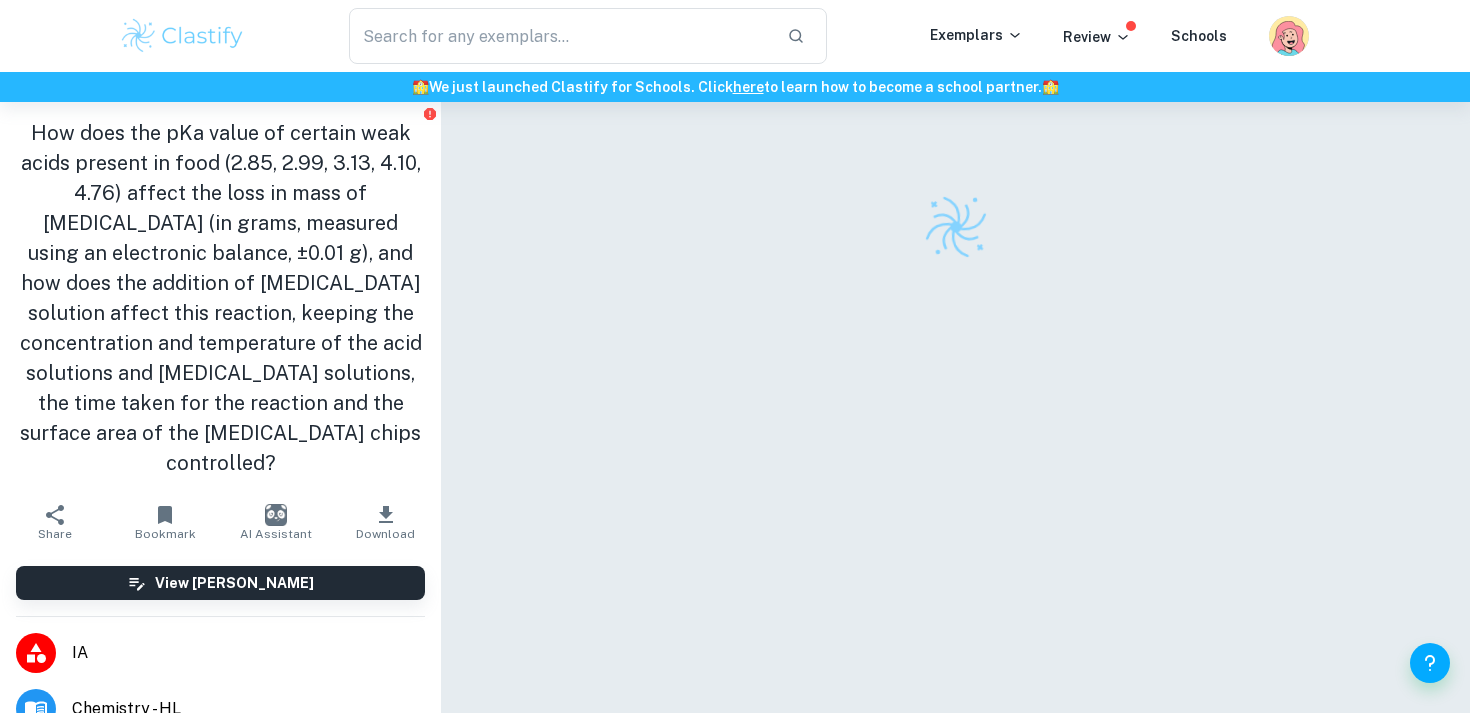 scroll, scrollTop: 102, scrollLeft: 0, axis: vertical 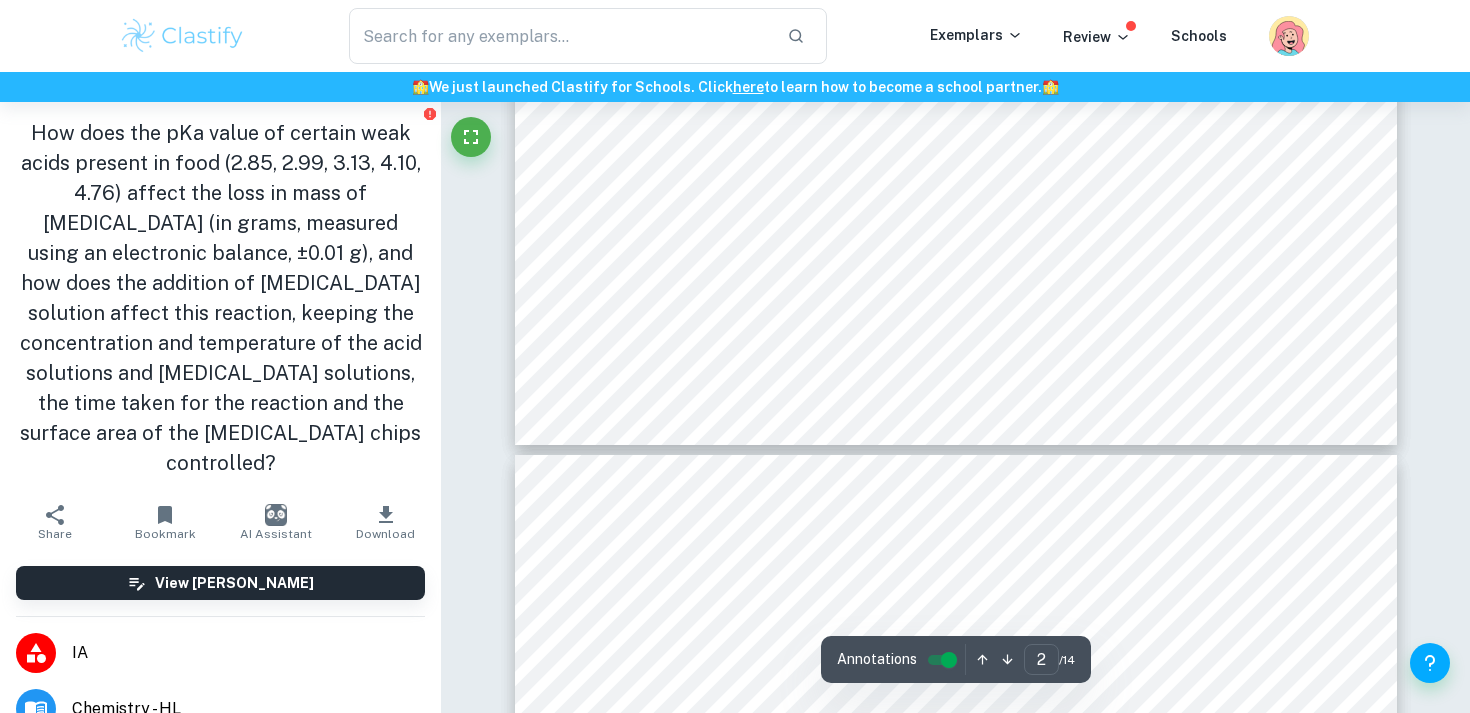 type on "3" 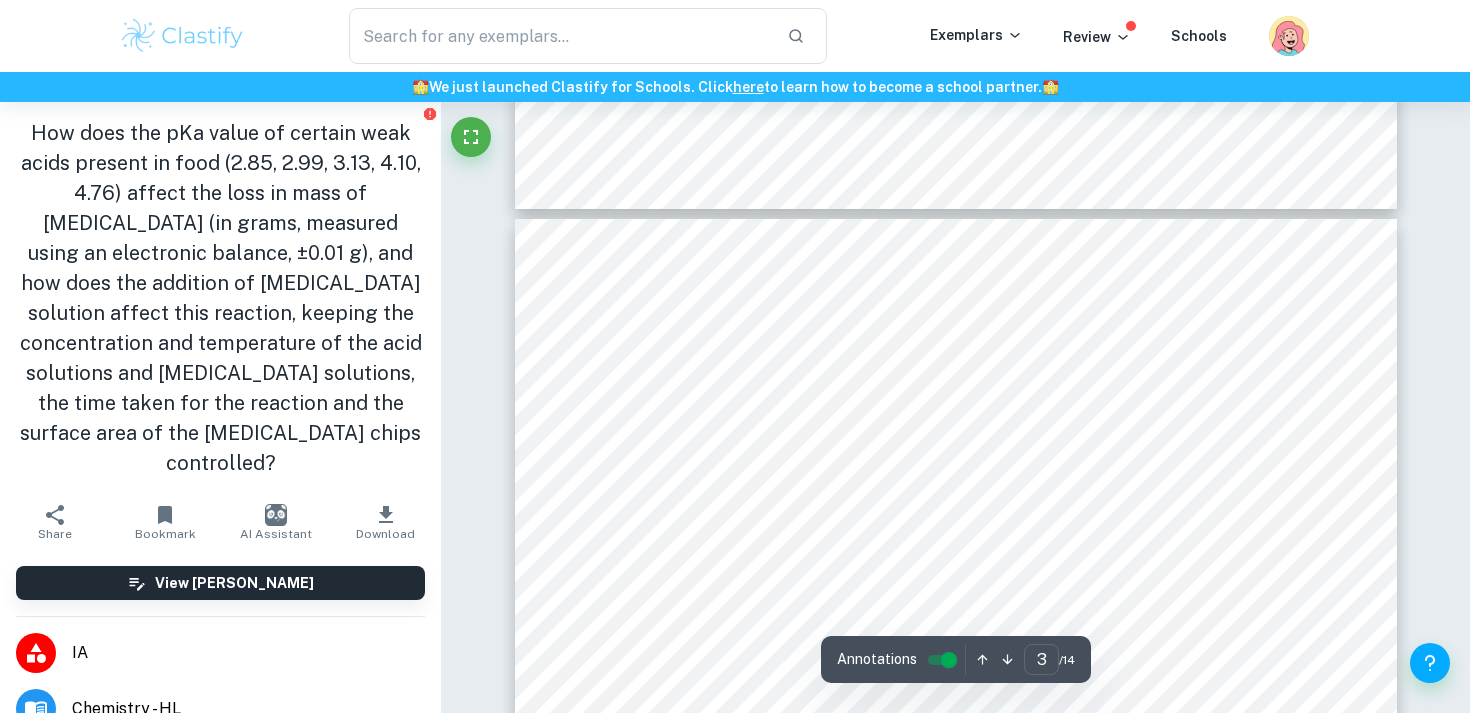 scroll, scrollTop: 2374, scrollLeft: 0, axis: vertical 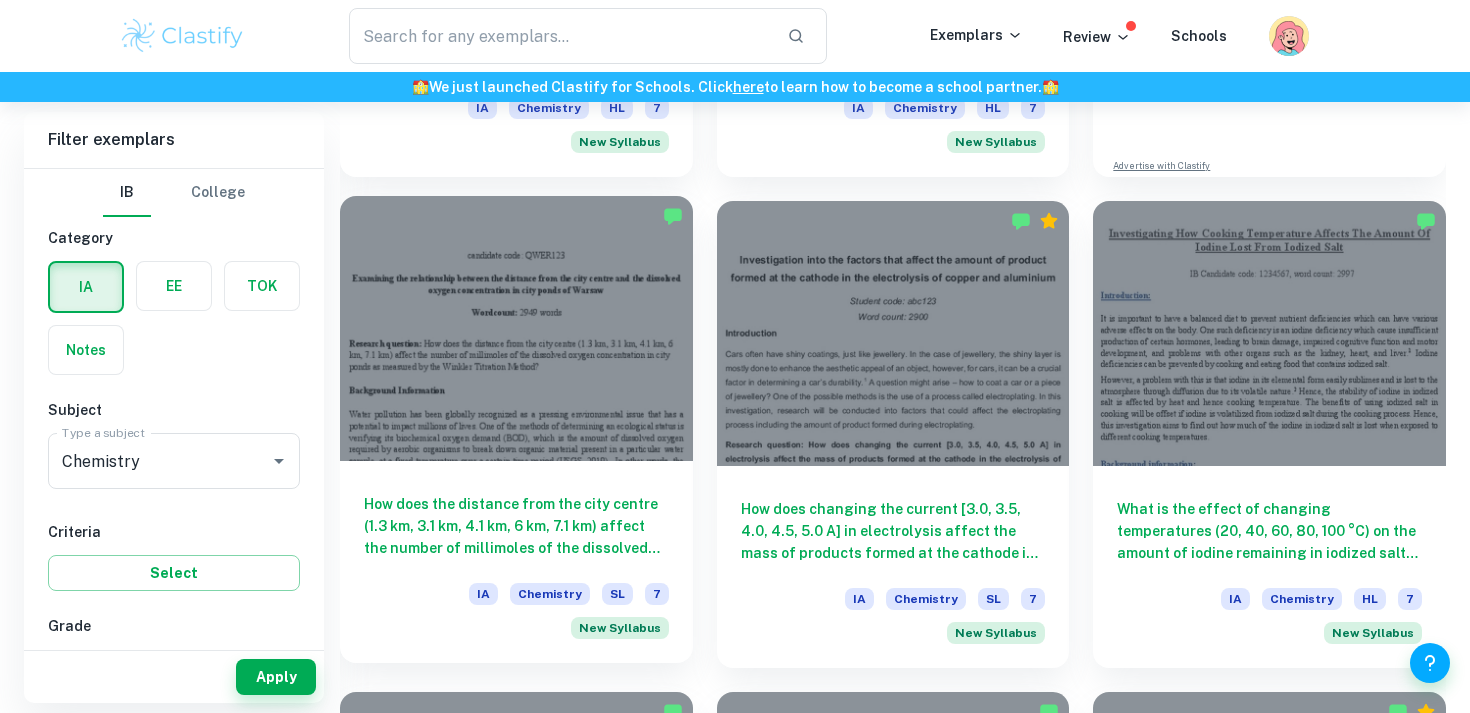 click on "How does the distance from the city centre (1.3 km, 3.1 km, 4.1 km, 6 km, 7.1 km) affect the number of millimoles of the dissolved oxygen concentration in city ponds as measured by the Winkler Titration Method? IA Chemistry SL 7 New Syllabus" at bounding box center (516, 562) 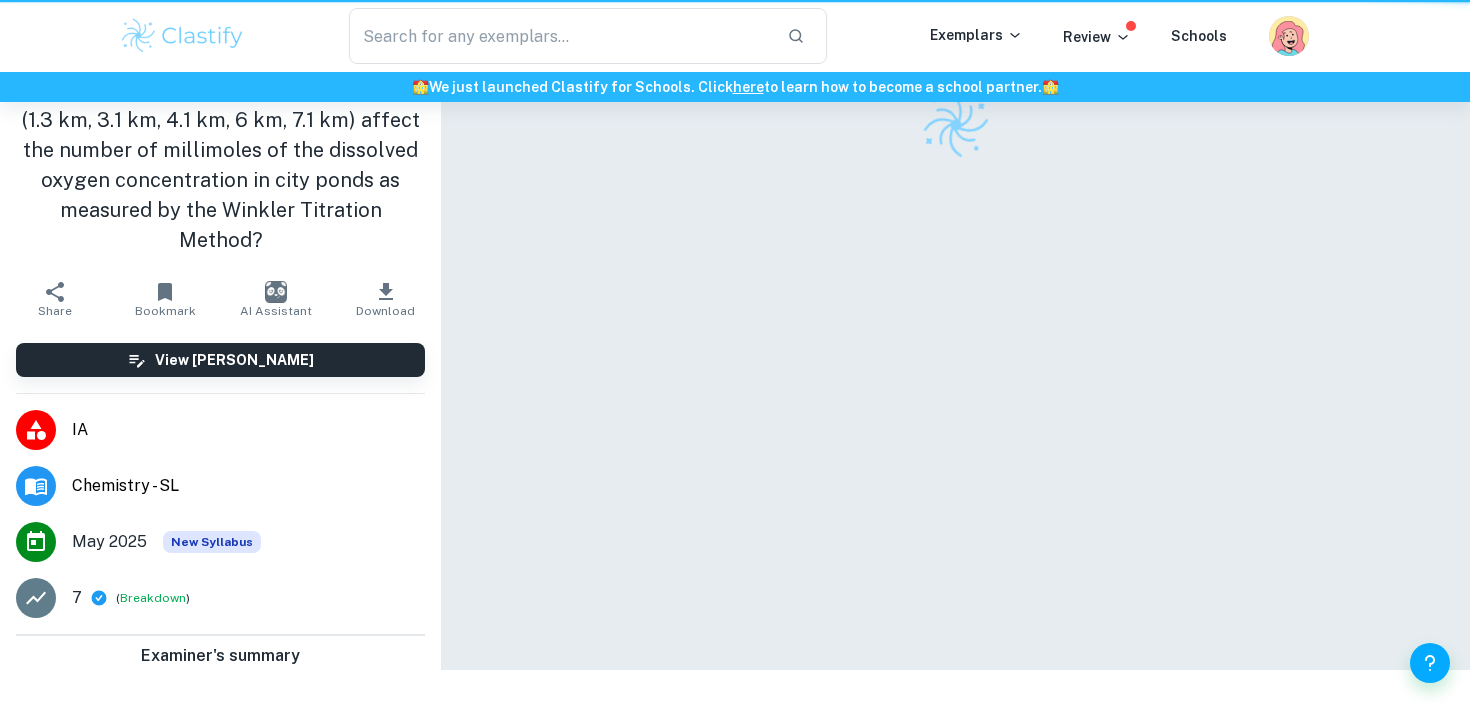 scroll, scrollTop: 0, scrollLeft: 0, axis: both 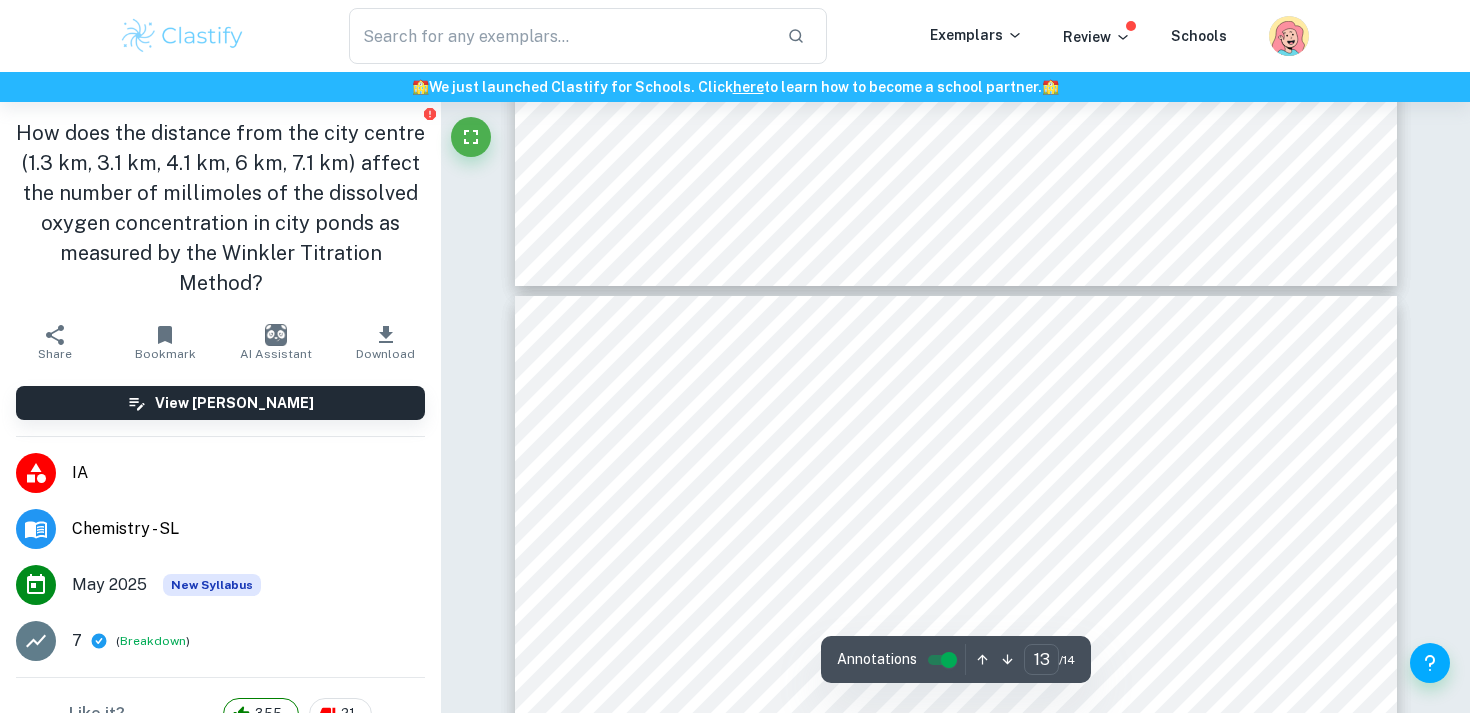 type on "14" 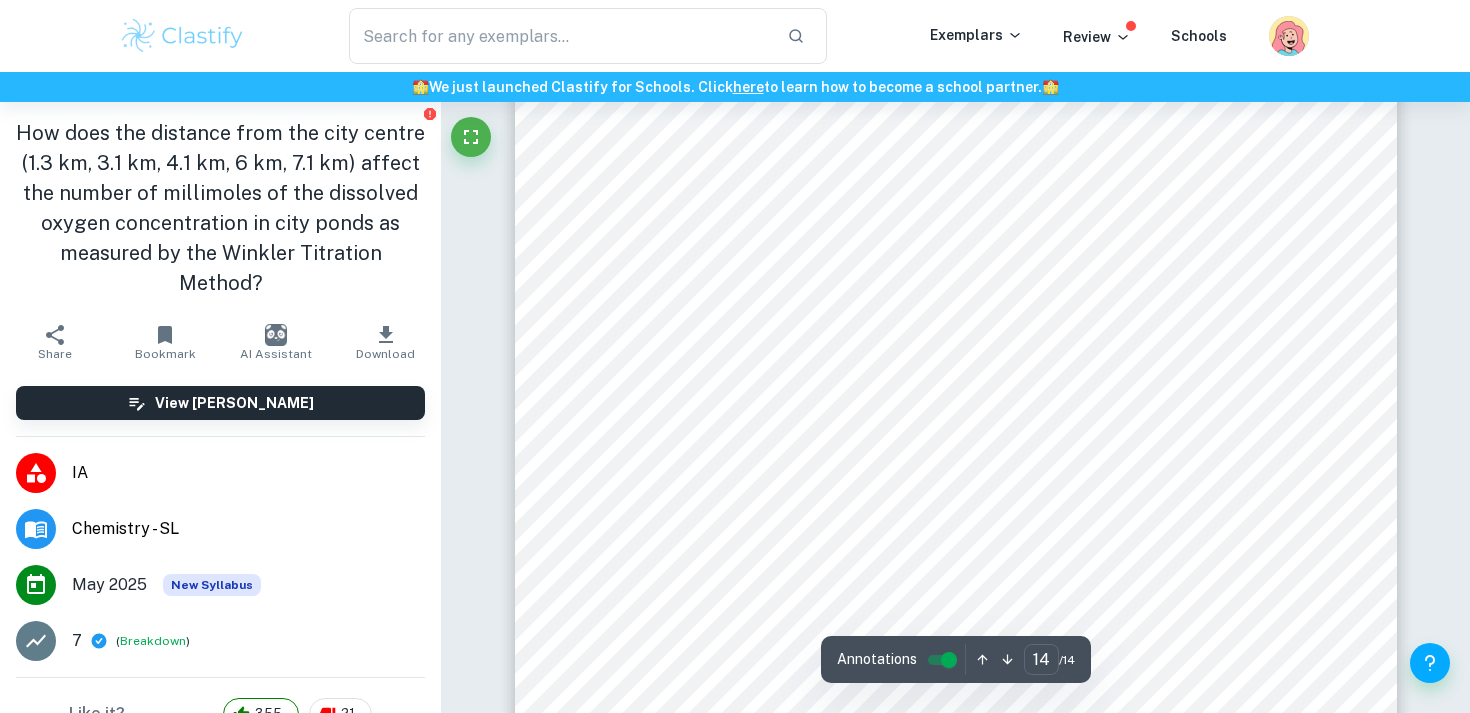 scroll, scrollTop: 16988, scrollLeft: 0, axis: vertical 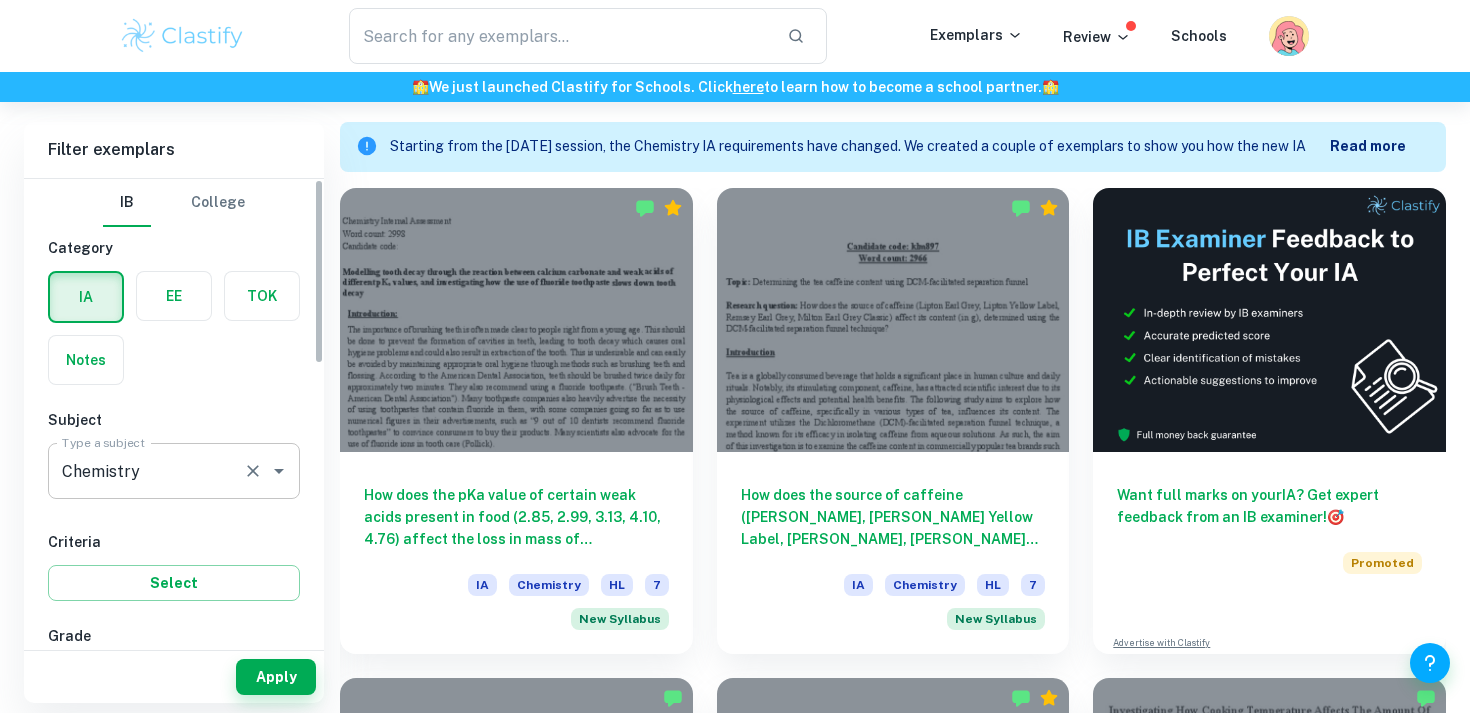 click on "Chemistry" at bounding box center [146, 471] 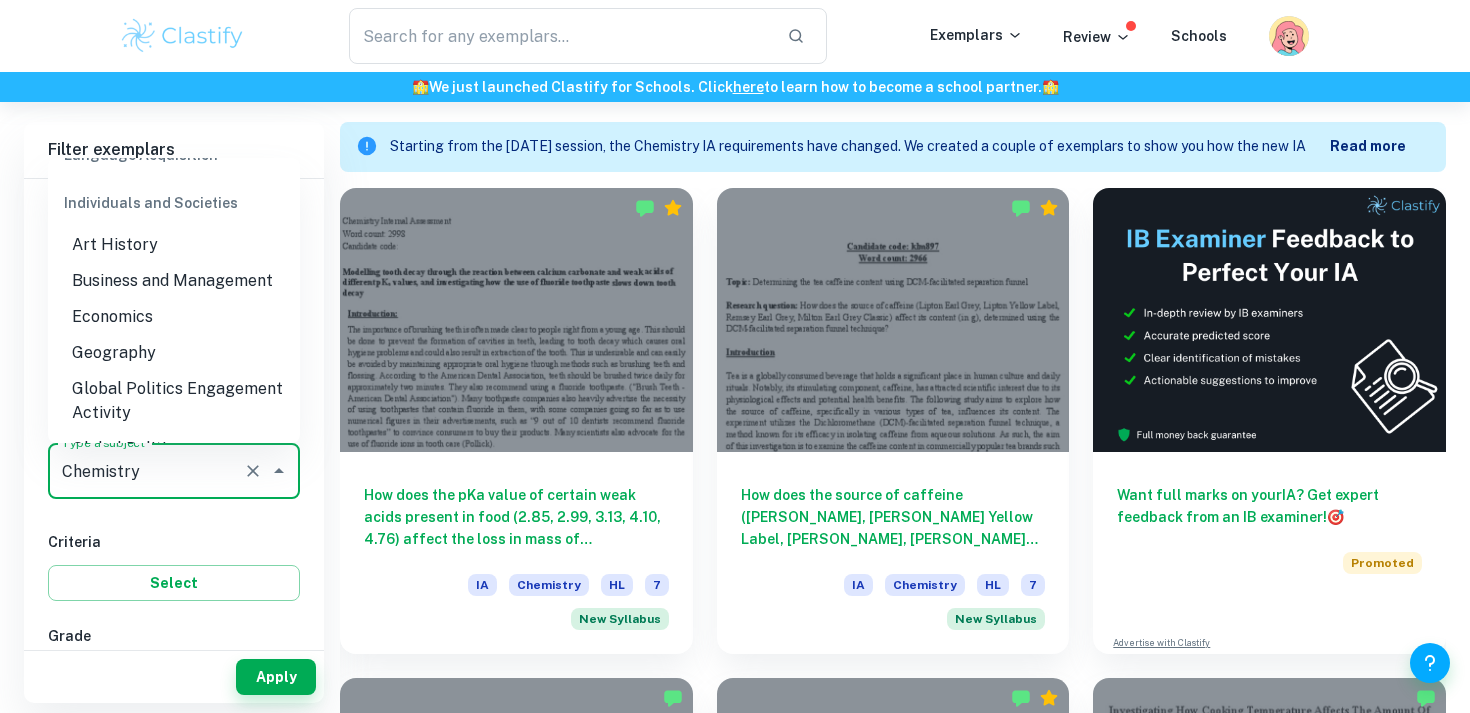 scroll, scrollTop: 1889, scrollLeft: 0, axis: vertical 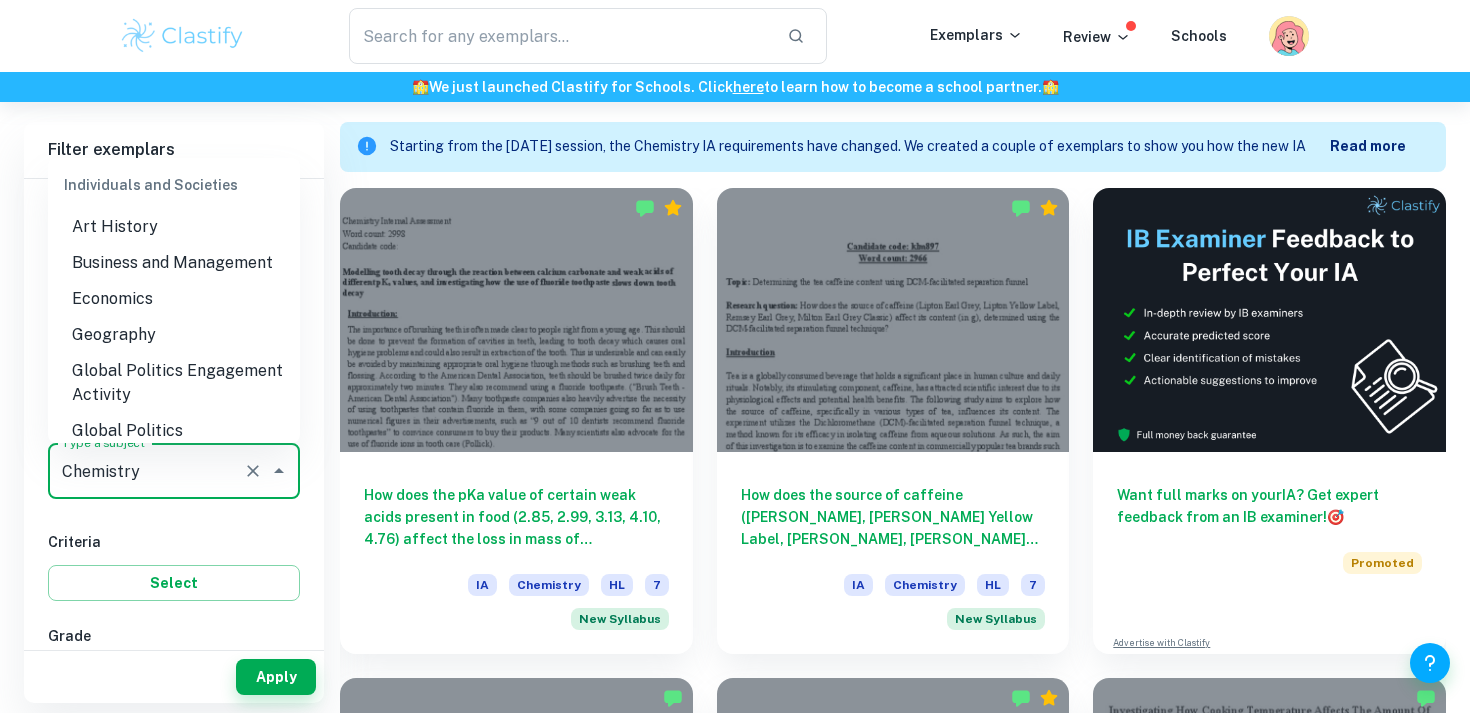 click on "Business and Management" at bounding box center (174, 263) 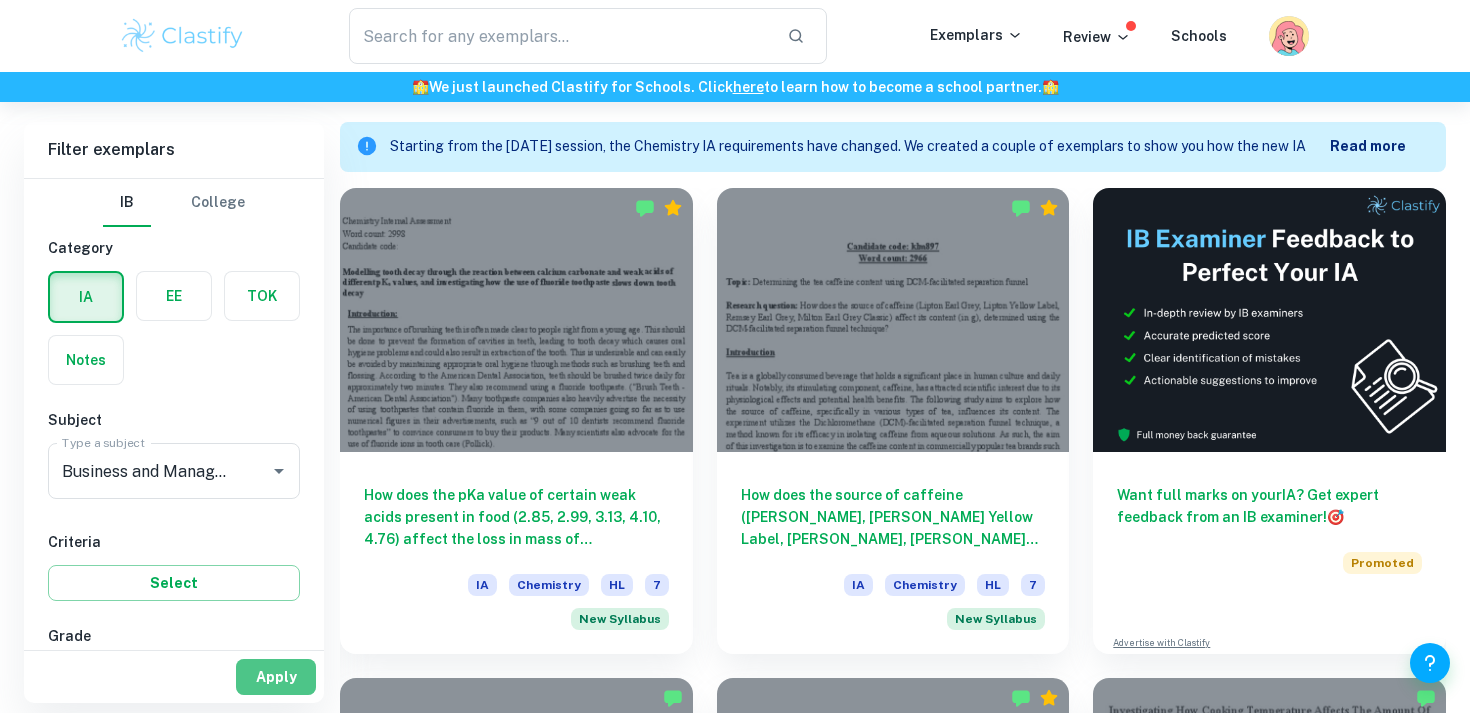 click on "Apply" at bounding box center [276, 677] 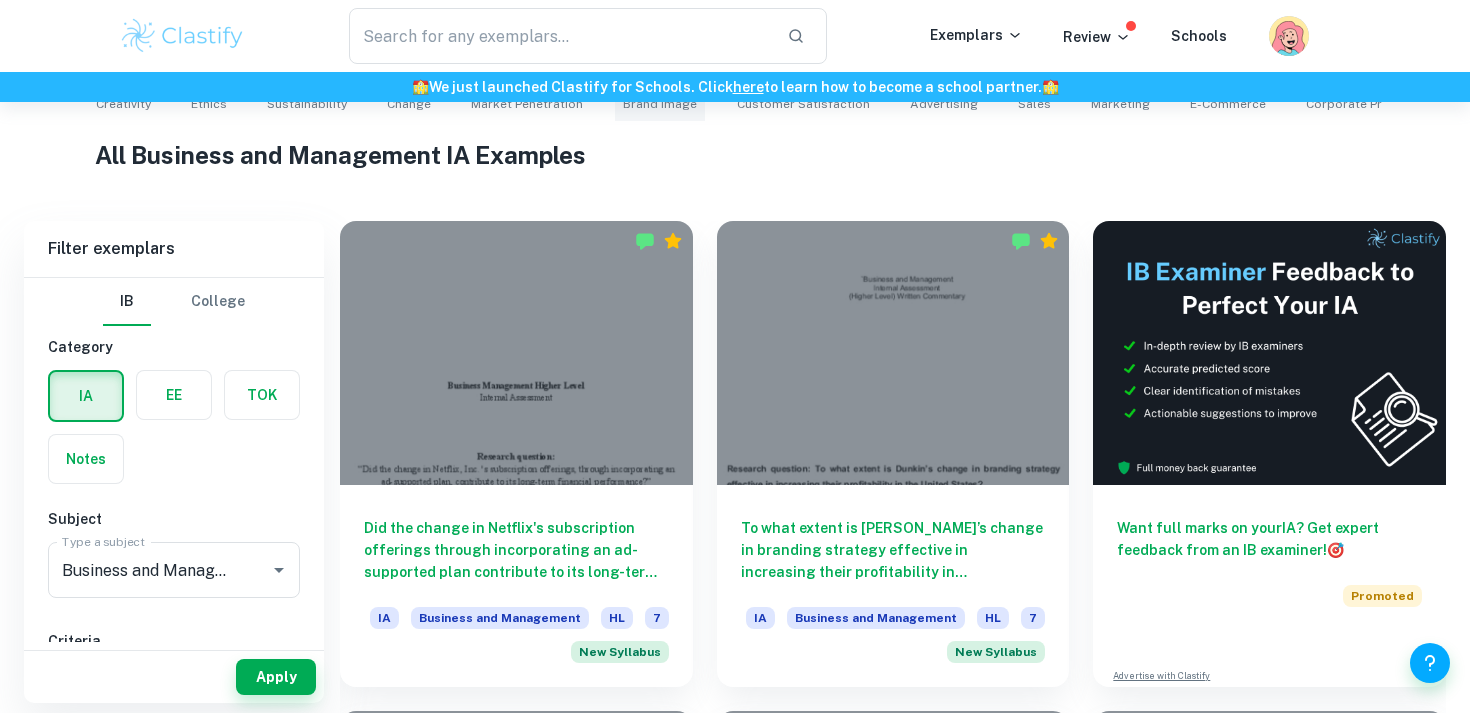 scroll, scrollTop: 454, scrollLeft: 0, axis: vertical 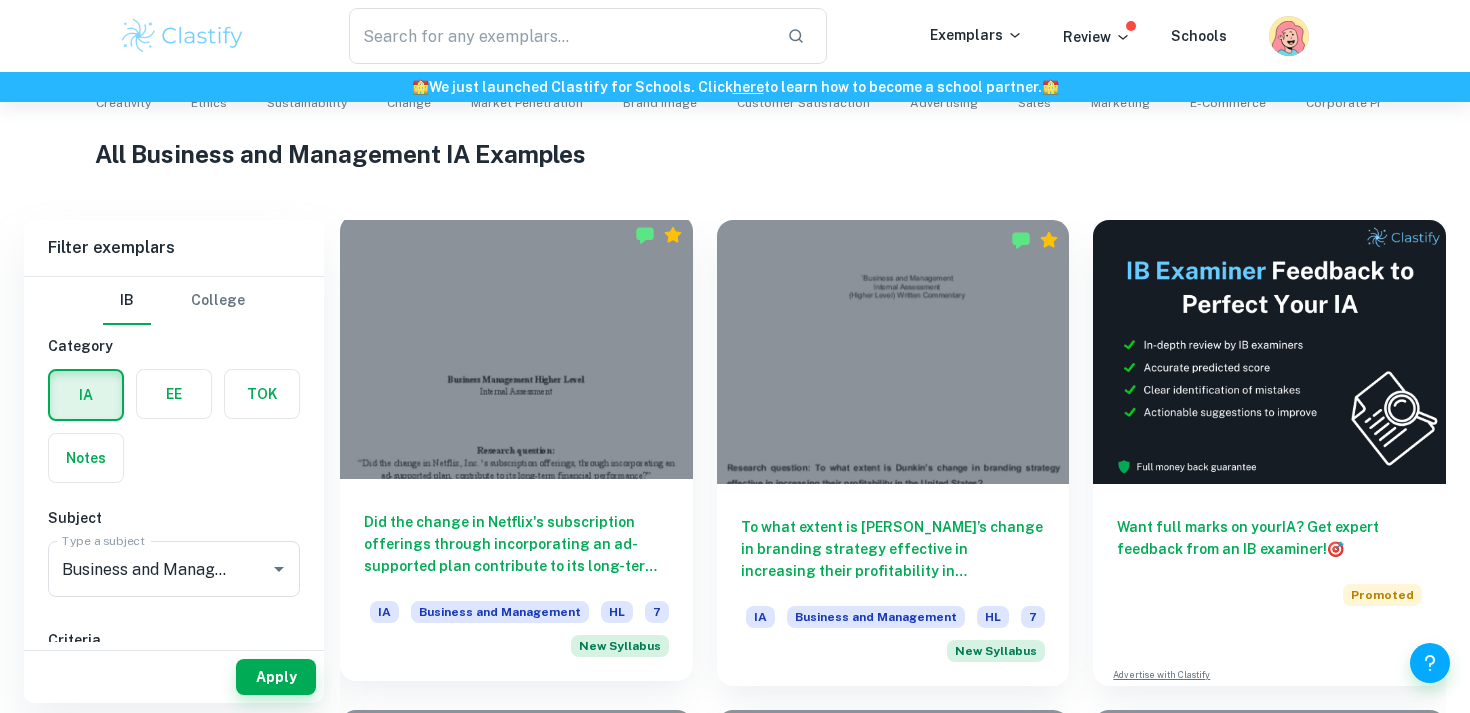 click on "Did the change in Netflix's subscription offerings through incorporating an ad-supported
plan contribute to its long-term financial performance?" at bounding box center [516, 544] 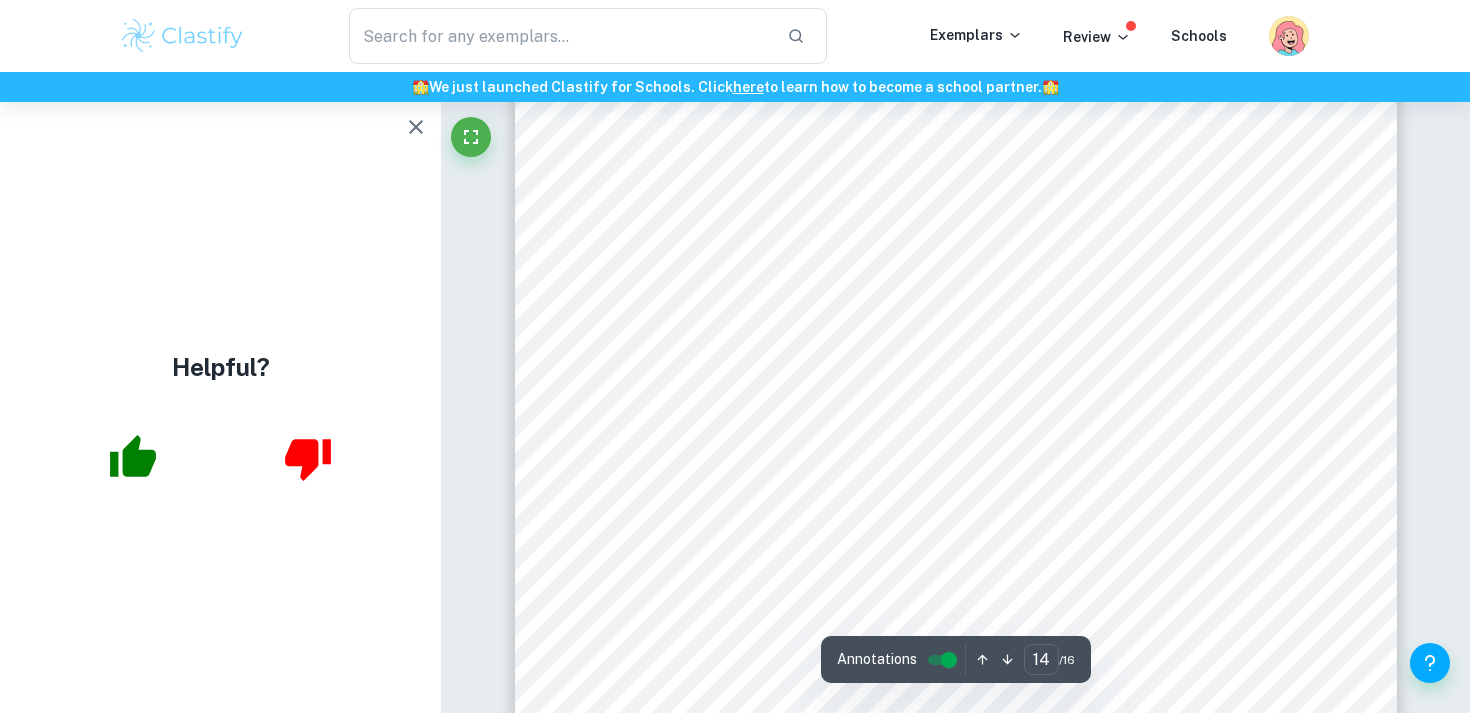 scroll, scrollTop: 16600, scrollLeft: 0, axis: vertical 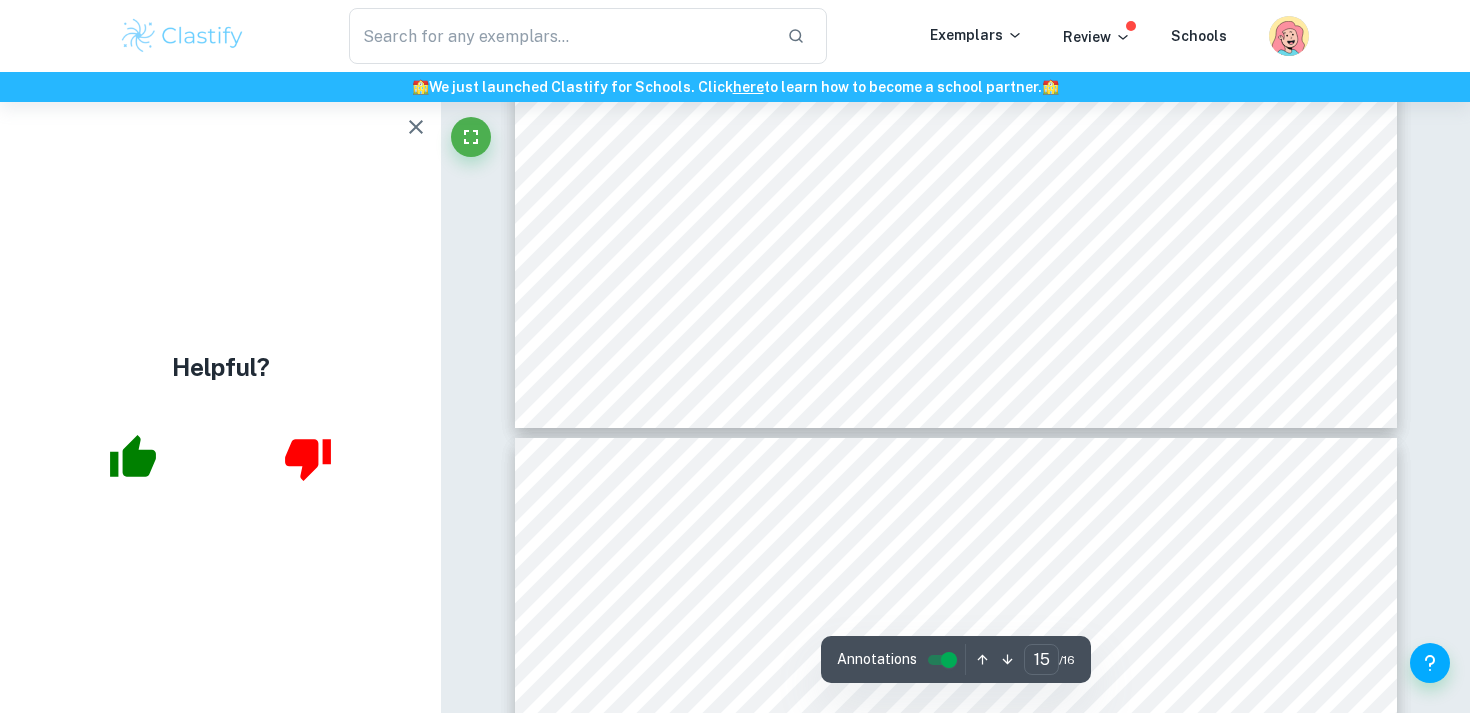 type on "16" 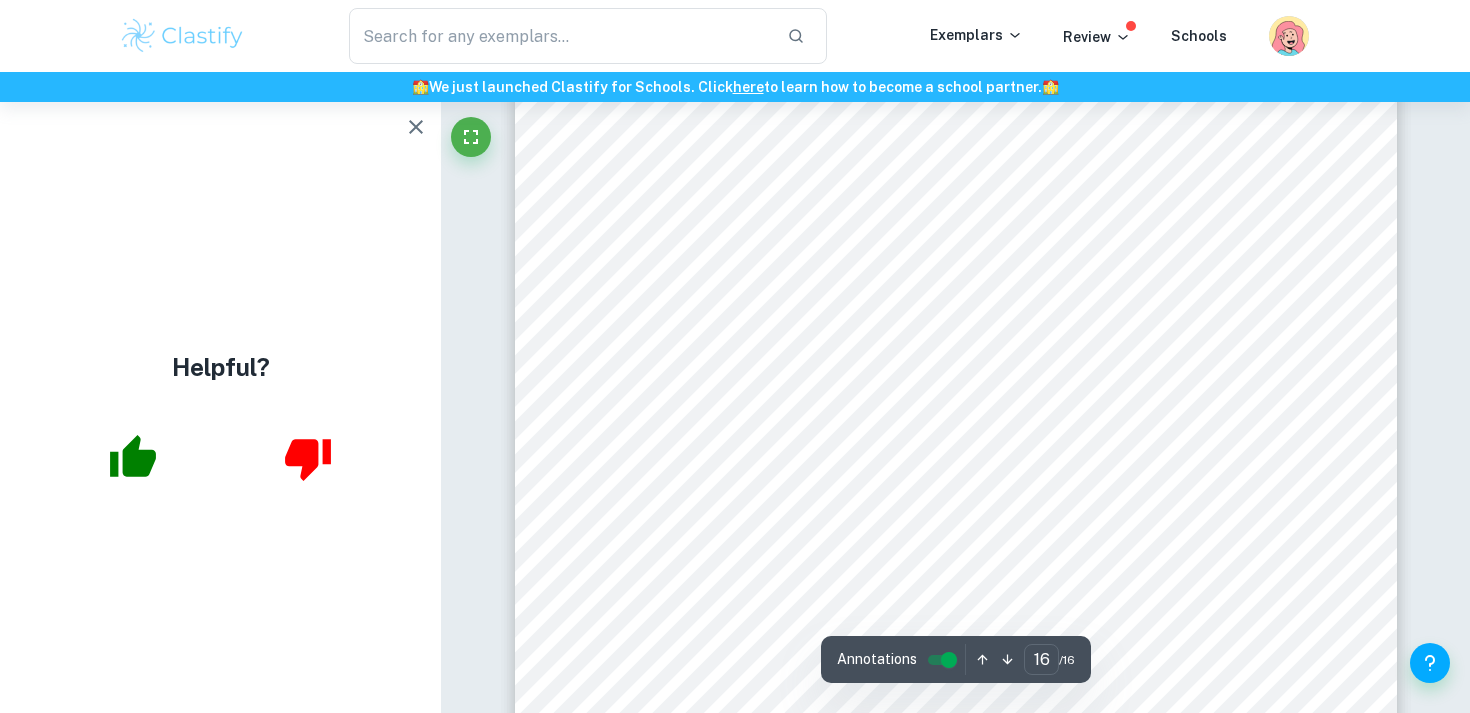 scroll, scrollTop: 19272, scrollLeft: 0, axis: vertical 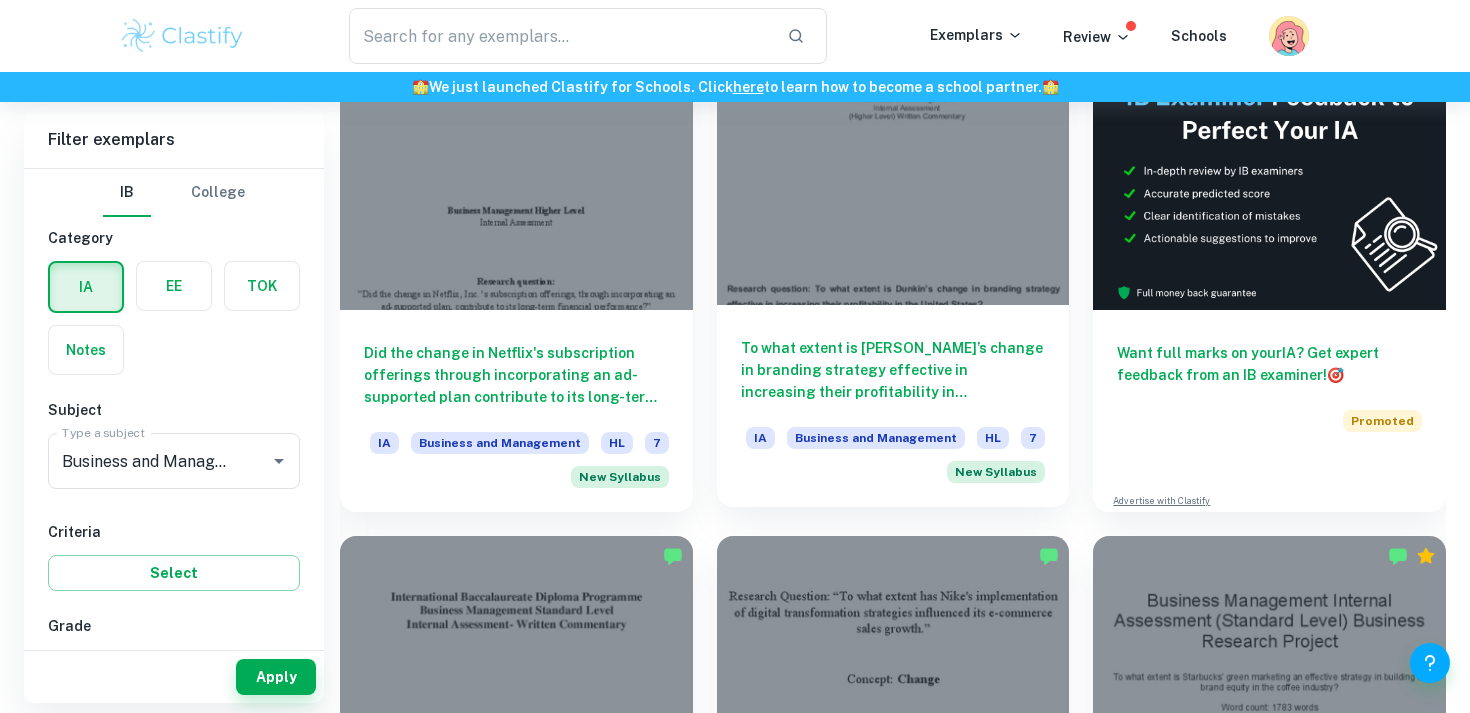 click on "To what extent is Dunkin’s change in branding strategy effective in increasing their profitability in the United States?" at bounding box center (893, 370) 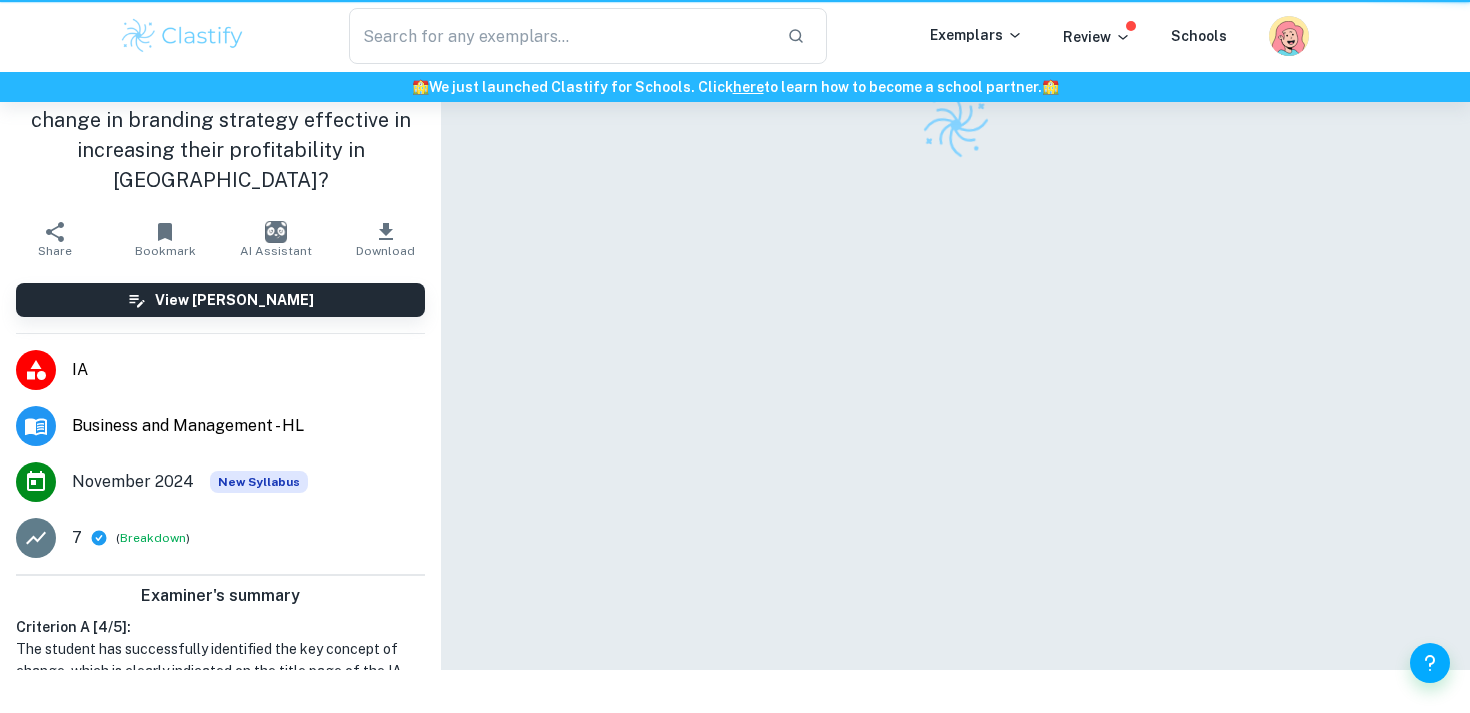 scroll, scrollTop: 0, scrollLeft: 0, axis: both 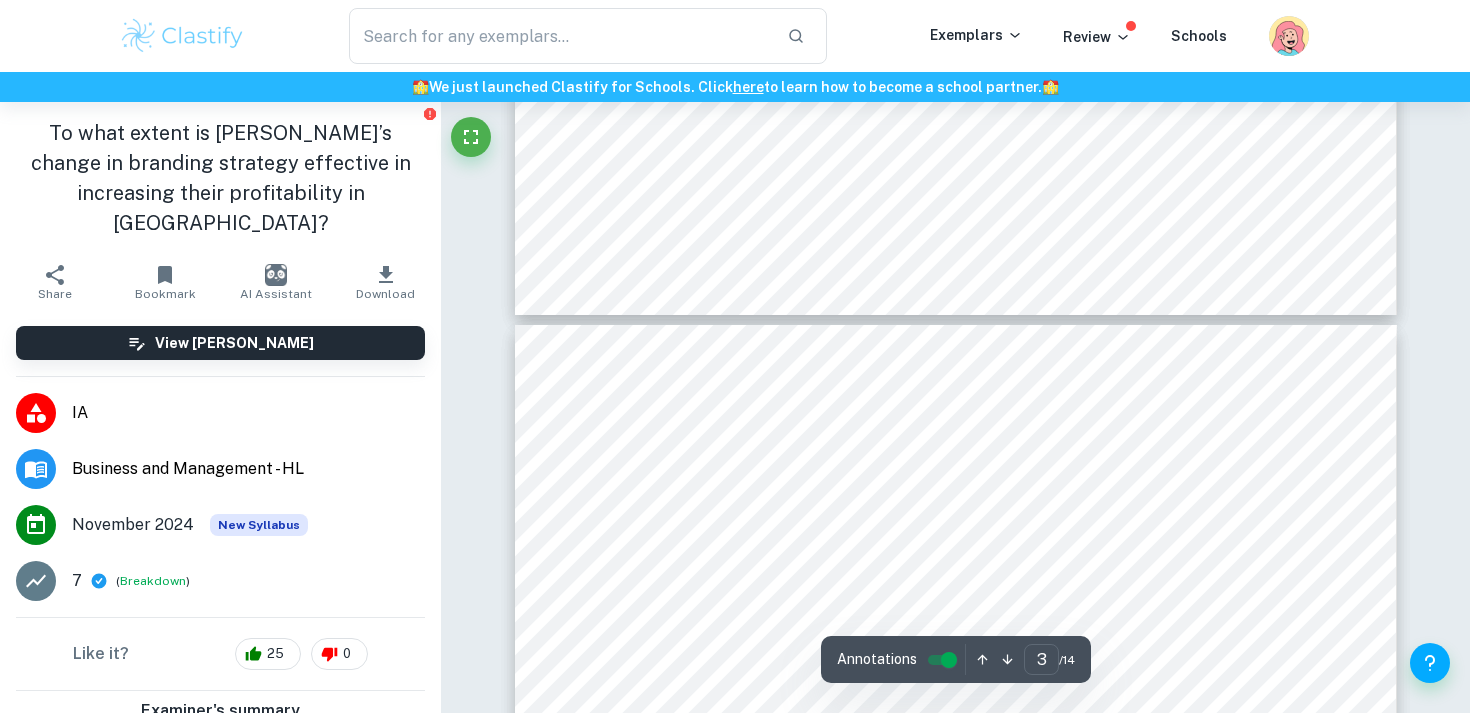 type on "4" 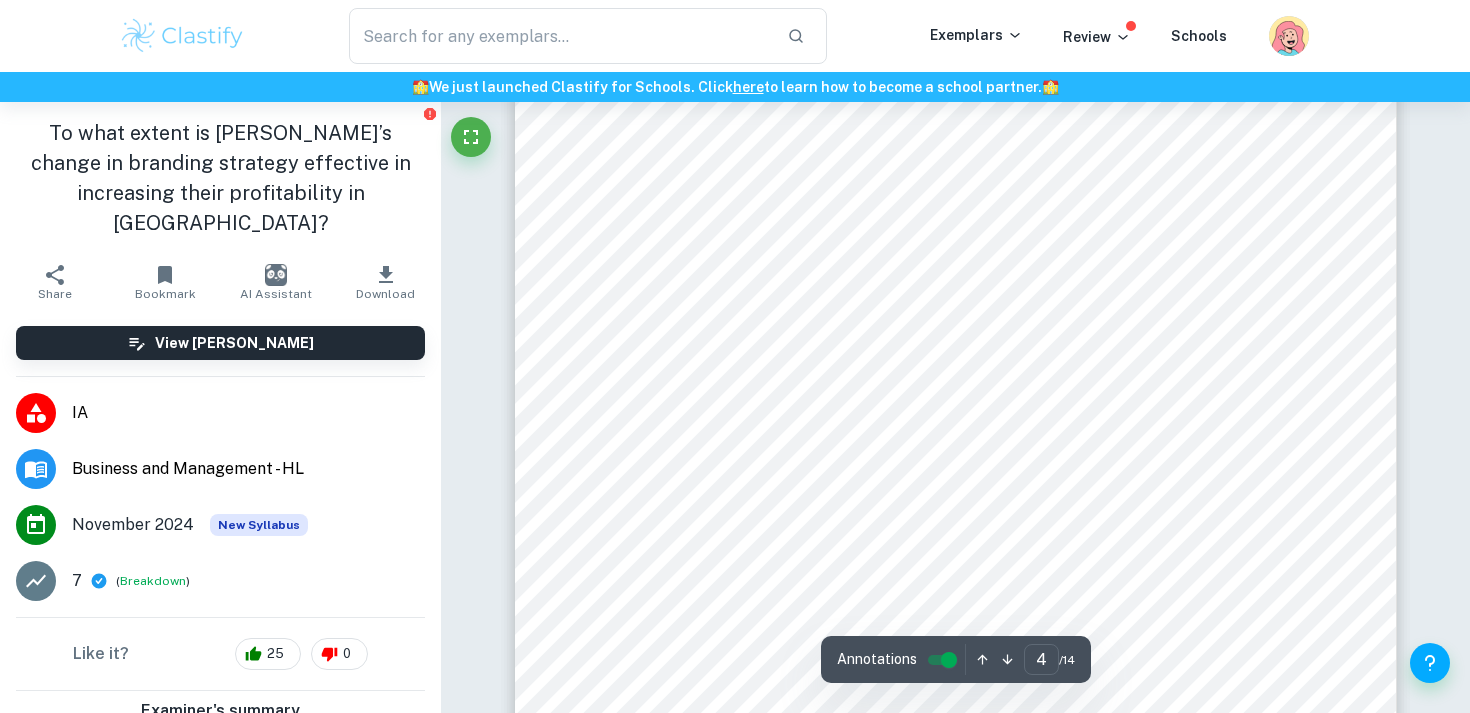 scroll, scrollTop: 4010, scrollLeft: 0, axis: vertical 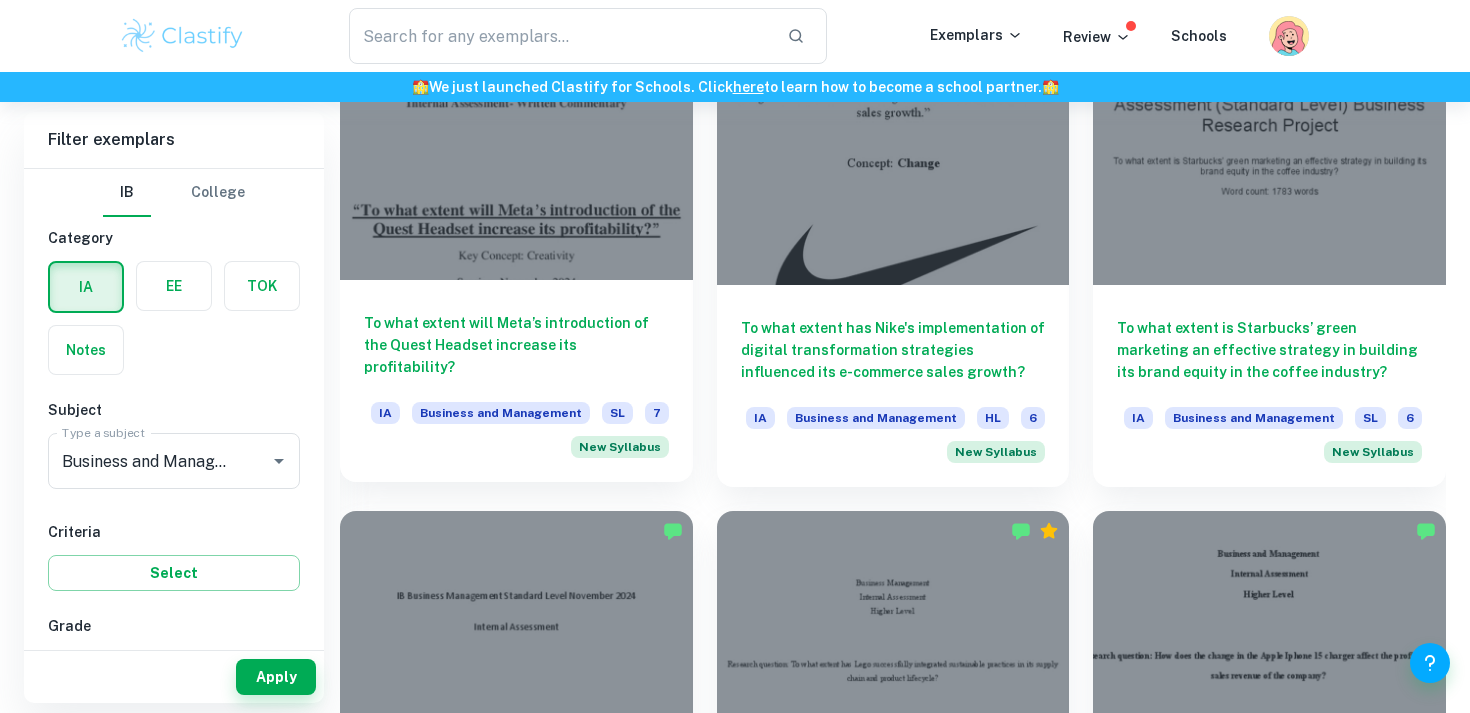 click on "To what extent will Meta’s introduction of the Quest Headset increase its profitability?" at bounding box center (516, 345) 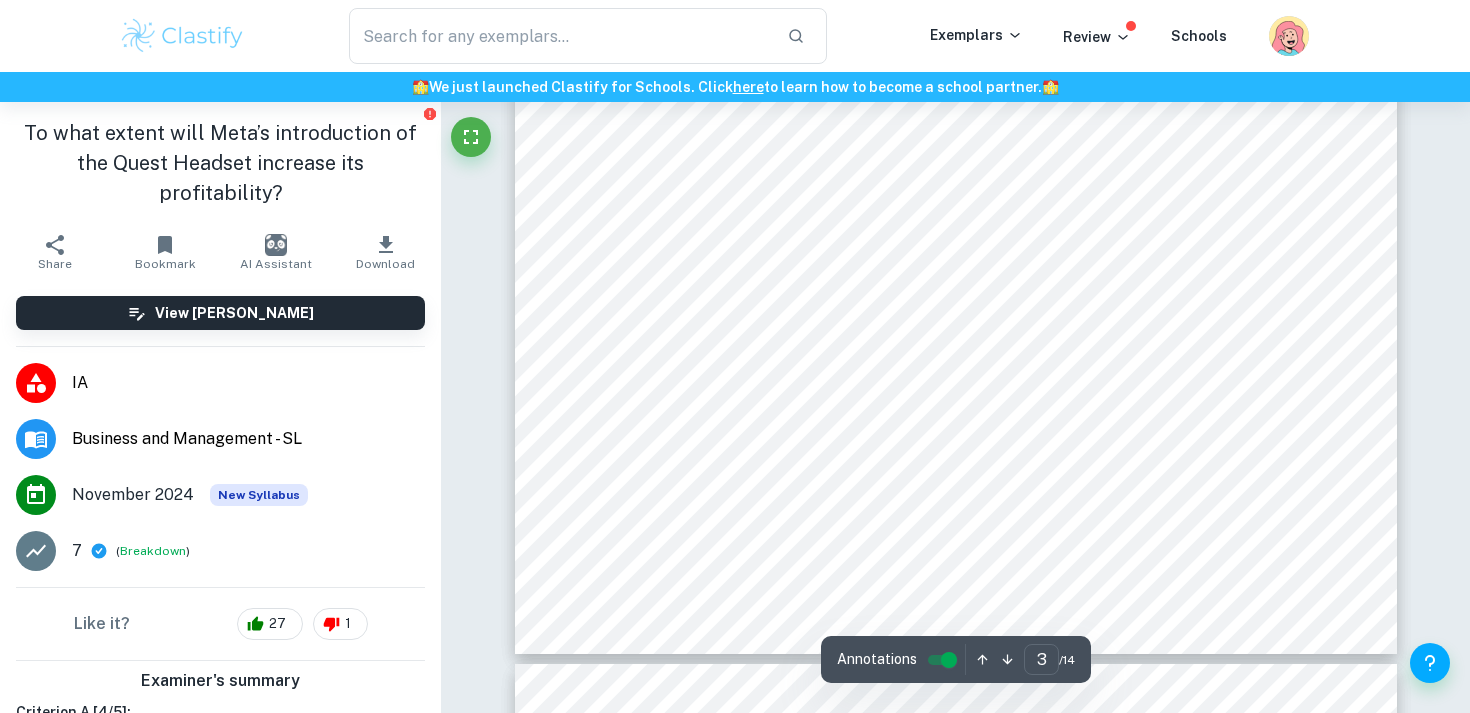 scroll, scrollTop: 3372, scrollLeft: 0, axis: vertical 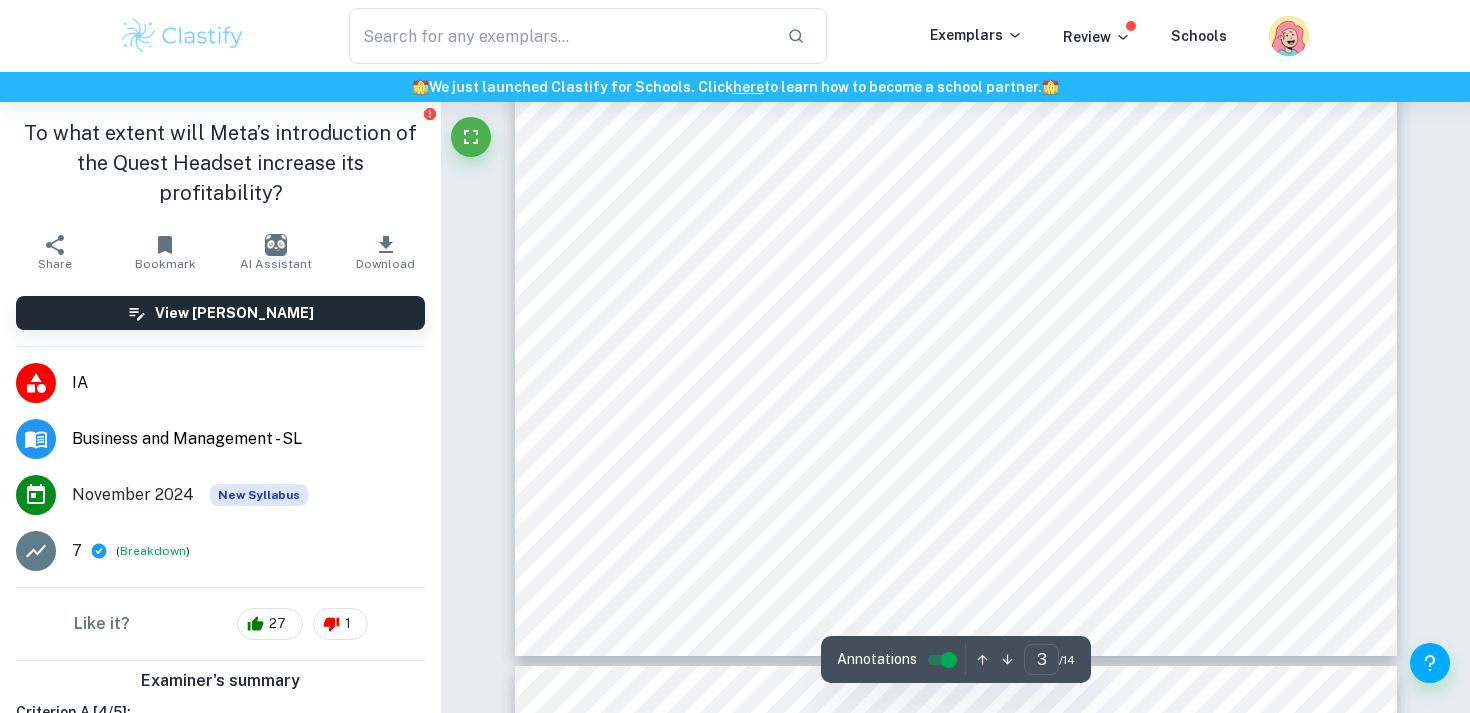 drag, startPoint x: 800, startPoint y: 471, endPoint x: 977, endPoint y: 486, distance: 177.63446 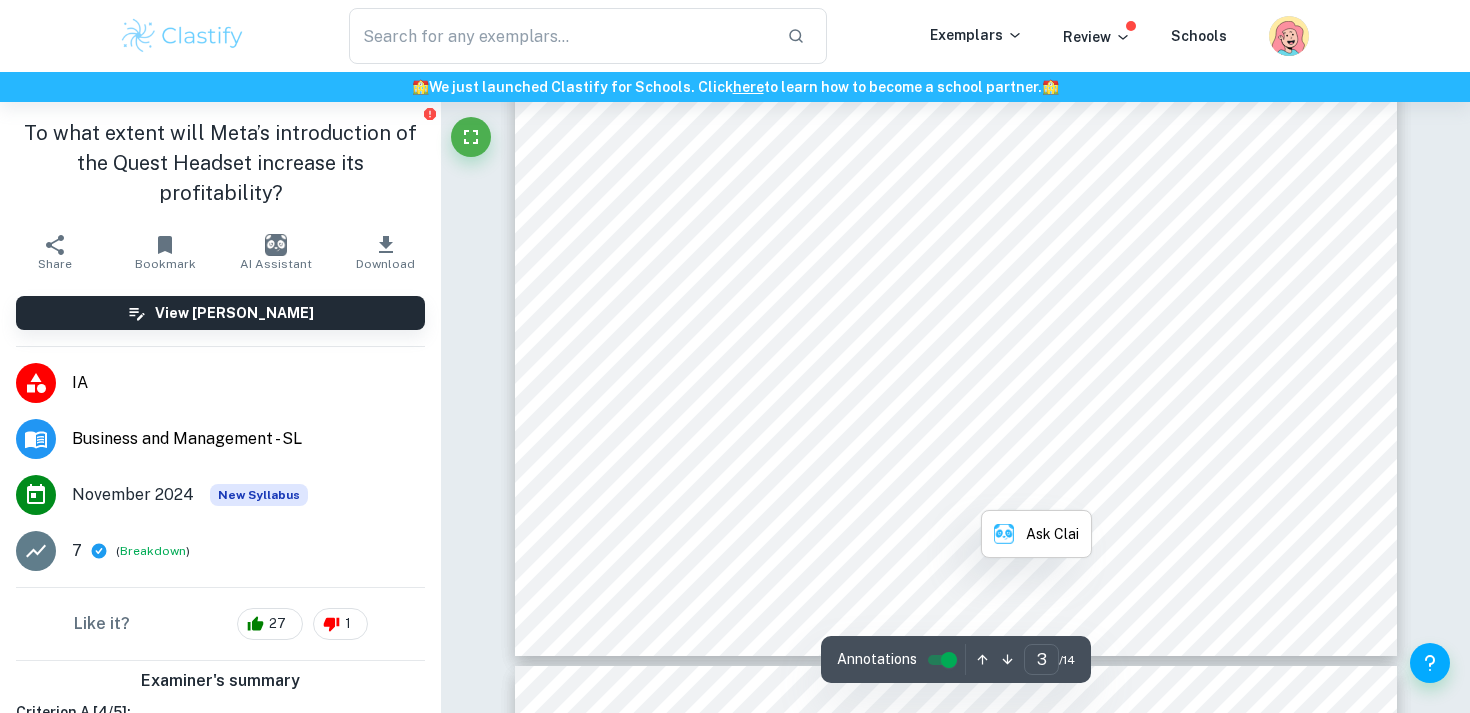click on "Nov. 2023, www.linkedin.com/pulse/most-notable-meta-subsidiaries-86013-billion-net-al-hasan-pmp-ifoef/." at bounding box center [777, 491] 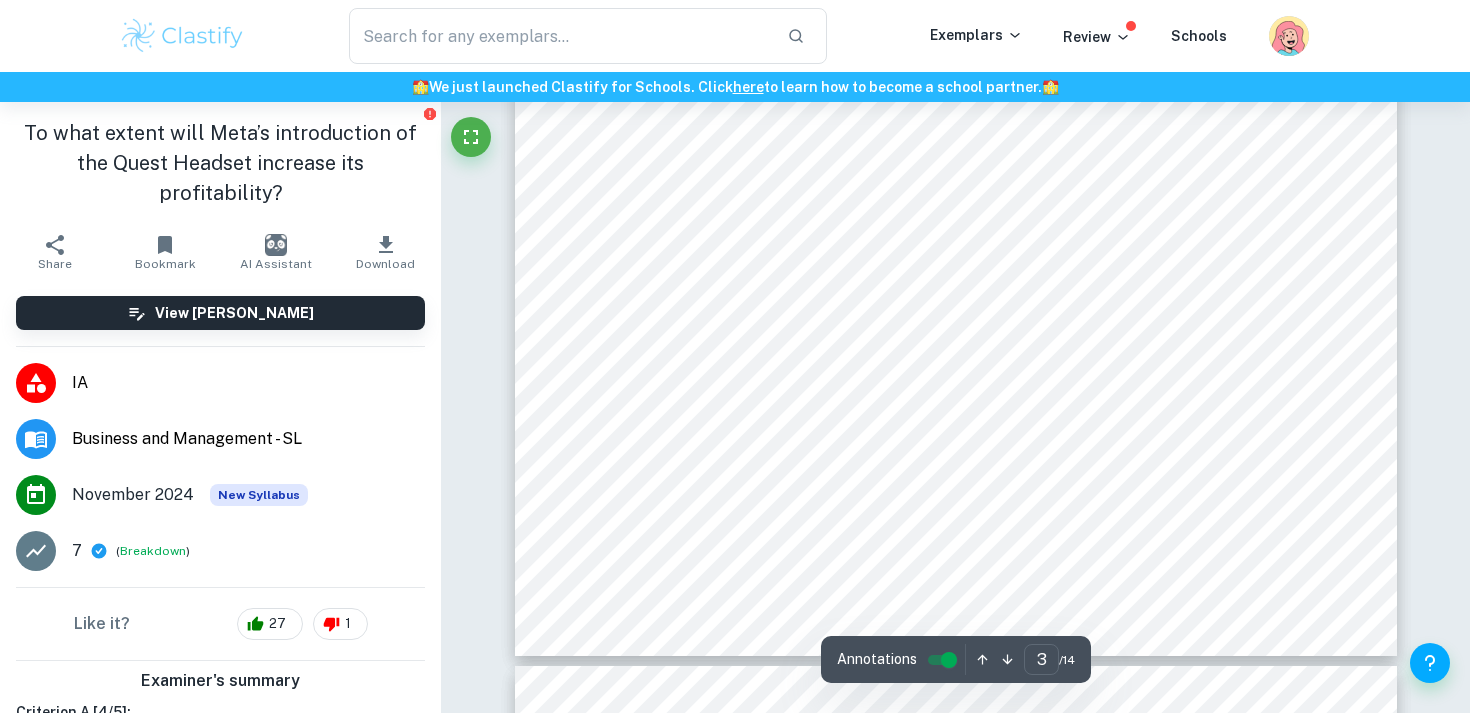 drag, startPoint x: 977, startPoint y: 486, endPoint x: 965, endPoint y: 471, distance: 19.209373 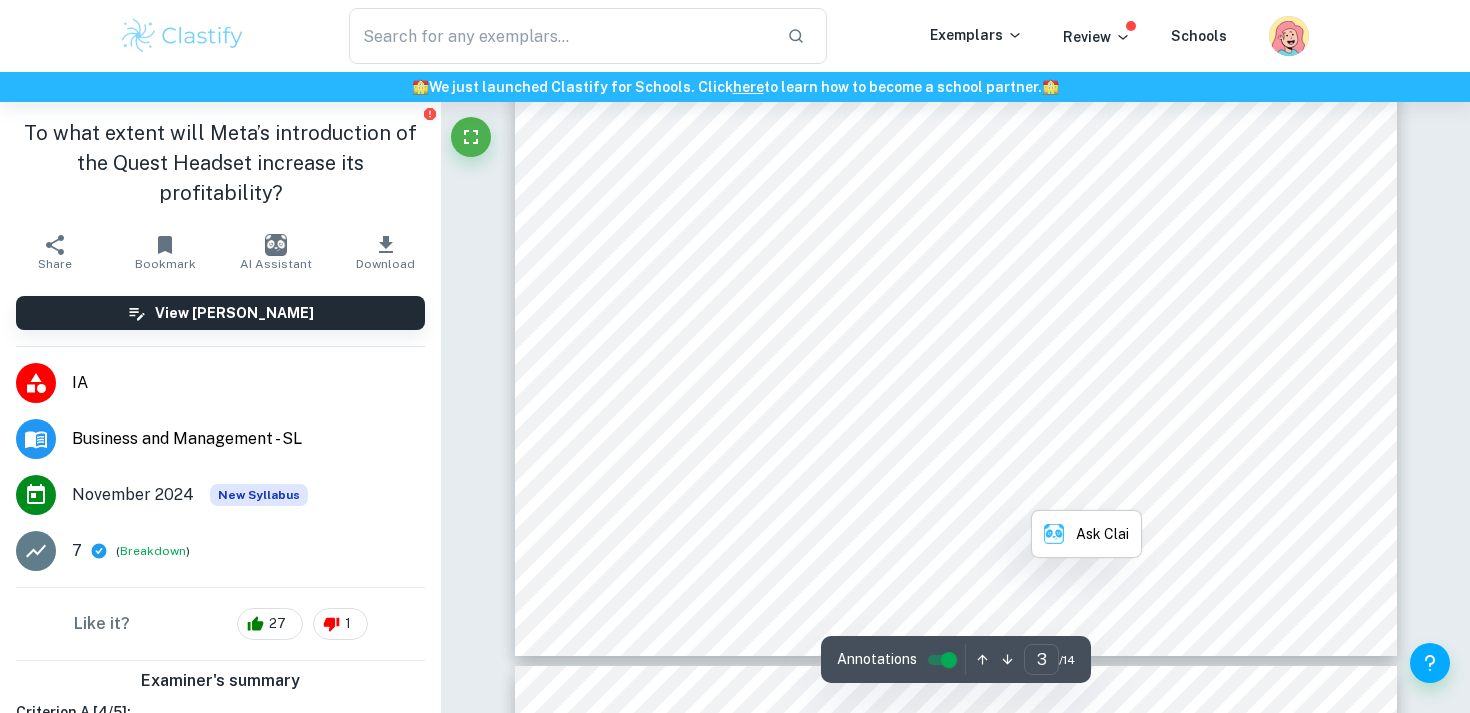 click on "Saeed. <Most Notable Meta Subsidiaries - $860.13 Billion Net Worth.= LinkedIn, 28" at bounding box center [1010, 473] 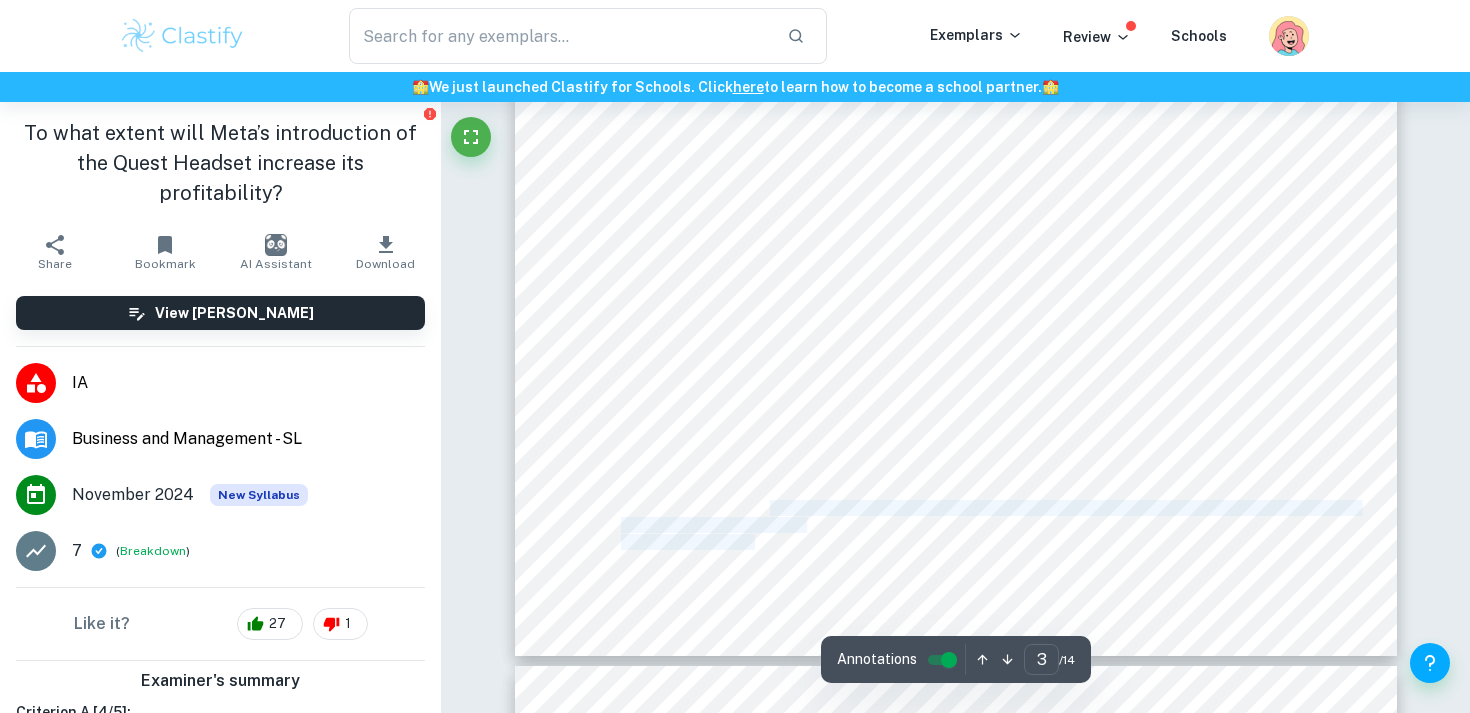 drag, startPoint x: 741, startPoint y: 503, endPoint x: 752, endPoint y: 540, distance: 38.600517 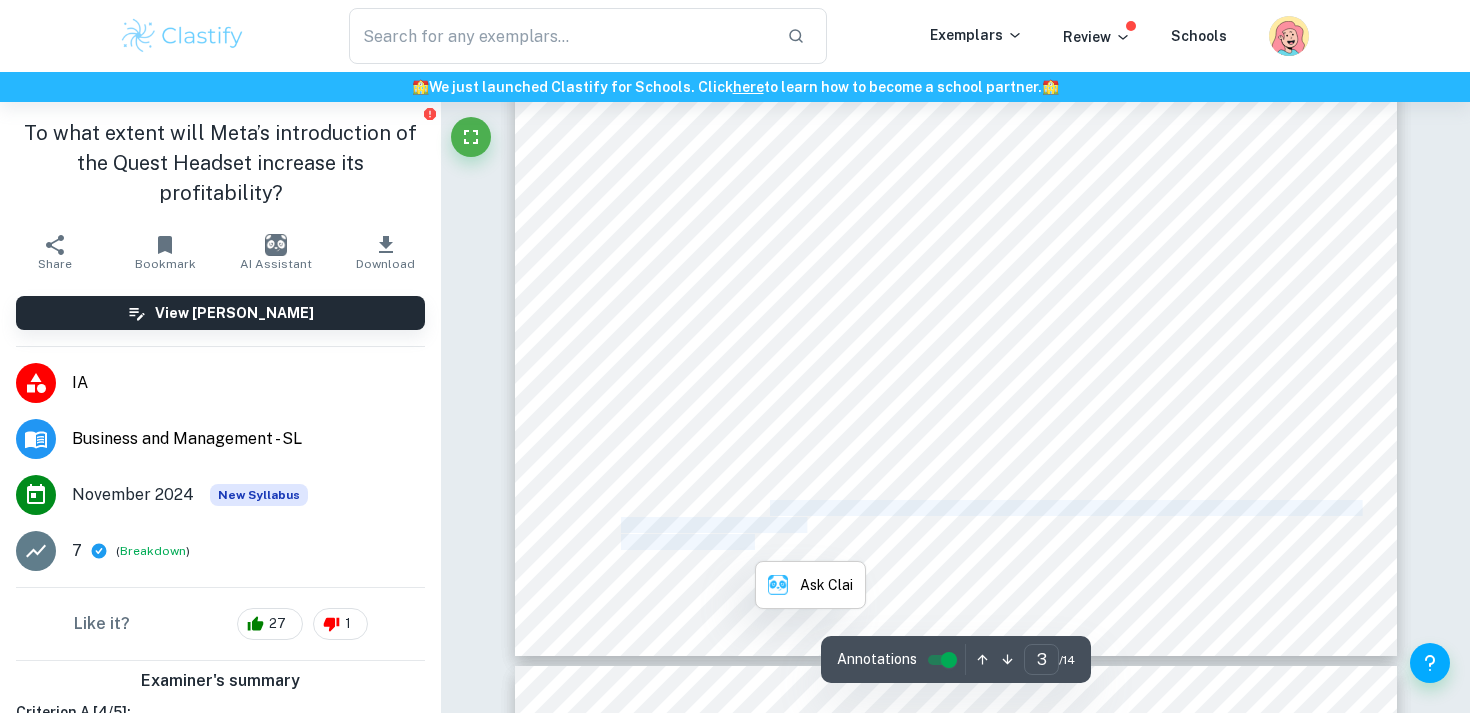 click on "networks/?sh=649cfe36e918." at bounding box center [708, 542] 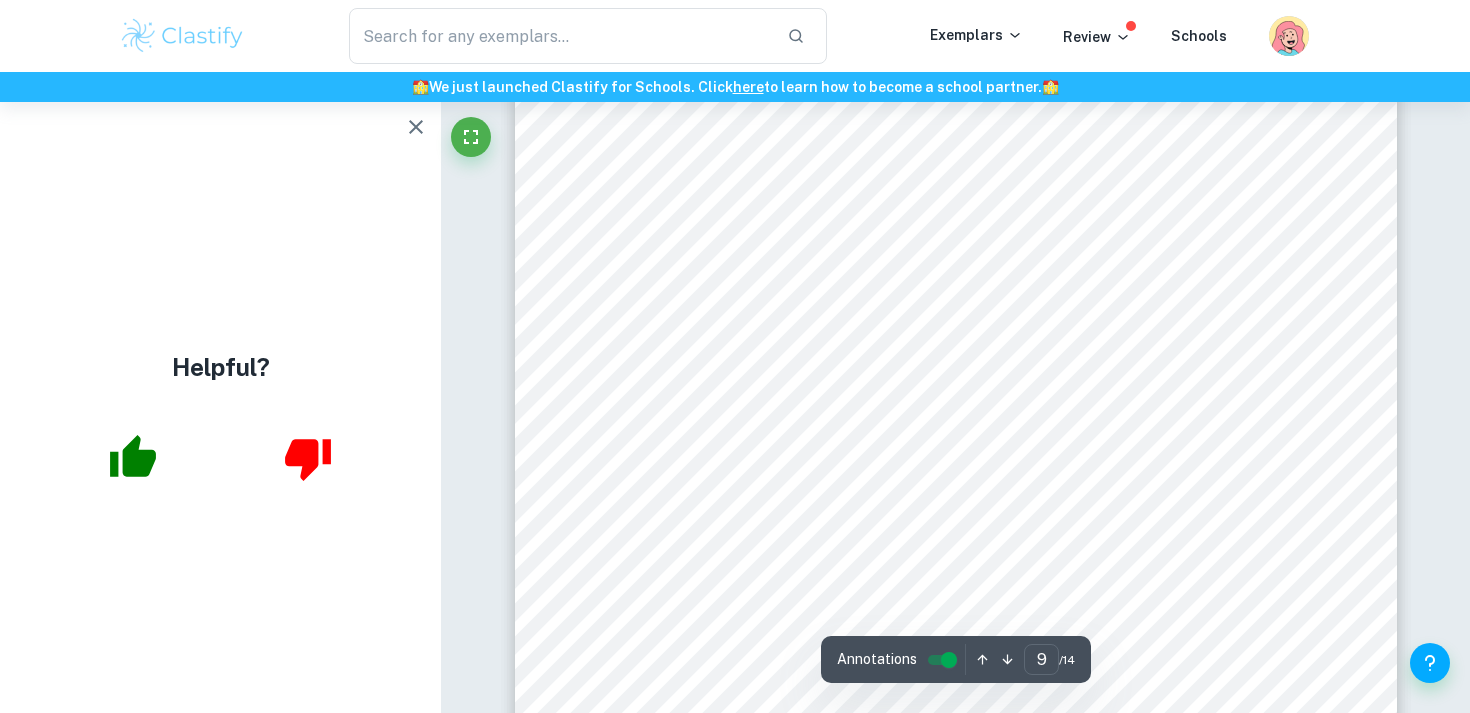 scroll, scrollTop: 10430, scrollLeft: 0, axis: vertical 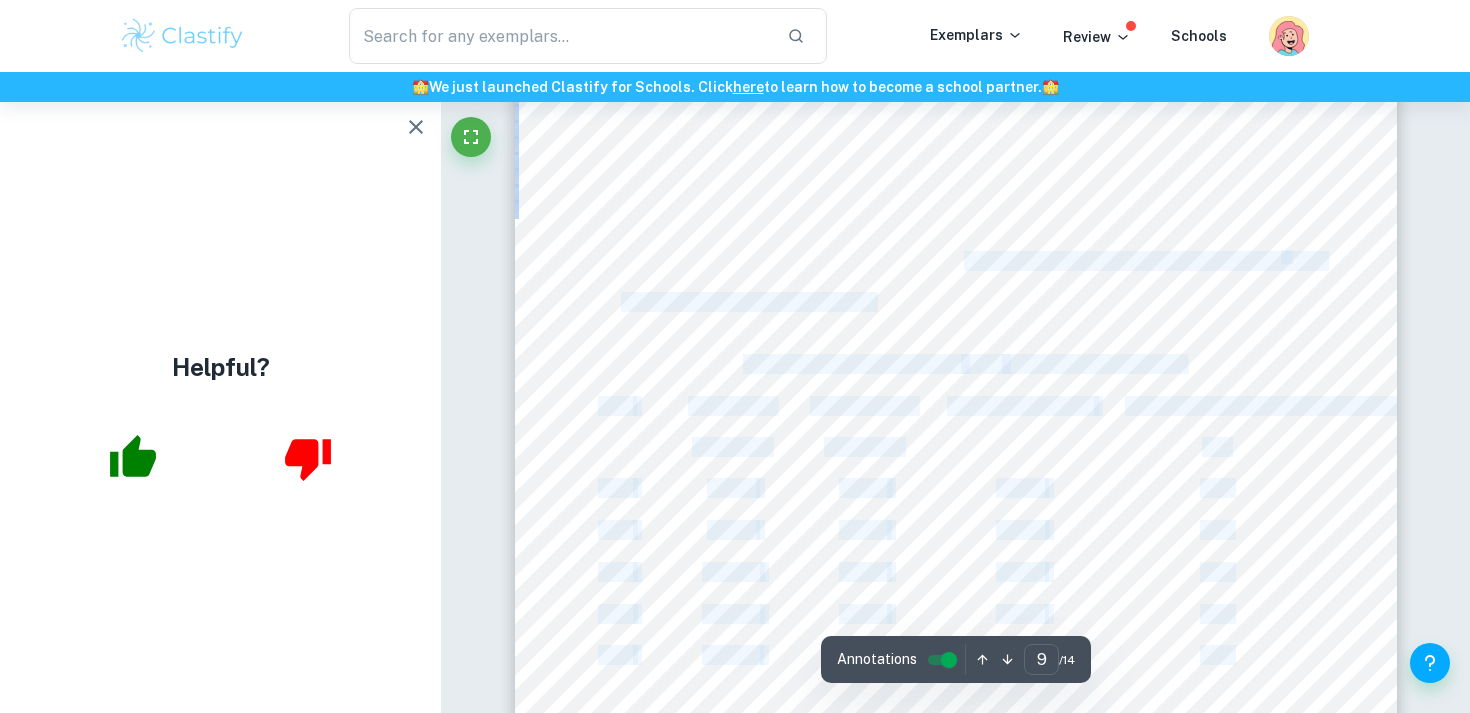 drag, startPoint x: 973, startPoint y: 311, endPoint x: 959, endPoint y: 257, distance: 55.7853 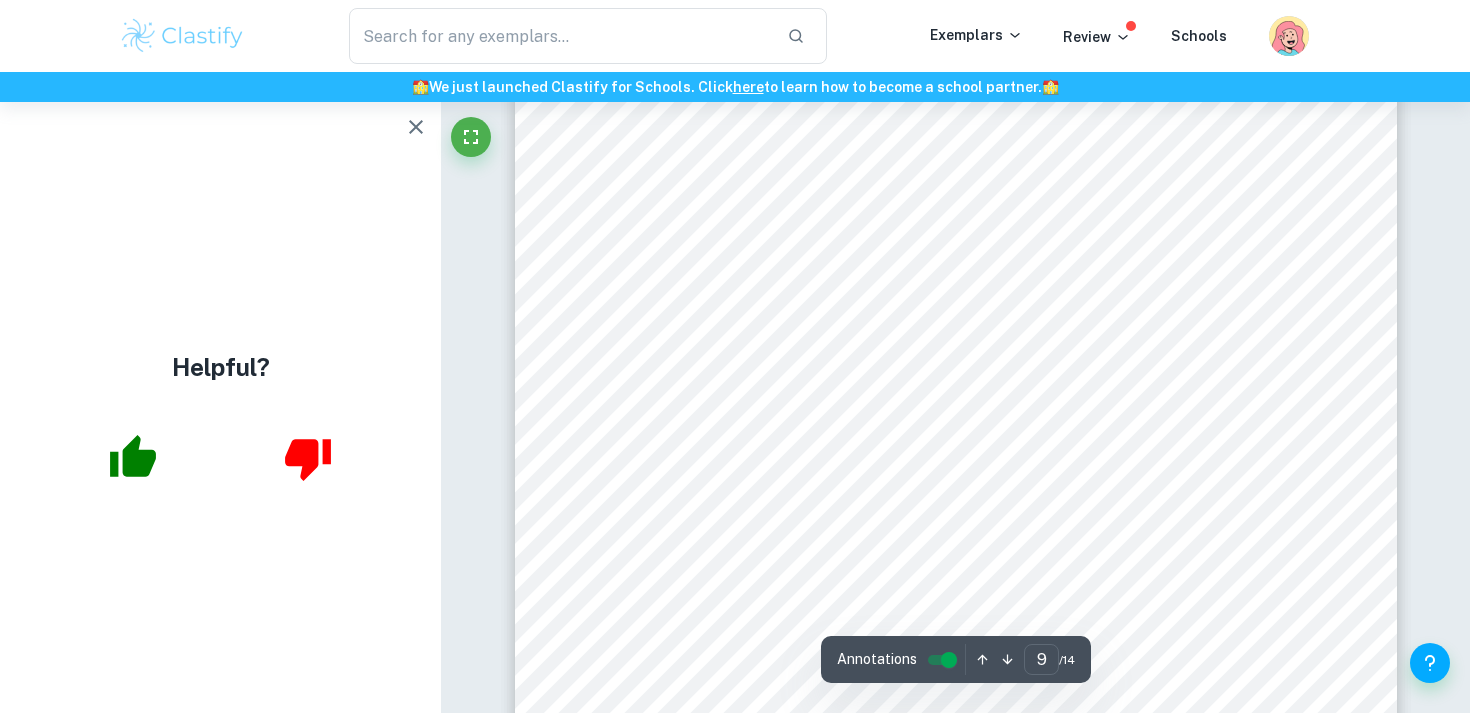 click on "revenue/costs of Meta and Reality Labs, for the years 2019 to 2023 (published after the 4" at bounding box center [973, 262] 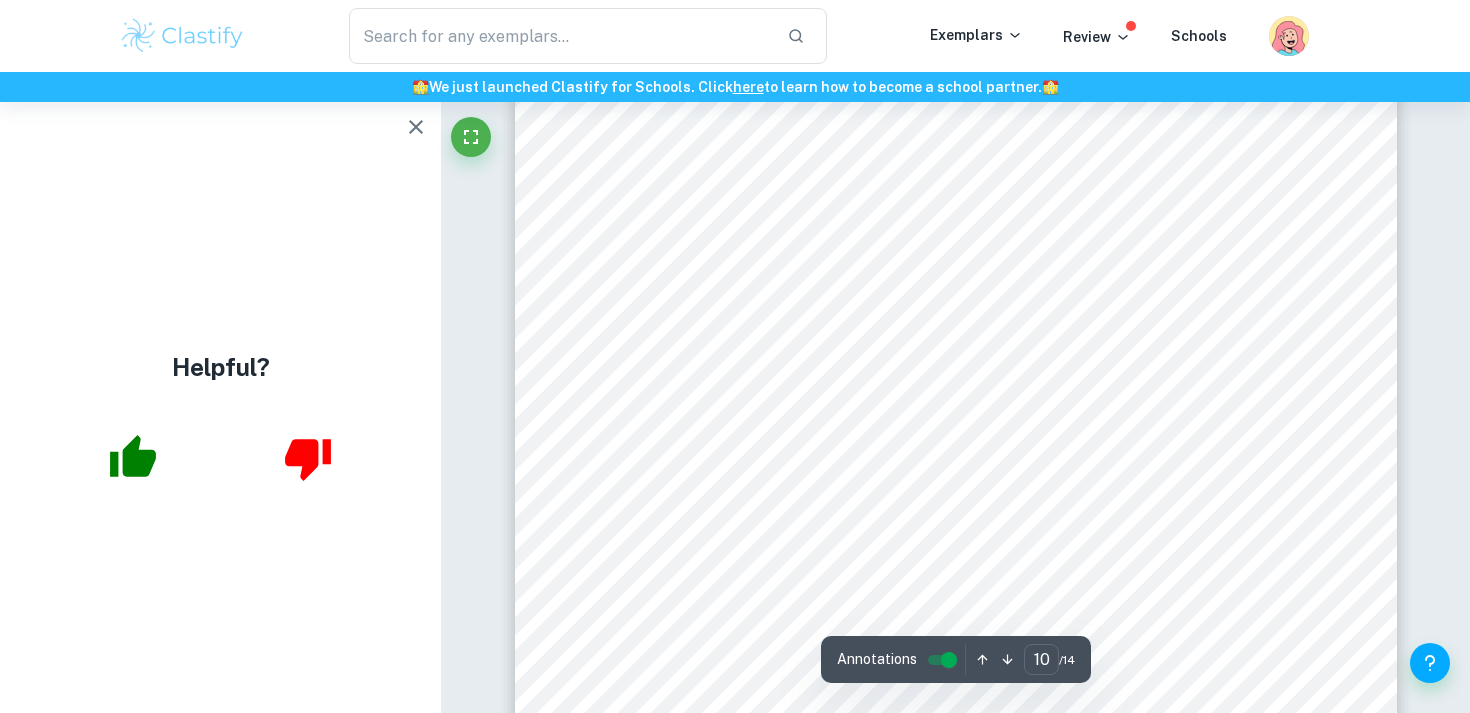 scroll, scrollTop: 11593, scrollLeft: 0, axis: vertical 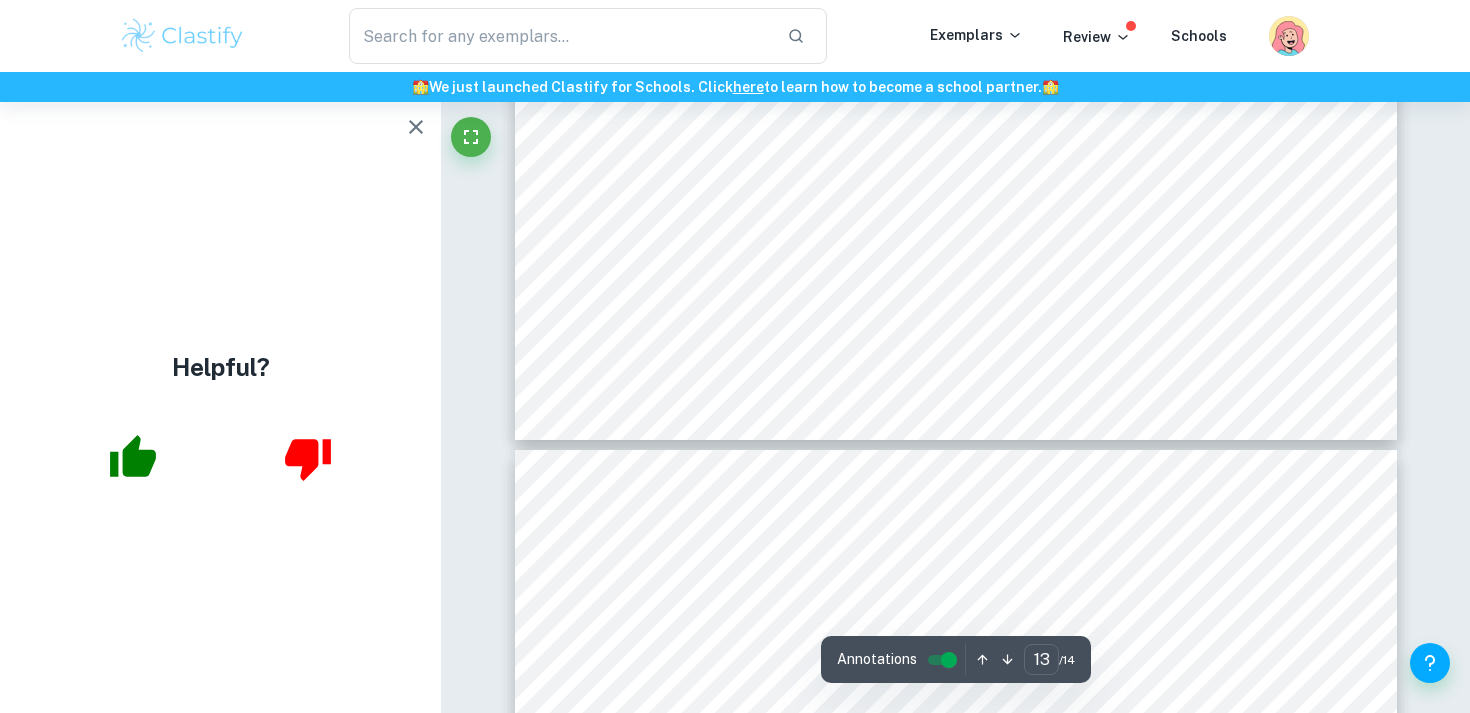 type on "14" 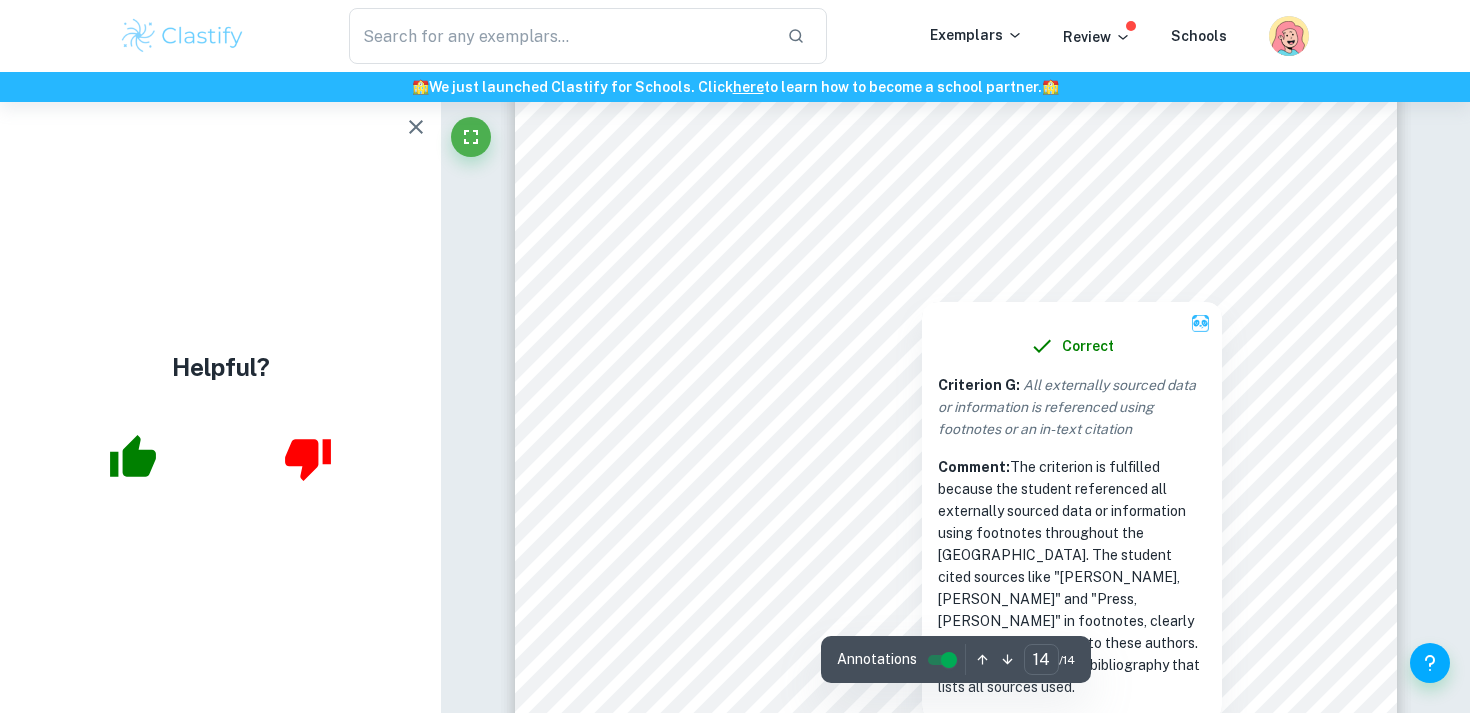 scroll, scrollTop: 16556, scrollLeft: 0, axis: vertical 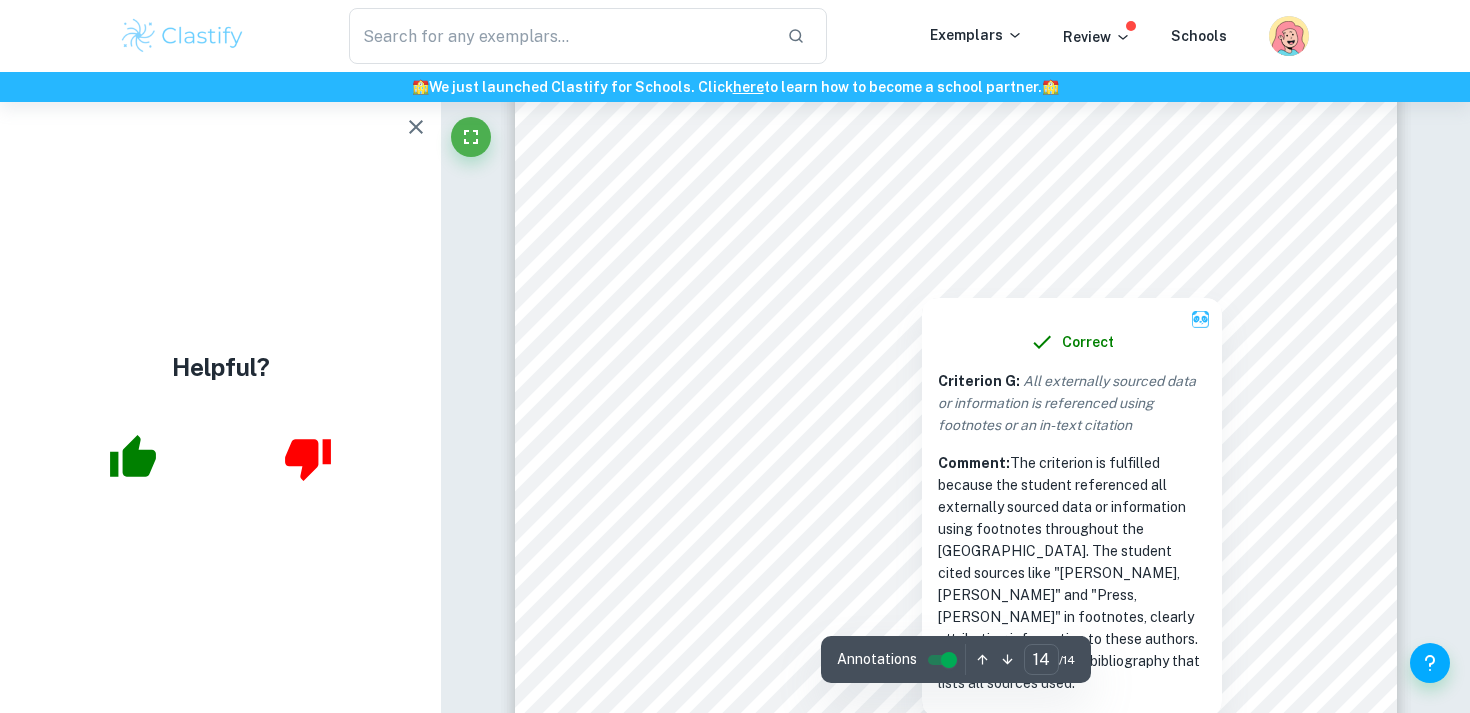 click at bounding box center (943, 223) 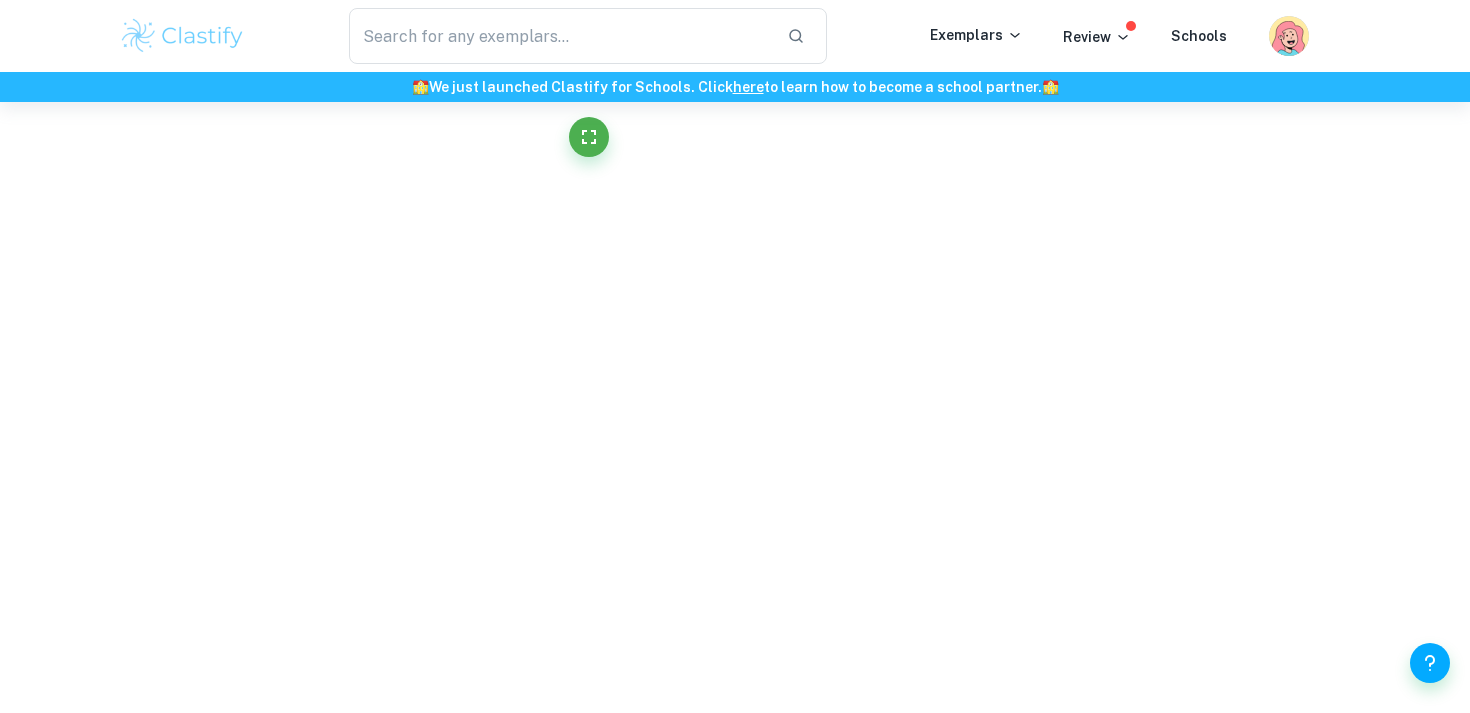 scroll, scrollTop: 13838, scrollLeft: 0, axis: vertical 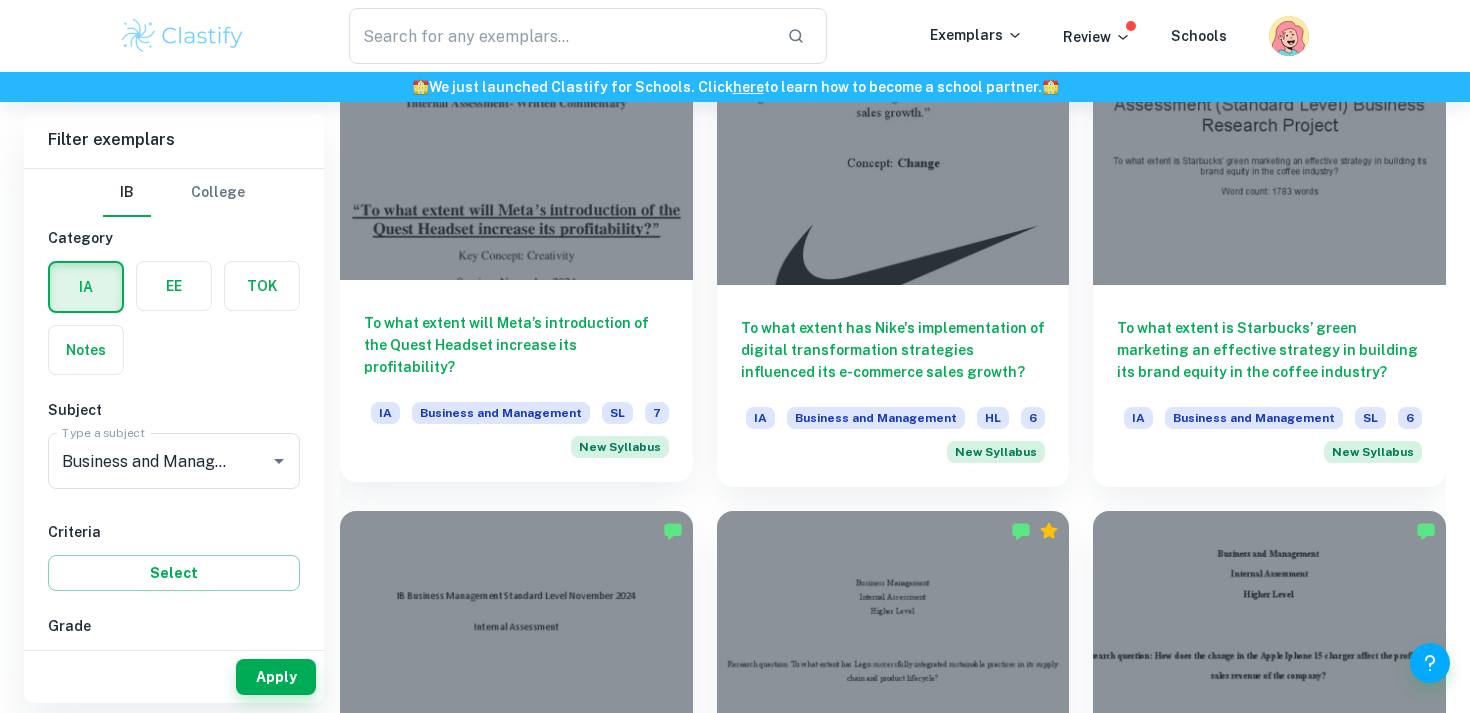 click on "To what extent will Meta’s introduction of the Quest Headset increase its profitability?" at bounding box center [516, 345] 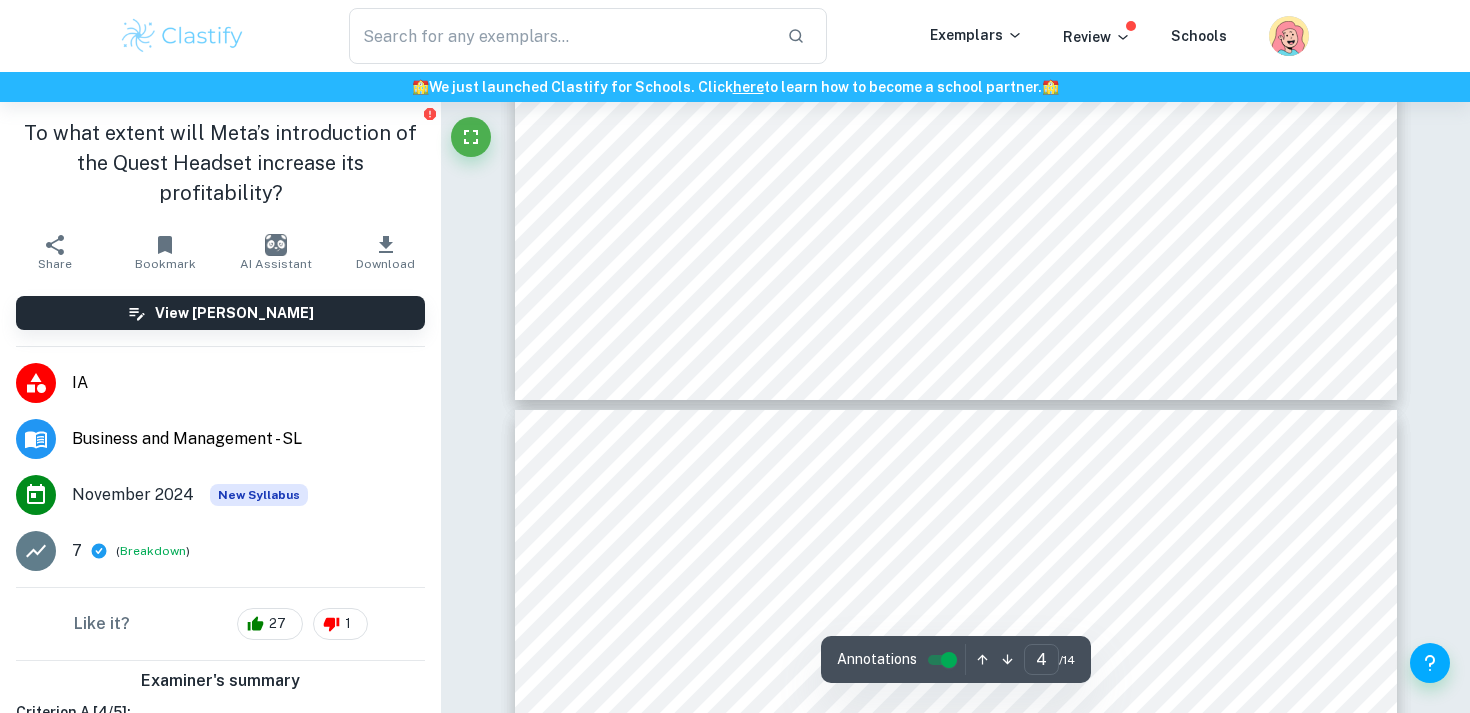 scroll, scrollTop: 3724, scrollLeft: 0, axis: vertical 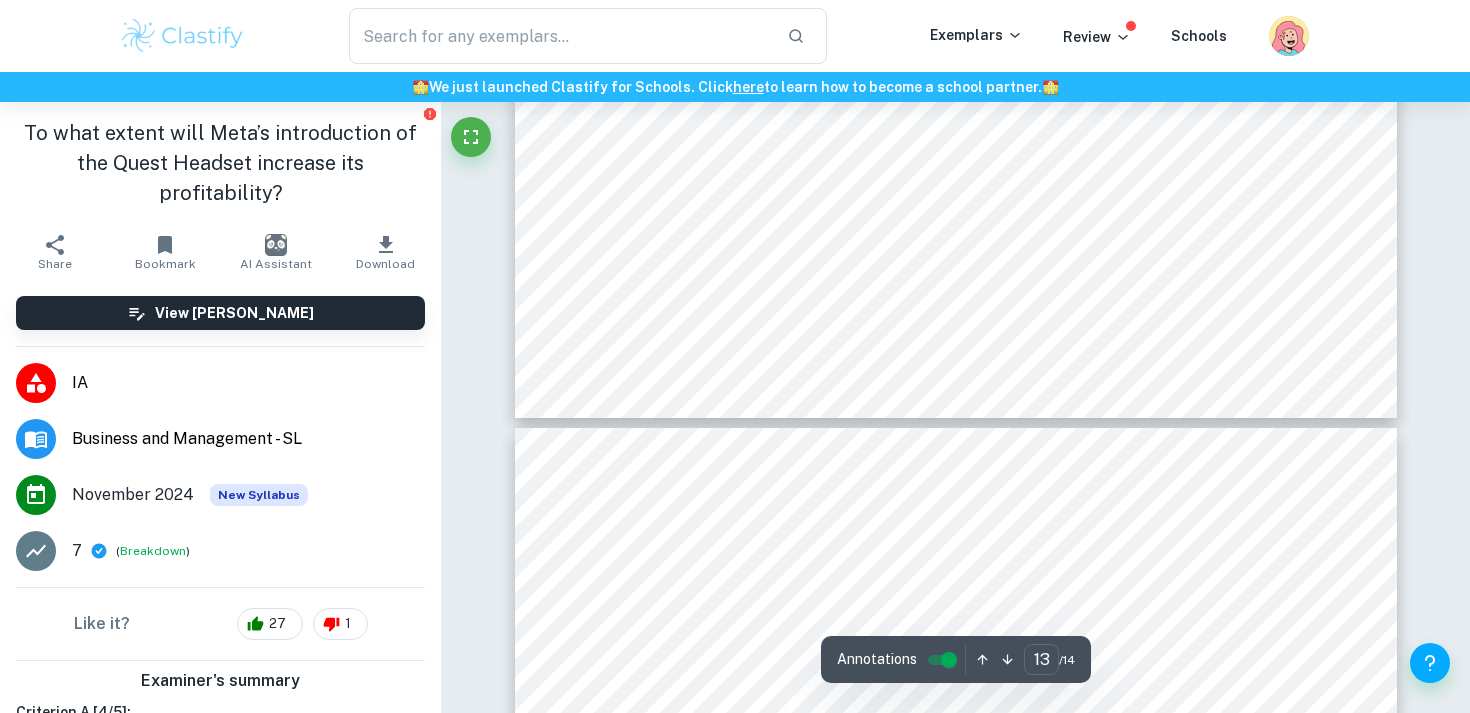 type on "14" 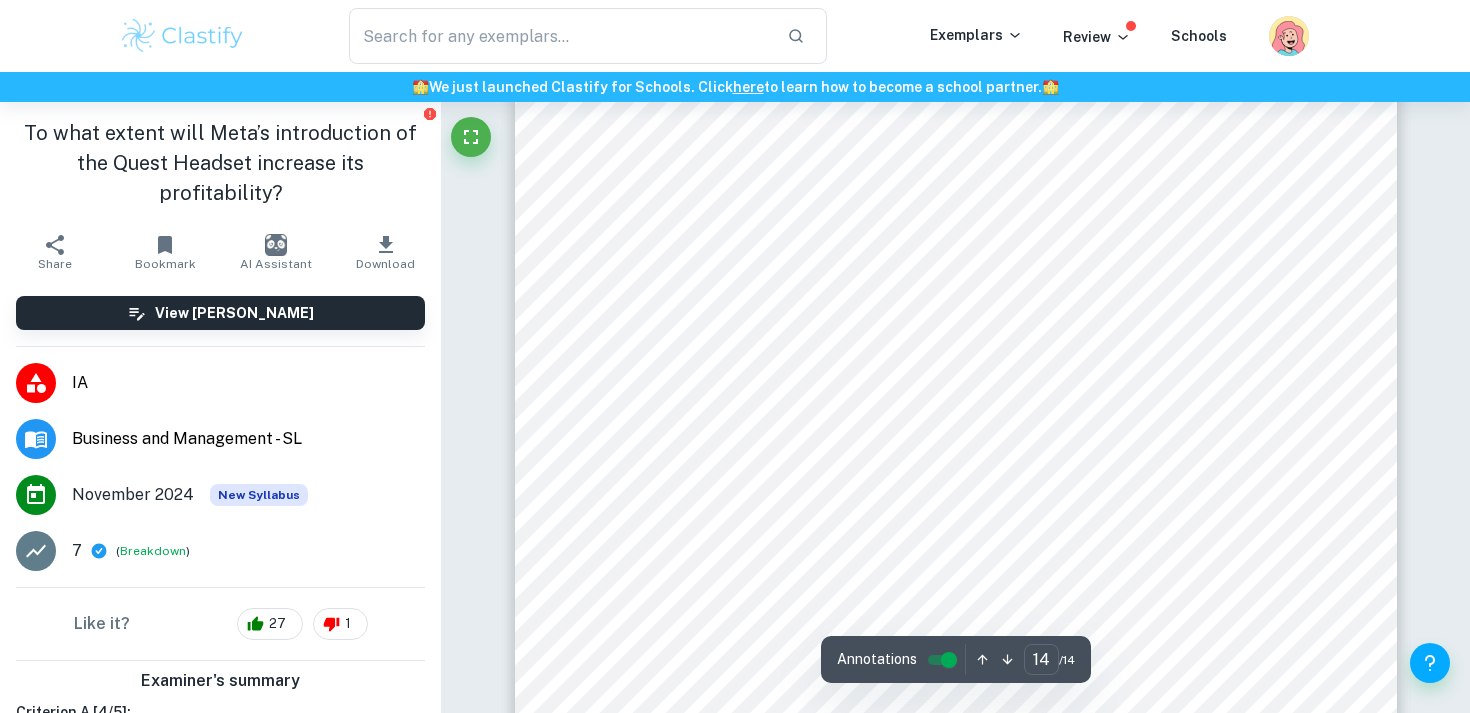 scroll, scrollTop: 16988, scrollLeft: 0, axis: vertical 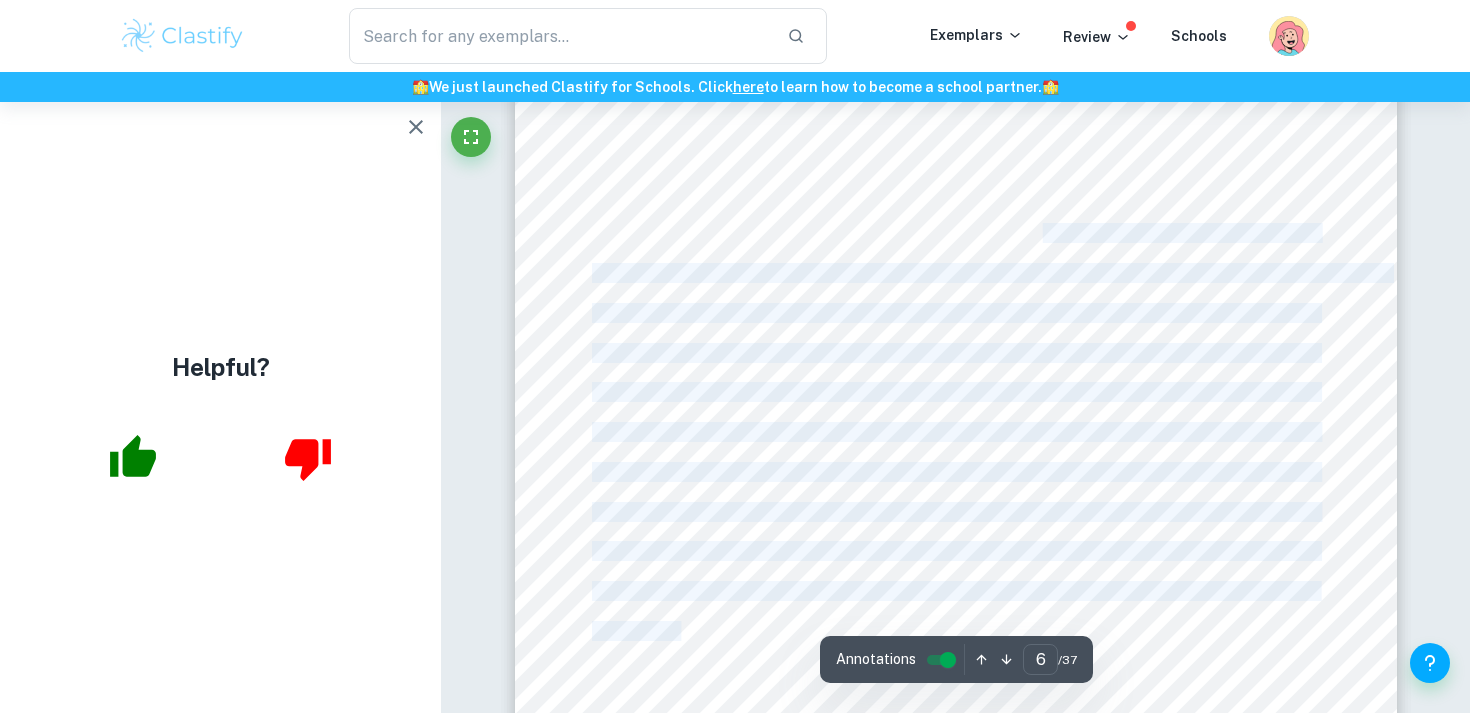 drag, startPoint x: 1045, startPoint y: 224, endPoint x: 1045, endPoint y: 337, distance: 113 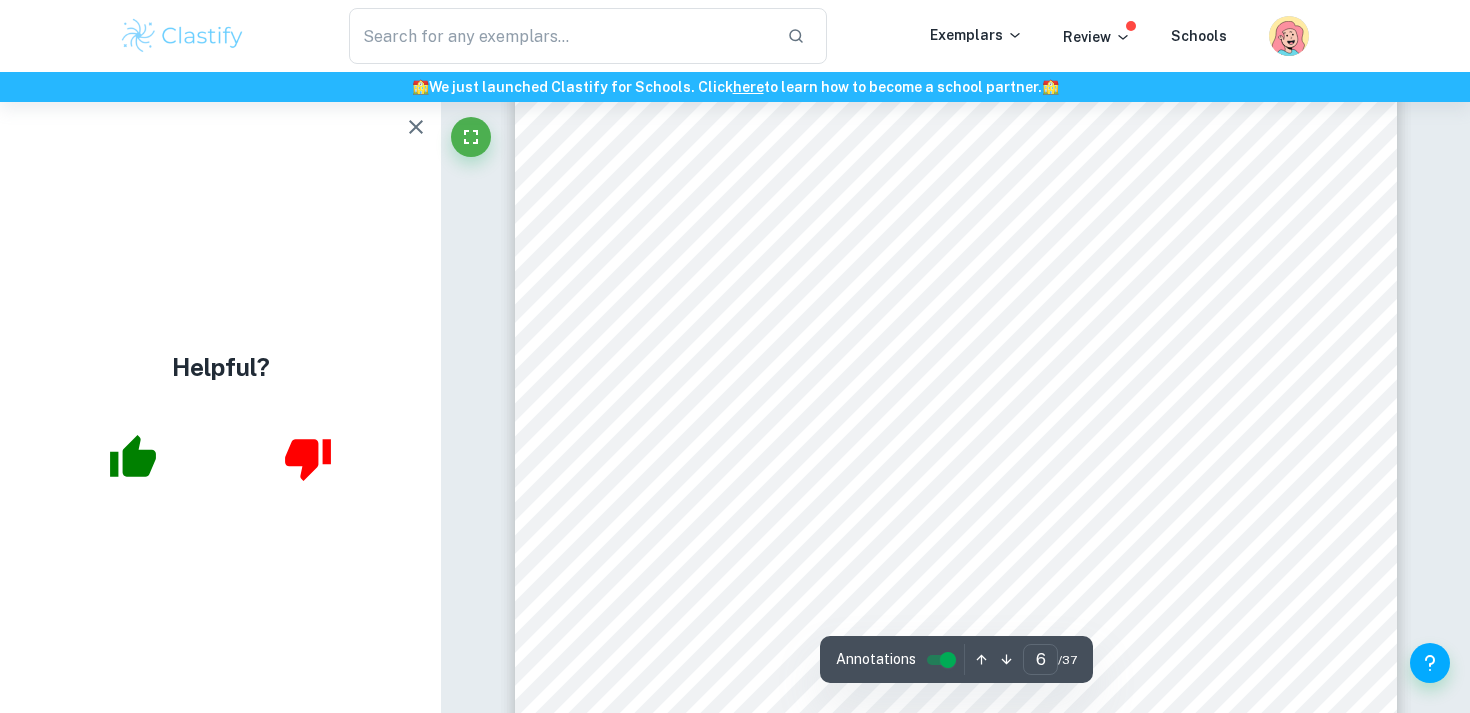 drag, startPoint x: 995, startPoint y: 488, endPoint x: 995, endPoint y: 335, distance: 153 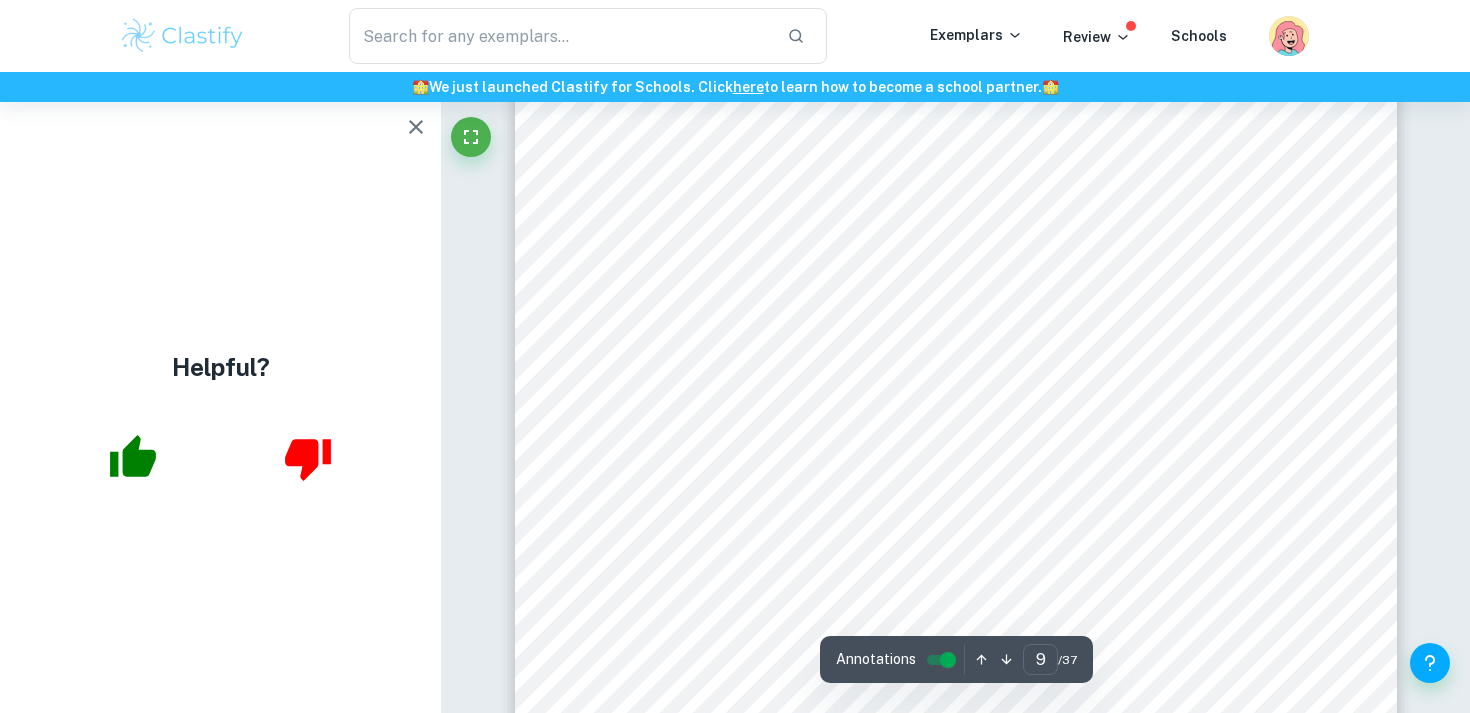 scroll, scrollTop: 9430, scrollLeft: 0, axis: vertical 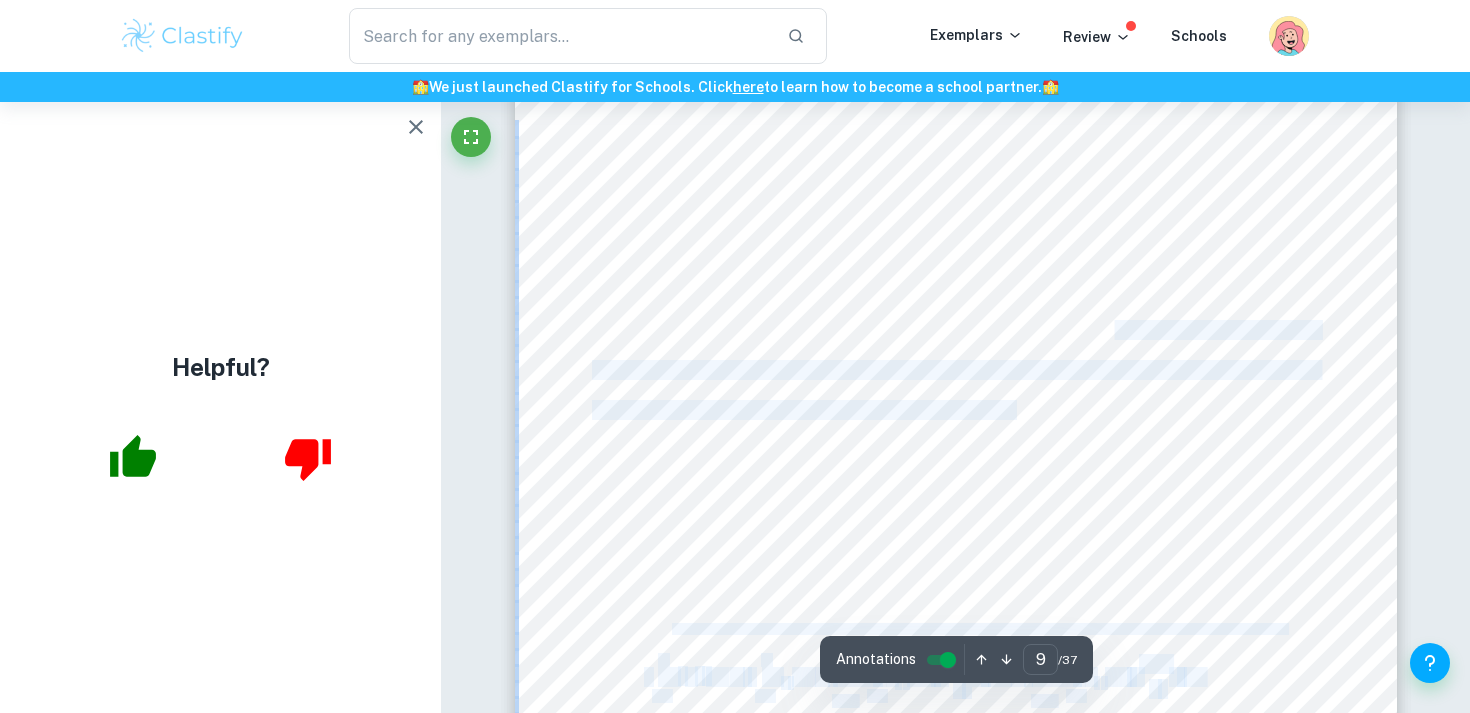 drag, startPoint x: 1112, startPoint y: 500, endPoint x: 1112, endPoint y: 331, distance: 169 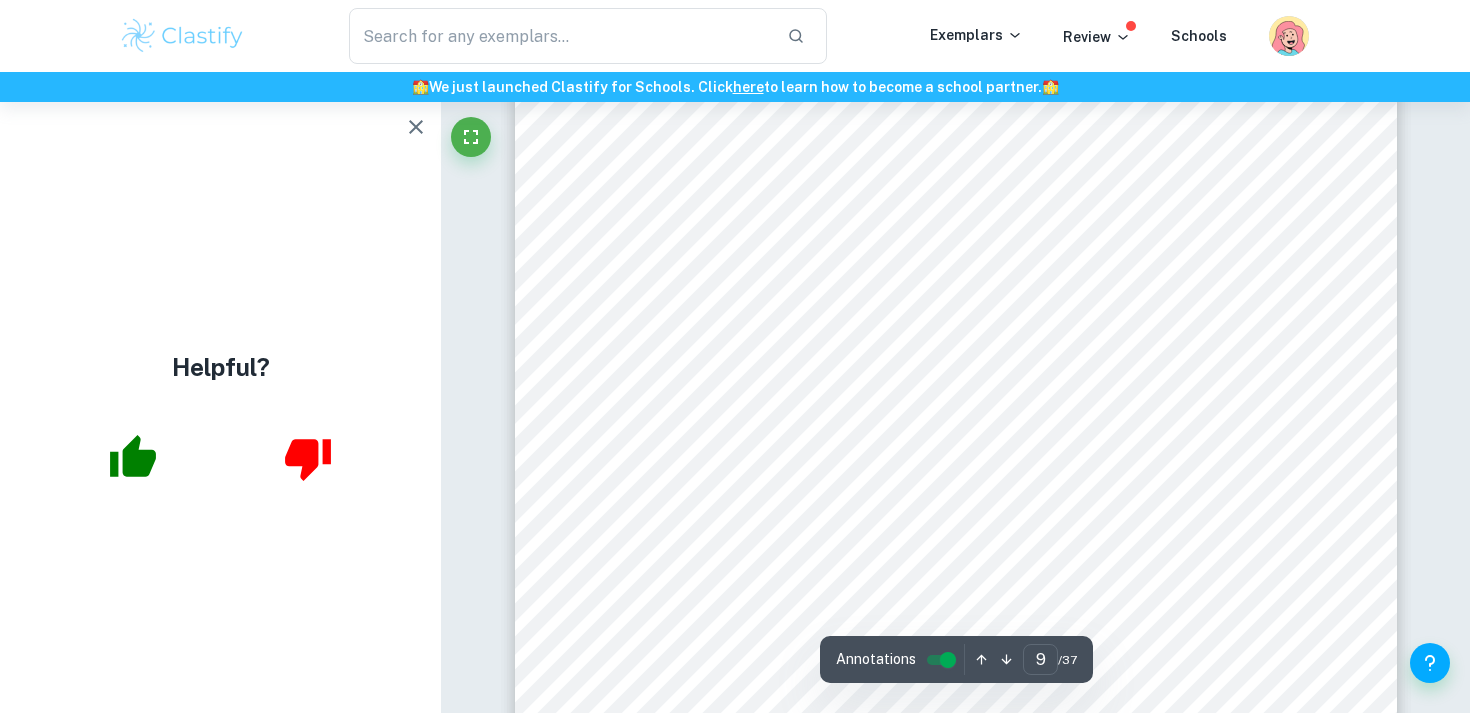 click on "8 DERIVING THE COEFFICIENTS OF THE FOURIER SERIES DERIVING THE   ý !   COEFFICIENT General equations can be derived for each of the 3 coefficients in Equation 1 written above. Firstly, we will derive a general equation for   ý $ . We need to integrate both sides of Equation 1 with respect to   ÿ from   2ÿ   to   ÿ   because this range is the period of the equation:   2ÿ . Since the area under a sine or cosine function with no vertical translation is 0 when the limits of the integral are the period of the function (as seen in Figure 5 below), we can easily simplify the equation. Figure 5: Visual representation of how integrating in the period of a sine function leads to 0. (Produced by [PERSON_NAME], 2008) I   ý ( ÿ )   dÿ & '& =   I   ý $   dÿ & '& +   ; I   ý !   cos   < ýýÿ ÿ   B   dÿ & '& " !#% +   ; I   ý !   sin   < ýýÿ ÿ   B   dÿ & '& " !#% As intended, the period of the second and third term on the right-hand side (RHS) and the limits of the integrals are all   2ÿ   ý $   I   ý ( ÿ" at bounding box center [956, 612] 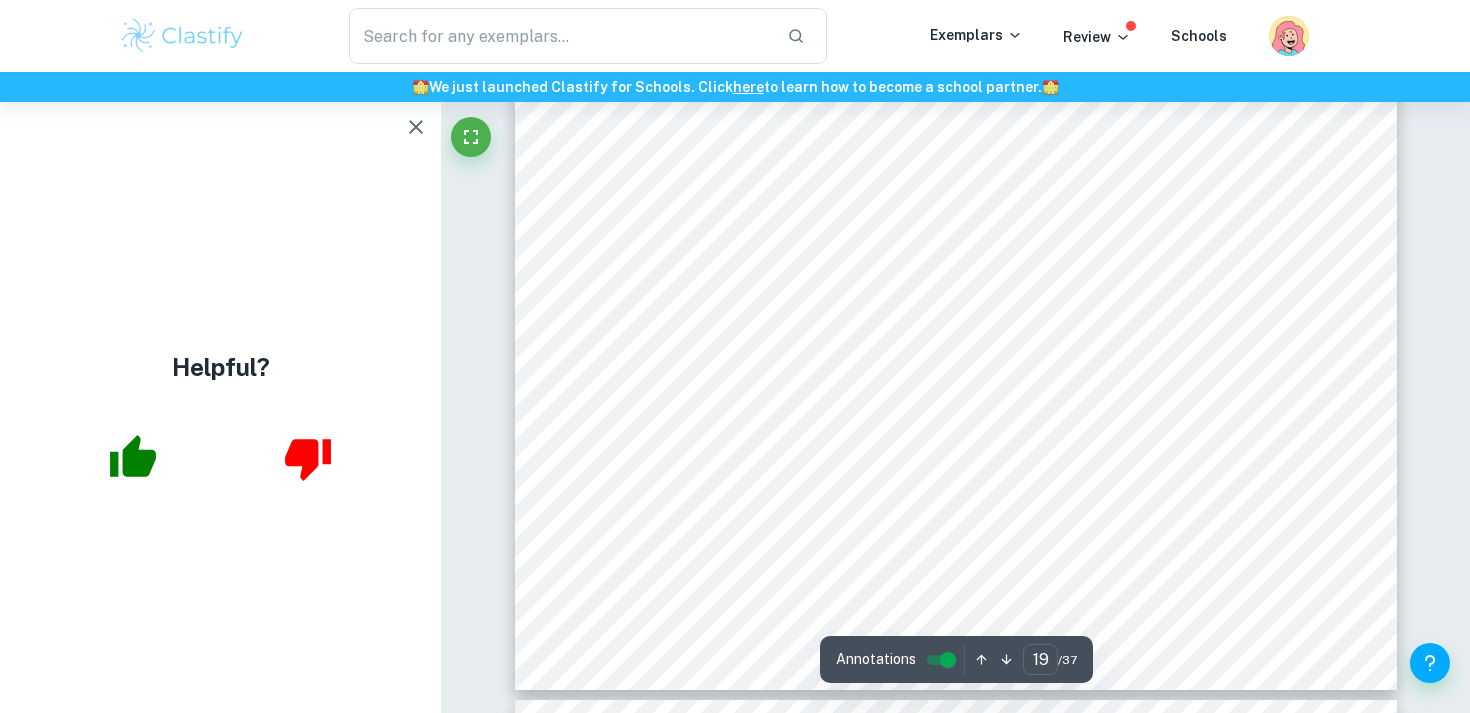 scroll, scrollTop: 21435, scrollLeft: 0, axis: vertical 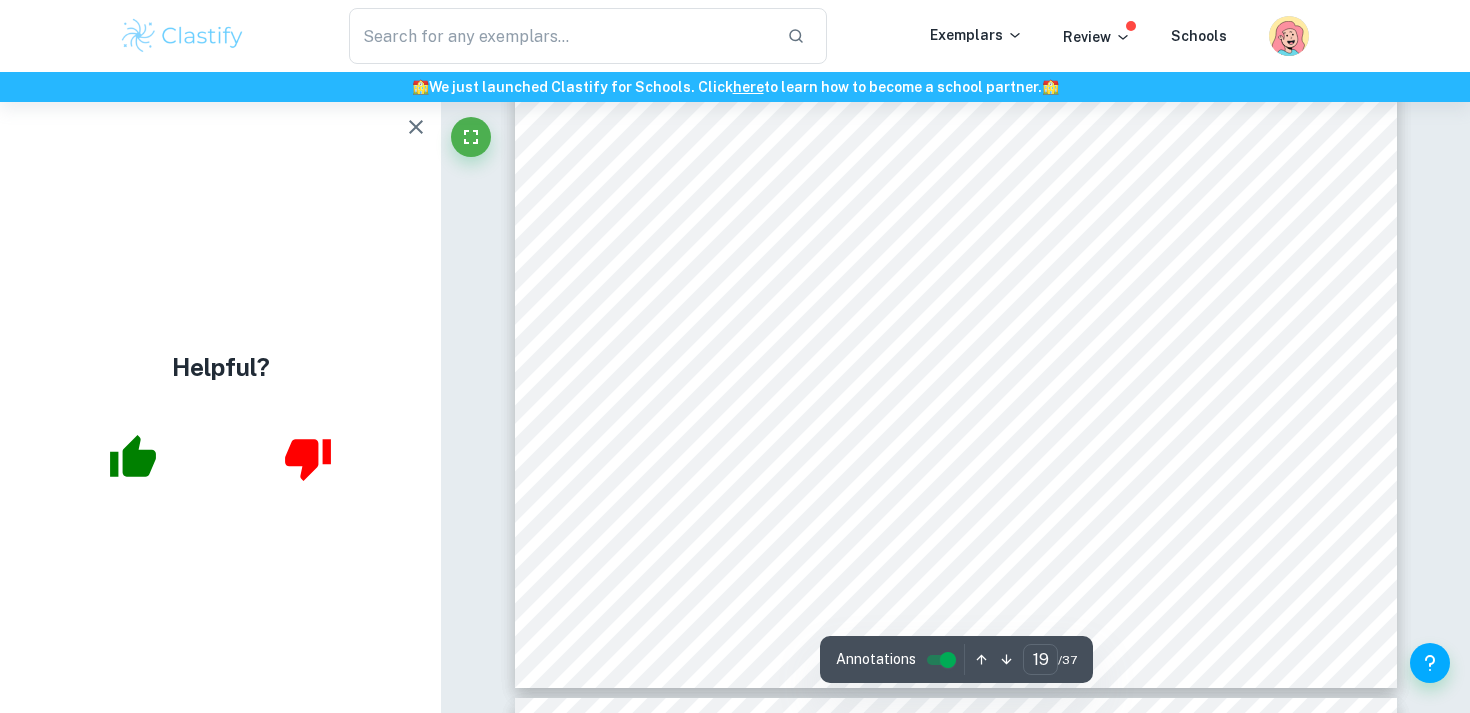 click on "18 Notice that the expression inside the summation is the same now. We can thus combine the terms by connecting their ranges for the values of   ý . ý ( ÿ )   =   ; E ý ! ý +!() &   G " !#'" & (5) We will multiply both sides of this equation by   ý ' !'#$ %   , where   ý * %   just like   ý , because this term can be a complex conjugate to the existing   ý !"#$ %   when   ý = ý . Its presence will allow the complex terms of the series to cancel out, which is vital for simplification as the Fourier series should not have complex terms. We will integrate with respect to   ÿ . I   ý ( ÿ ) ý +*() & & '& dÿ =   ;   ý !   I   E ý +!() &   × ý ' +*() &   G & '& " !#'" dÿ We can use index laws and reverse chain rule to simplify the integral present above.. I   E ý +!() &   × ý ' +*() &   G & '& dÿ =   I   E ý (!'*)+() &   G   dÿ & '& =   T   ÿ (ý 2 ý)iý   × ý (!'*)+() &   U '& & Recall Euler9s formula for the conversion of sine to complex form. sin ( (ý 2 ý)ý )   =  ý +(!'*)(   2i" at bounding box center (956, 117) 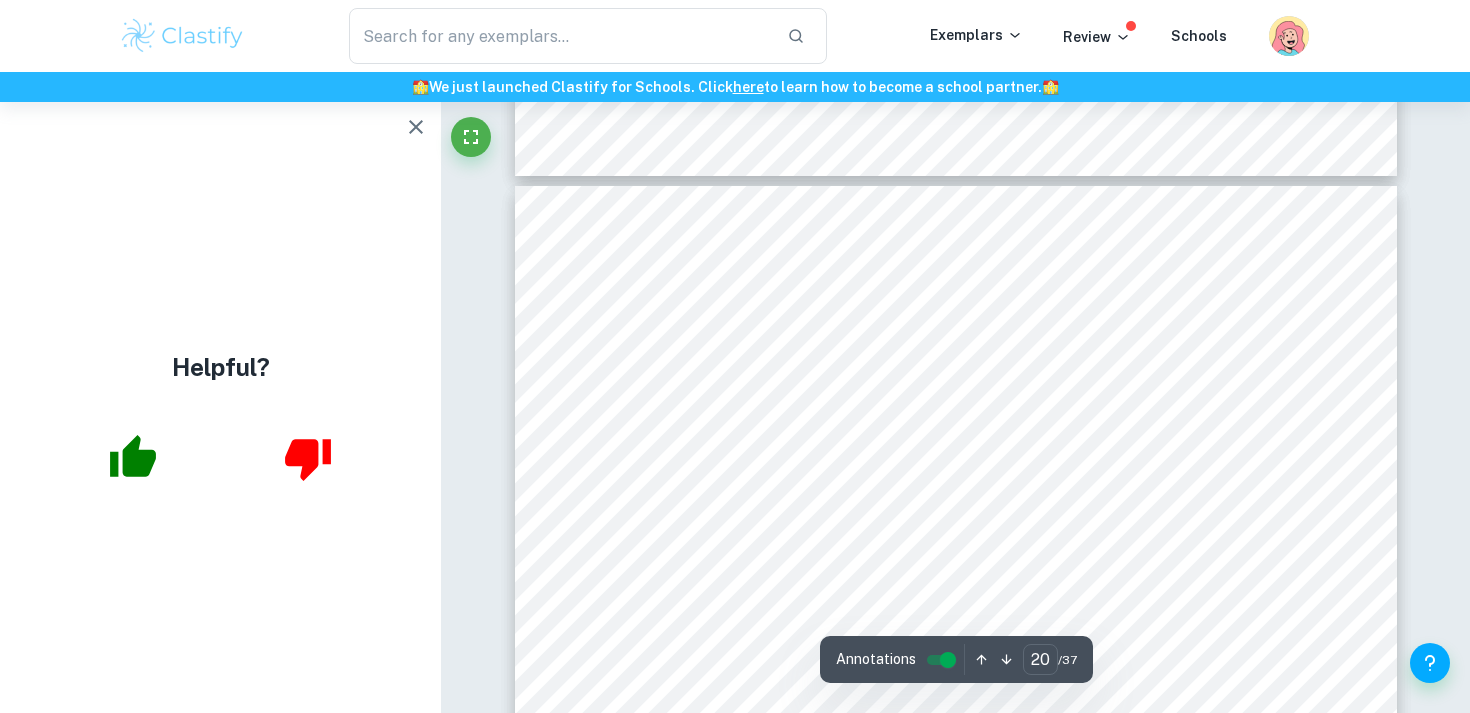 scroll, scrollTop: 21950, scrollLeft: 0, axis: vertical 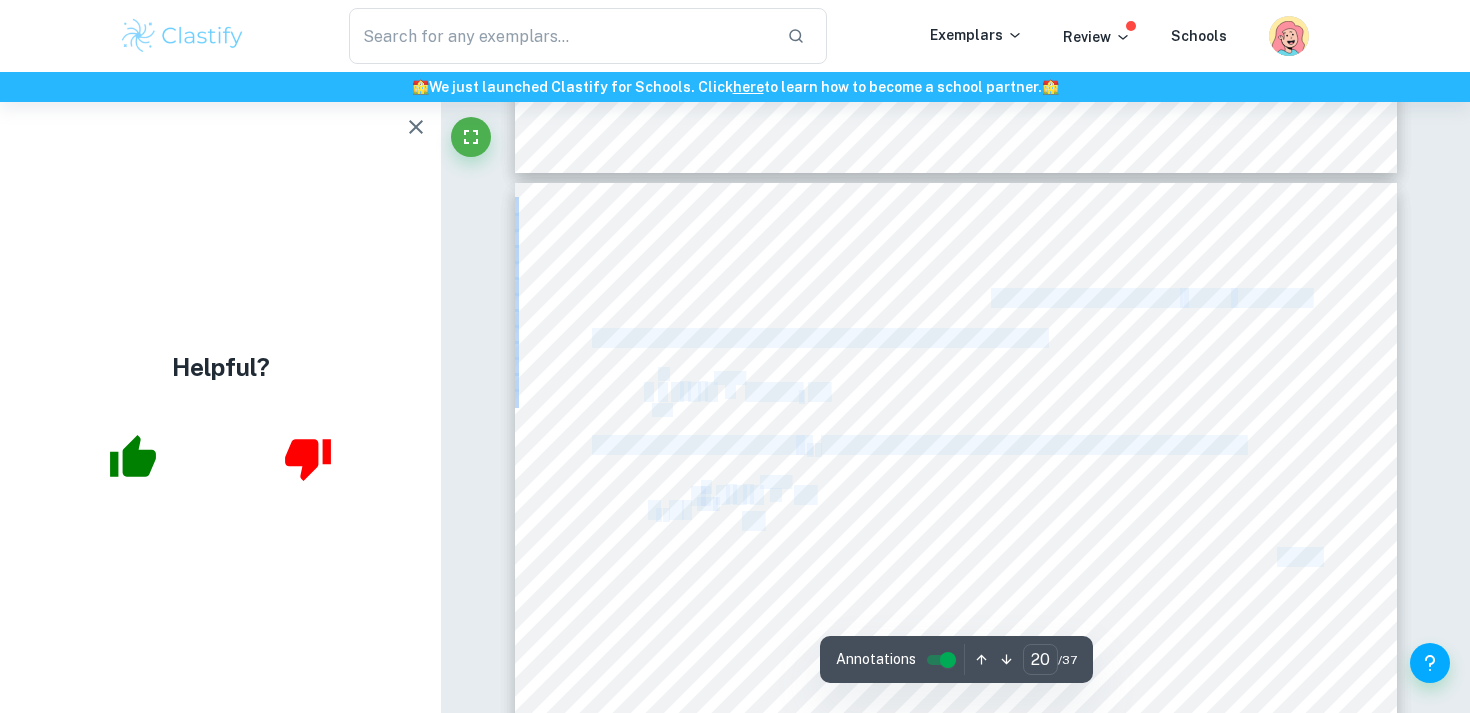 drag, startPoint x: 1000, startPoint y: 429, endPoint x: 990, endPoint y: 299, distance: 130.38405 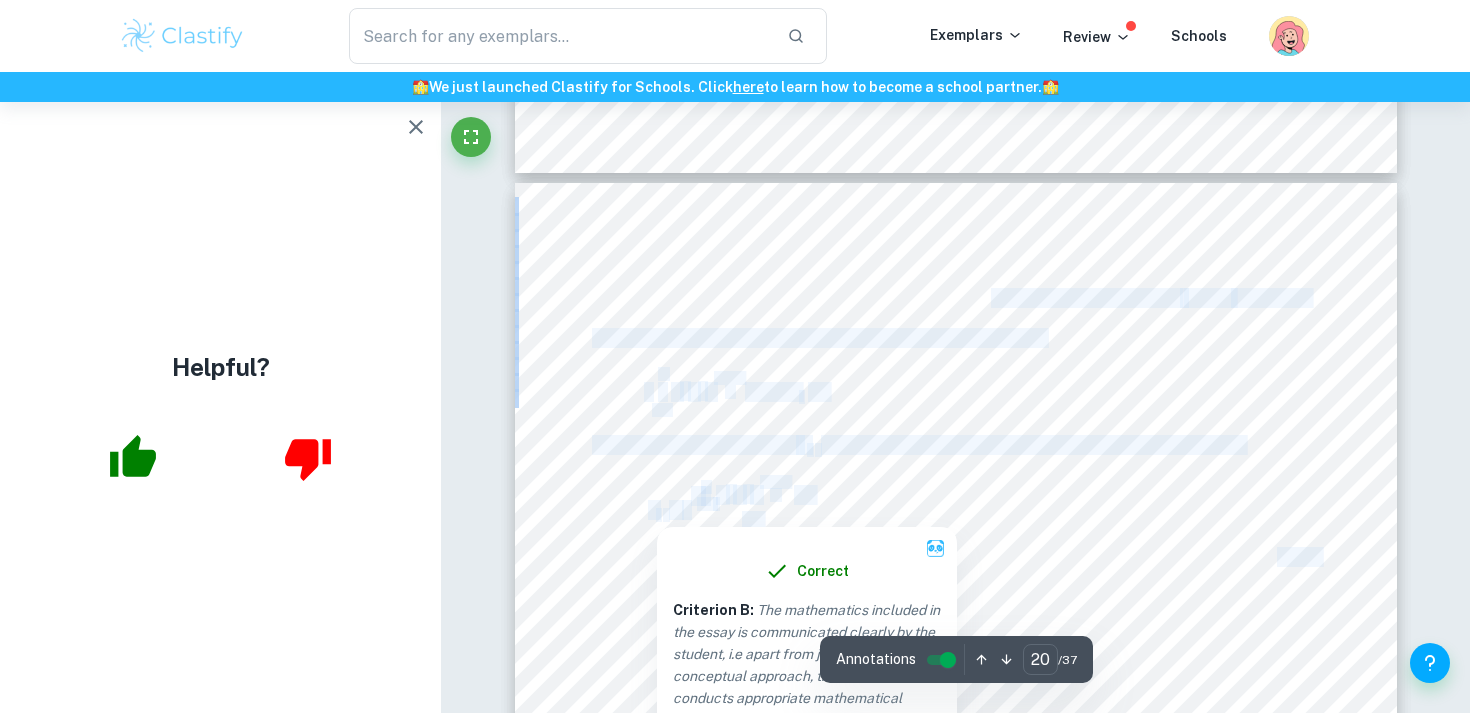 click on "19 The sum covers all possible values for   n , and a value apart from 0 is only added when   ý = ý . Using this intuition, we can simplify the RHS of the equation and rearrange. I   ý ( ÿ ) ý +!() & & '& dÿ = ý ! 2ÿ Rearranging this equation for   ý !   will provide us with the general equation for the coefficients. ý !   =   +   ý ( ÿ ) ý +!() & & '&   dÿ 2ÿ & (6)" at bounding box center [956, 753] 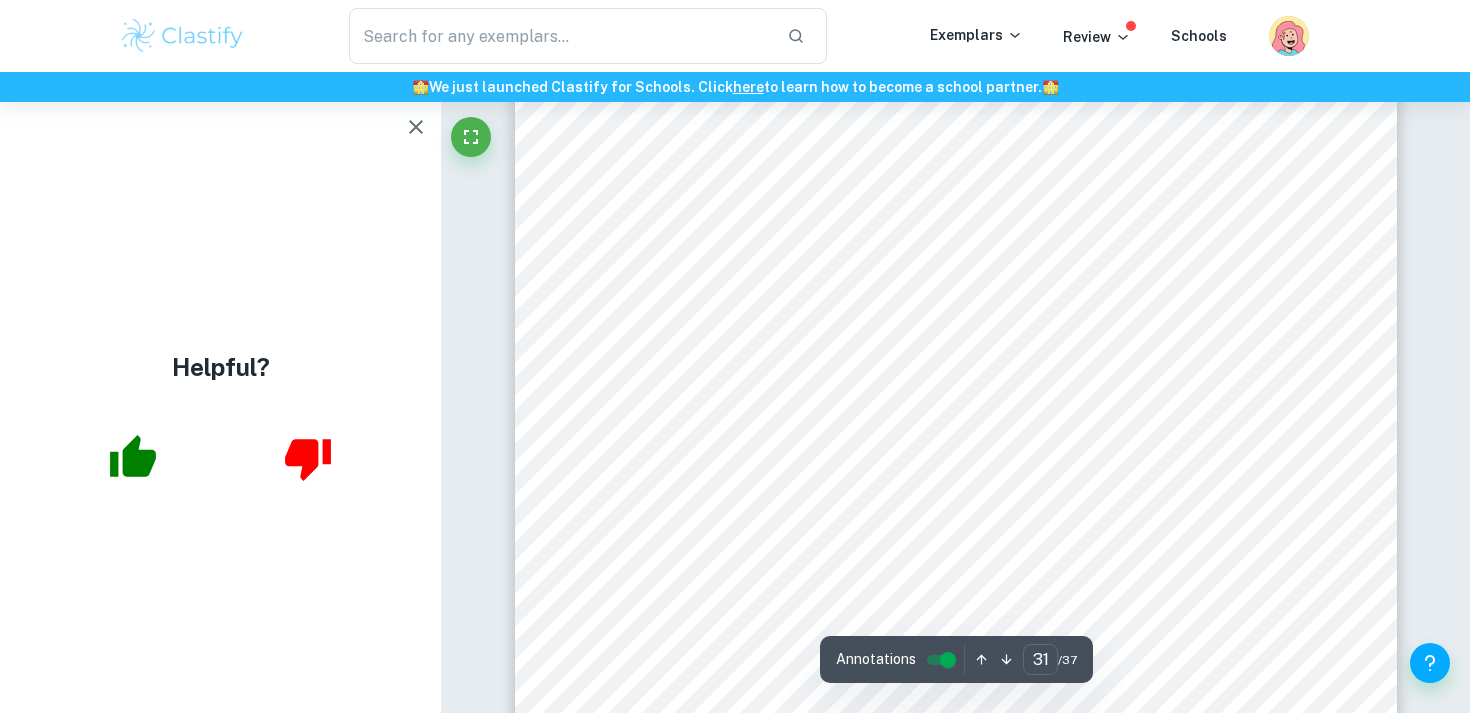 scroll, scrollTop: 35229, scrollLeft: 0, axis: vertical 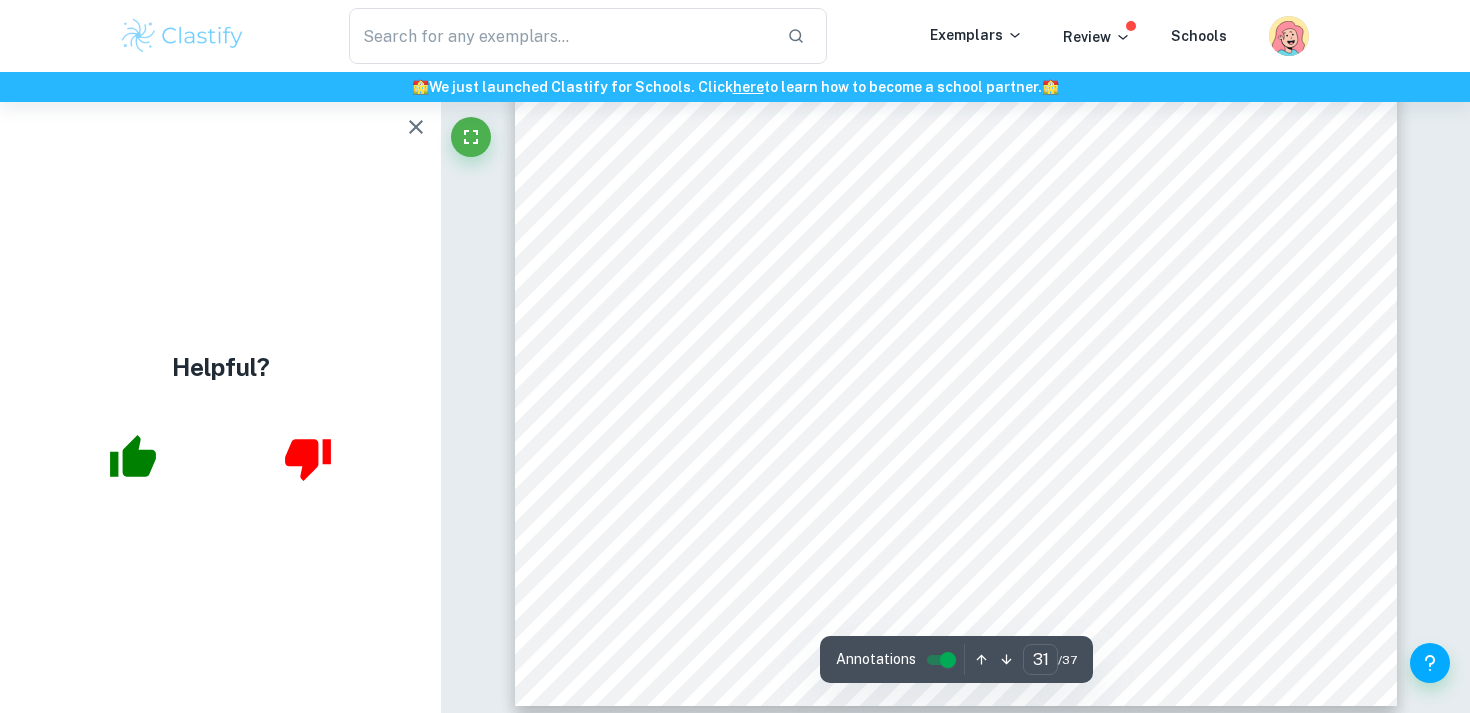 click on "30 REFERENCES [PERSON_NAME] (2008, [DATE]).   The math of DSP, part 5: Orthogonality - EE Times . EE Times. Retrieved [DATE], from   [URL][DOMAIN_NAME] [GEOGRAPHIC_DATA][PERSON_NAME] (2020). Image Compression and the FFT [YouTube Video]. In   YouTube . Retrieved [DATE], from   [URL][DOMAIN_NAME] [PERSON_NAME], S. (2020). Image Compression and the FFT (Examples in Python) [YouTube Video]. In   YouTube . Retrieved [DATE], from [URL][DOMAIN_NAME] [PERSON_NAME] (2022).   Linear Physical Systems - [PERSON_NAME] . [DOMAIN_NAME]. Retrieved [DATE], from [URL][DOMAIN_NAME] onship%20between%20Fourier%20Series%20and%20Fourier%20Transform,- If%20xT&text=Note%3A%20The%20Fourier%20Transform%20of,on%20a%20one%2Dpage%2 0pdf. 2022, from   [URL][DOMAIN_NAME][PERSON_NAME]" at bounding box center (956, 135) 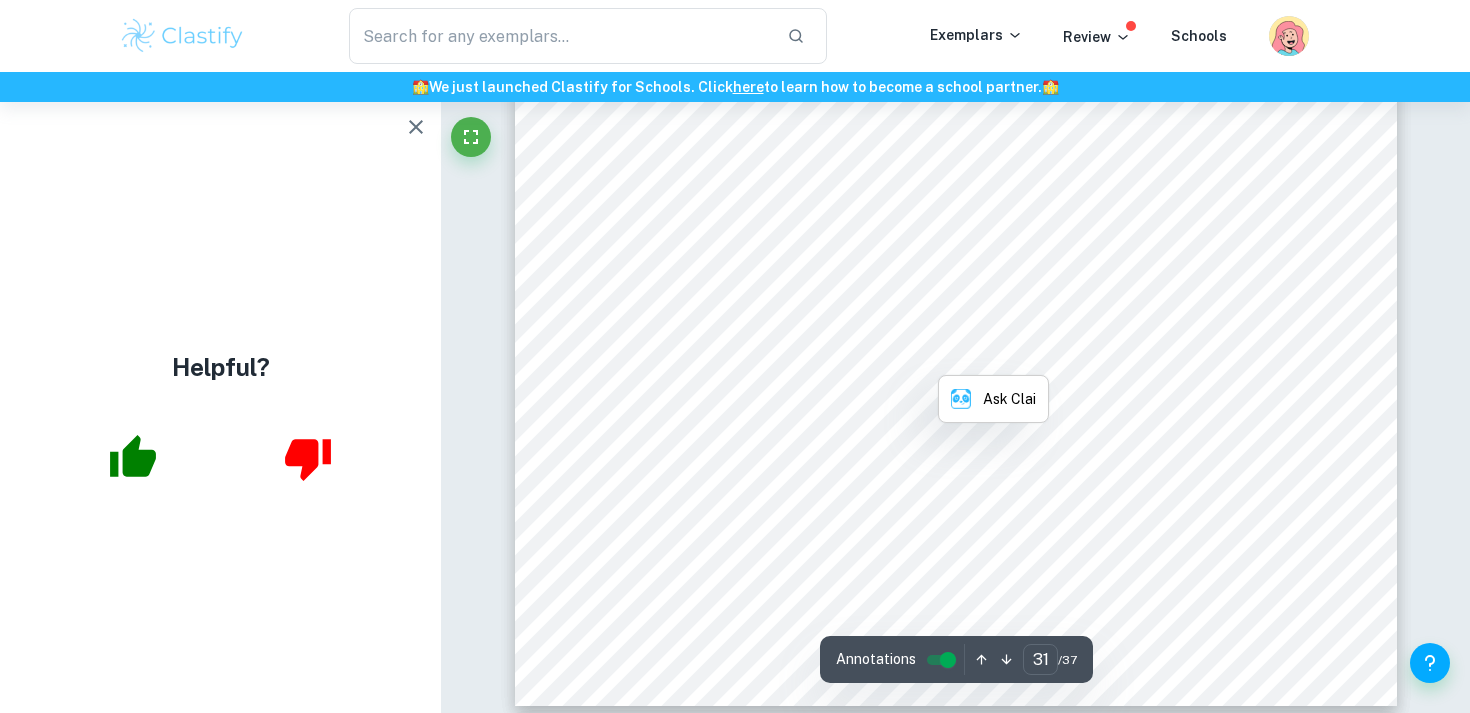 click on "[URL][DOMAIN_NAME][PERSON_NAME]" at bounding box center [867, 355] 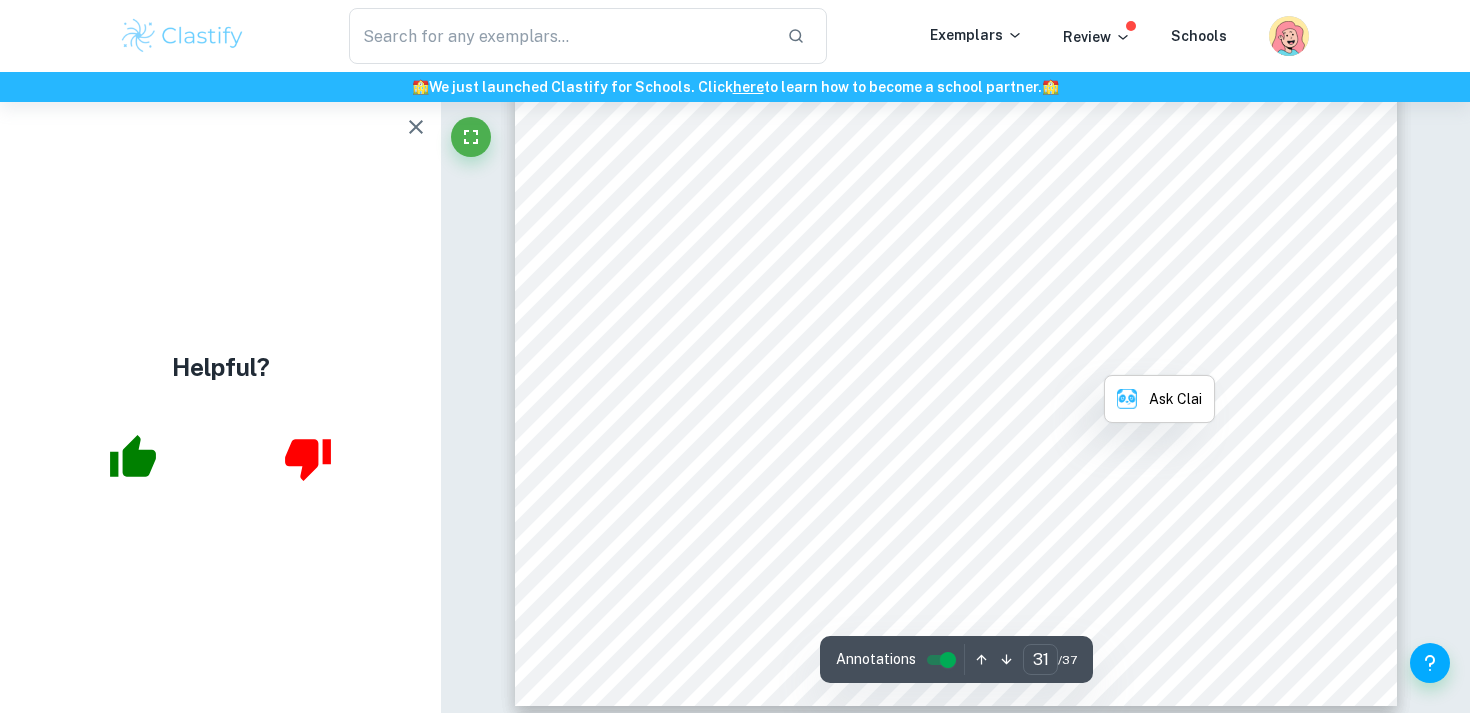 click on "30 REFERENCES [PERSON_NAME] (2008, [DATE]).   The math of DSP, part 5: Orthogonality - EE Times . EE Times. Retrieved [DATE], from   [URL][DOMAIN_NAME] [GEOGRAPHIC_DATA][PERSON_NAME] (2020). Image Compression and the FFT [YouTube Video]. In   YouTube . Retrieved [DATE], from   [URL][DOMAIN_NAME] [PERSON_NAME], S. (2020). Image Compression and the FFT (Examples in Python) [YouTube Video]. In   YouTube . Retrieved [DATE], from [URL][DOMAIN_NAME] [PERSON_NAME] (2022).   Linear Physical Systems - [PERSON_NAME] . [DOMAIN_NAME]. Retrieved [DATE], from [URL][DOMAIN_NAME] onship%20between%20Fourier%20Series%20and%20Fourier%20Transform,- If%20xT&text=Note%3A%20The%20Fourier%20Transform%20of,on%20a%20one%2Dpage%2 0pdf. 2022, from   [URL][DOMAIN_NAME][PERSON_NAME]" at bounding box center (956, 135) 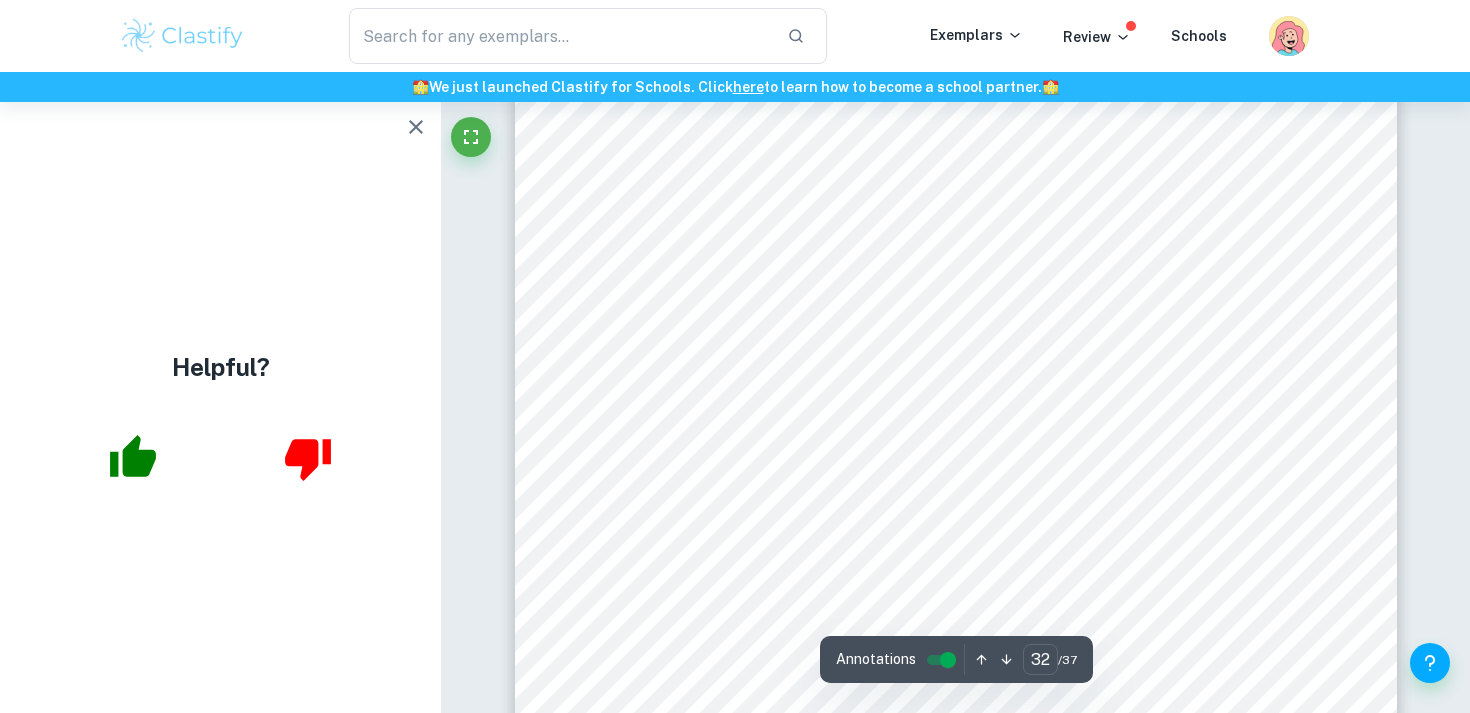 scroll, scrollTop: 36006, scrollLeft: 0, axis: vertical 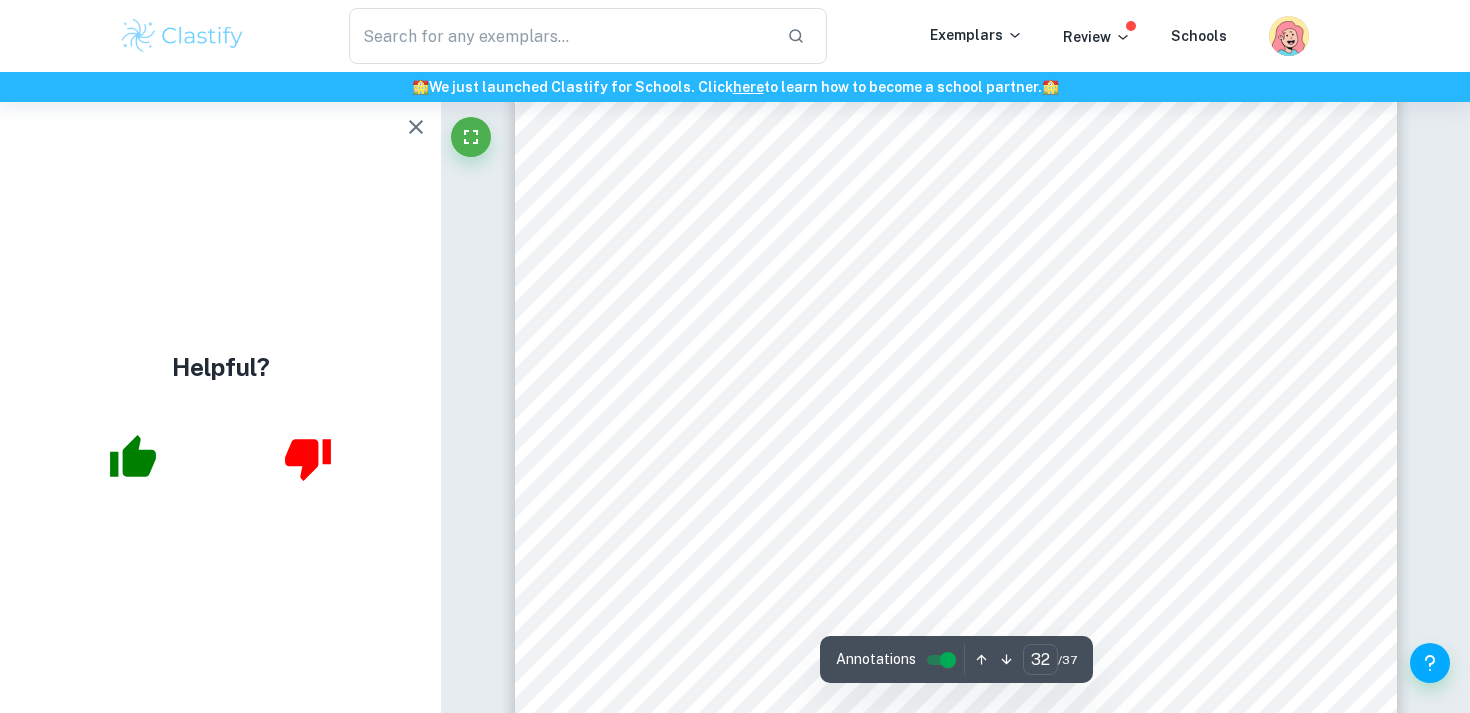 click on "[URL][DOMAIN_NAME]" at bounding box center (721, 483) 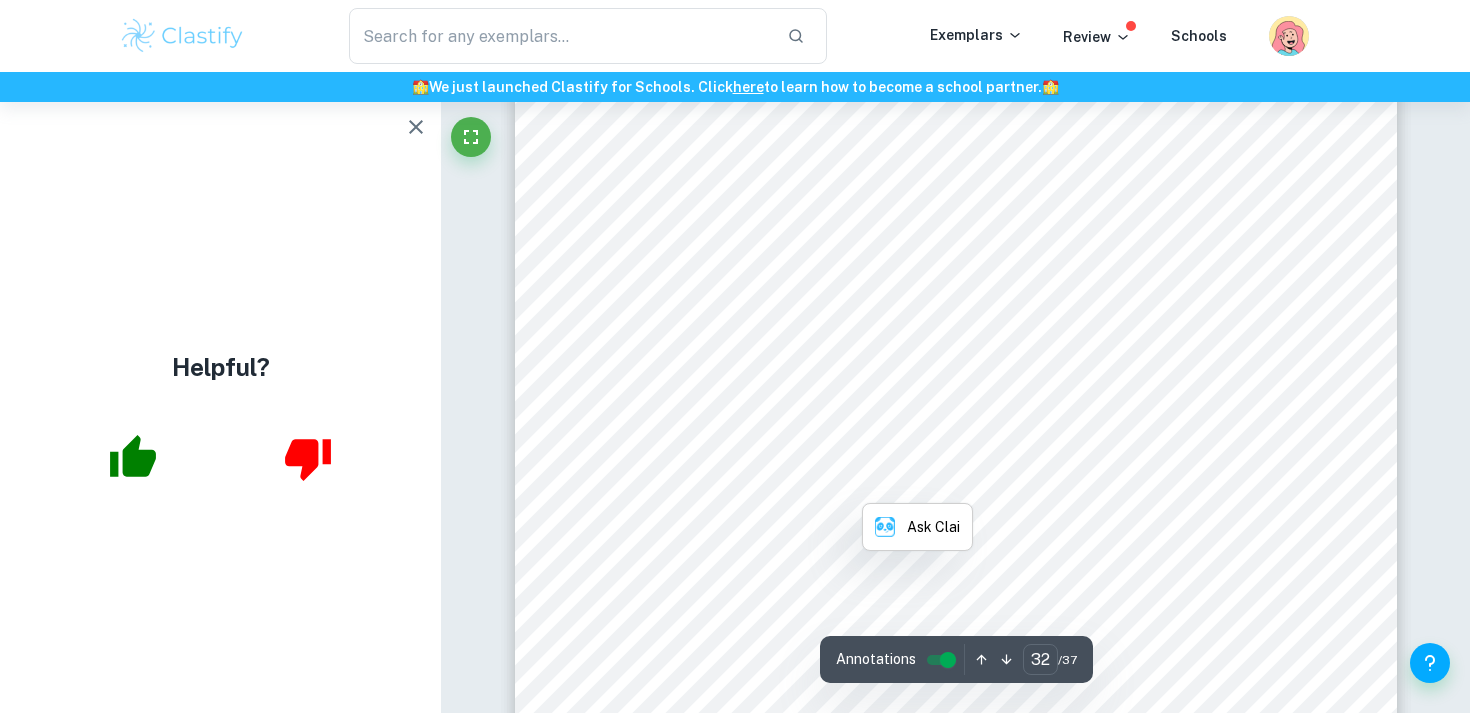 click on "[URL][DOMAIN_NAME]" at bounding box center [721, 483] 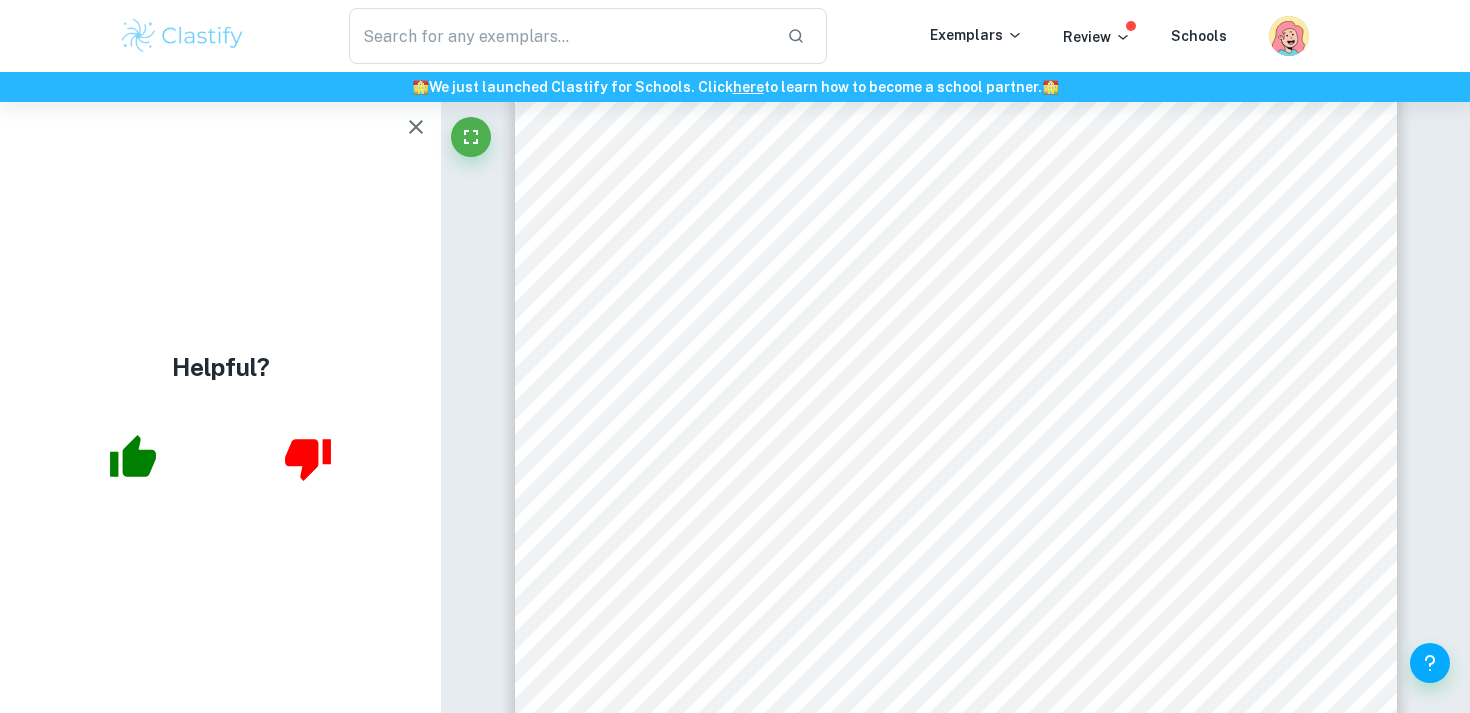 click on "[URL][DOMAIN_NAME]" at bounding box center (721, 483) 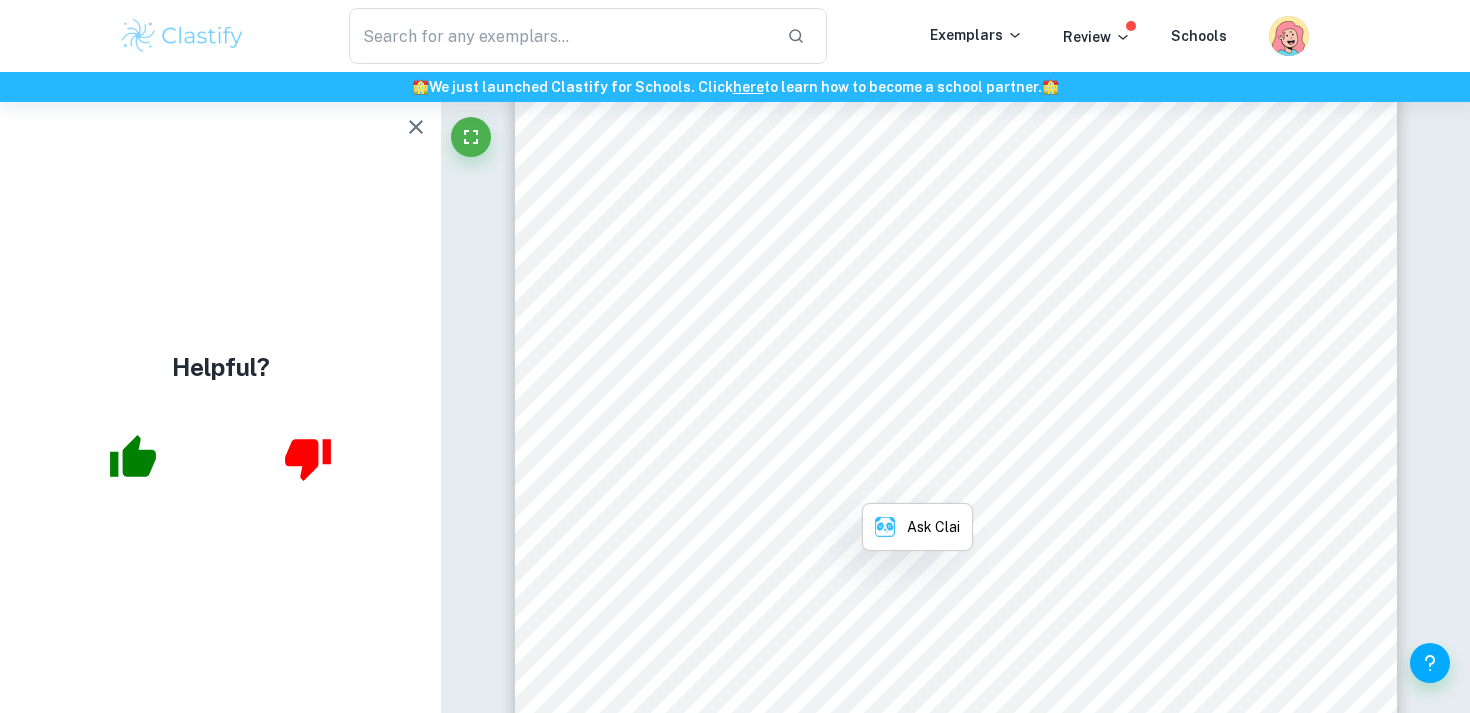 click on "[URL][DOMAIN_NAME]" at bounding box center (721, 483) 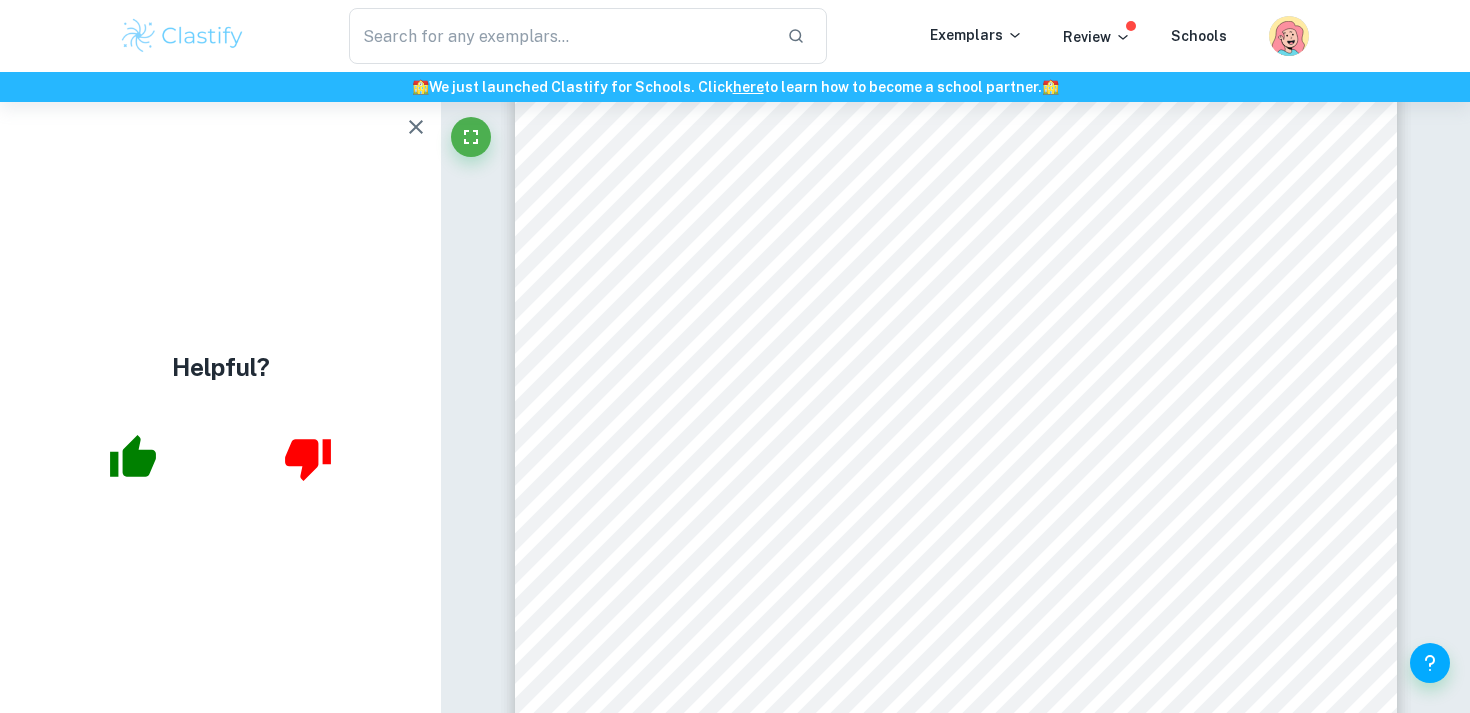 click on "[URL][DOMAIN_NAME]" at bounding box center [721, 483] 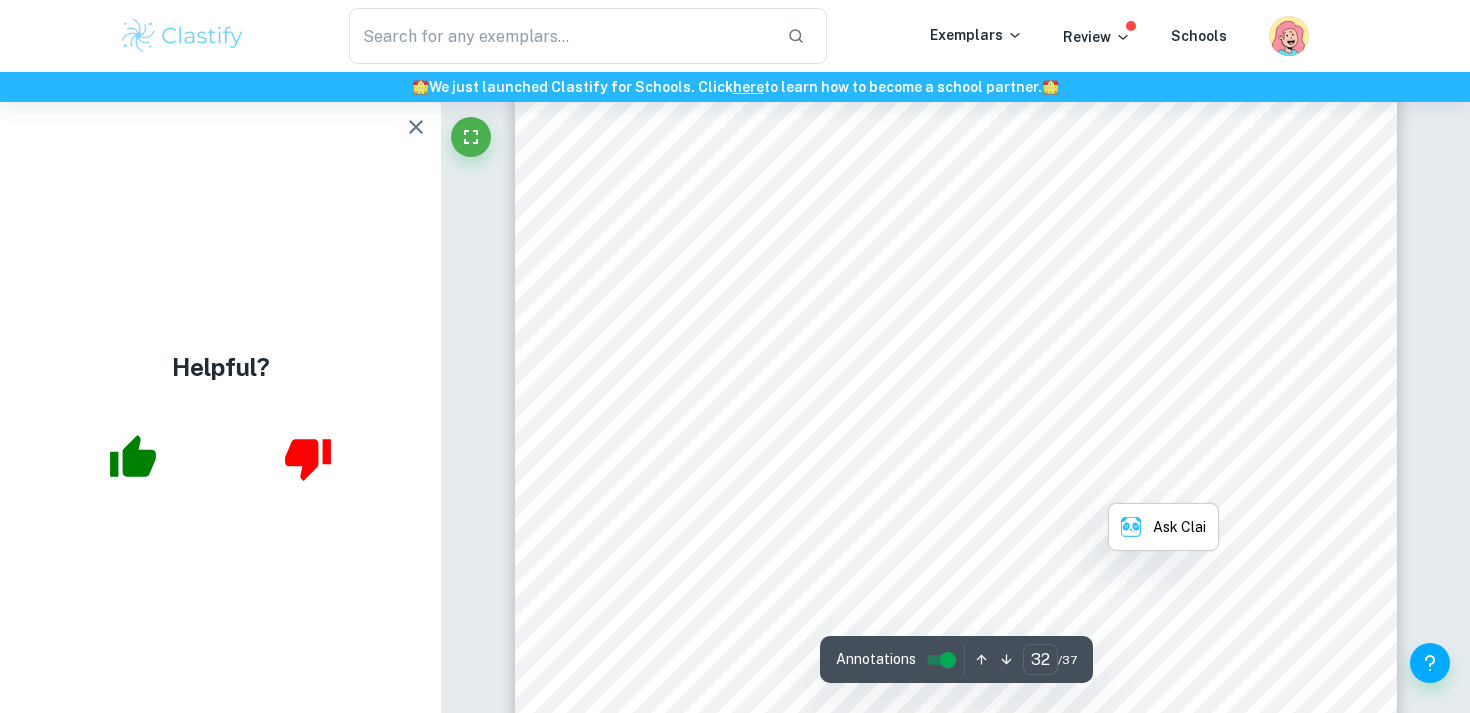 copy on "watch" 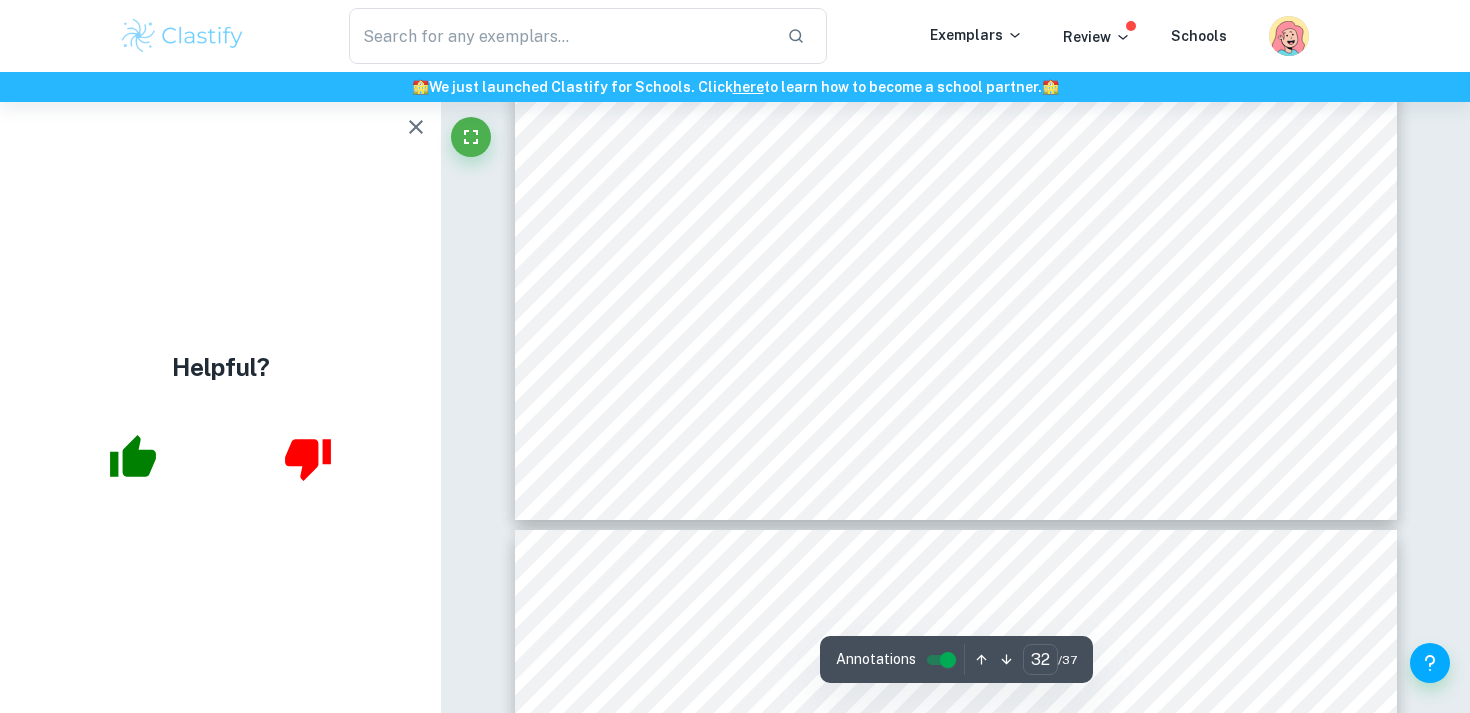 click on "31 [PERSON_NAME], Y., [PERSON_NAME], W., [PERSON_NAME], K., [PERSON_NAME], Y., Arabee, Z., & [PERSON_NAME], [PERSON_NAME] (2021). Understanding how noise affects the accuracy of CNN image classification.   Journal of Applied Technology and Innovation ,   5 (2), 260037304. Retrieved [DATE], from   [URL][DOMAIN_NAME] content/uploads/sites/11/2021/03/15102550/Volume5_Issue2_Paper4_2021.pdf Patil, A. M., [PERSON_NAME], M. D., & [PERSON_NAME] (2021). White Blood Cells Image Classification Using Deep Learning with Canonical Correlation Analysis.   IRBM ,   42 (5), 3783389. Retrieved [DATE], from   [URL][DOMAIN_NAME] [PERSON_NAME]. (2022). Oxford Calculus: Fourier Series Derivation [YouTube Video]. In   YouTube . Retrieved [DATE], from [URL][DOMAIN_NAME] [PERSON_NAME] (2022).   Image compression . [DOMAIN_NAME]; TechTarget. Retrieved [DATE], from [URL][DOMAIN_NAME]   YouTube . Retrieved [DATE], from" at bounding box center [956, -51] 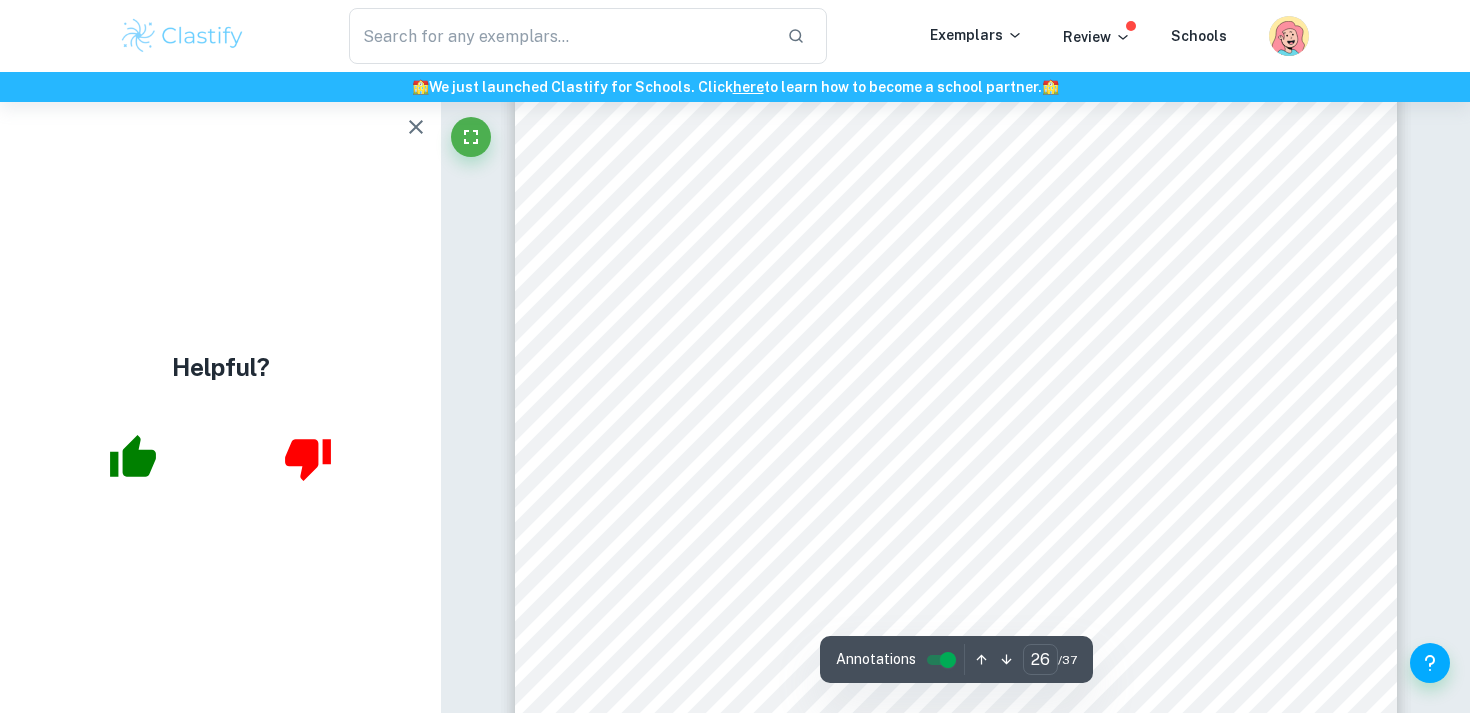 scroll, scrollTop: 29025, scrollLeft: 0, axis: vertical 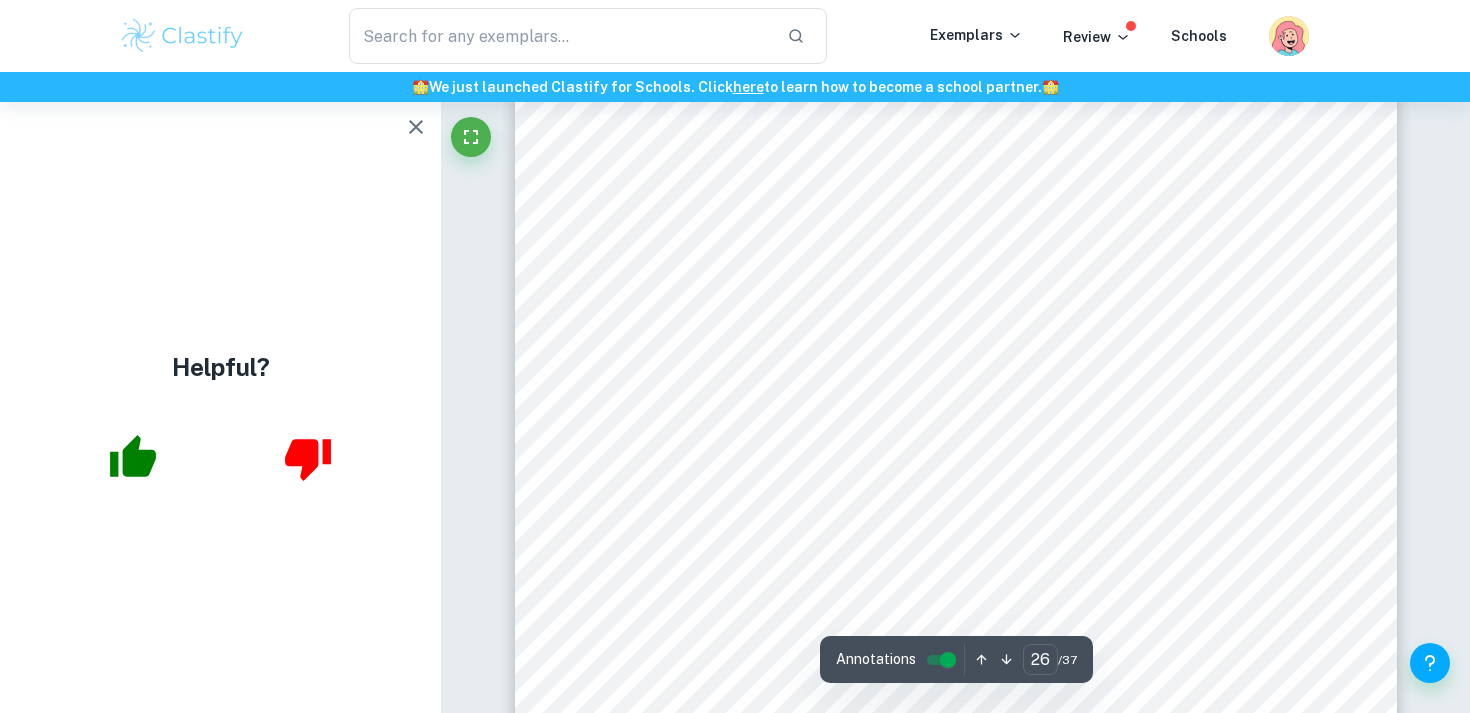 click at bounding box center (416, 127) 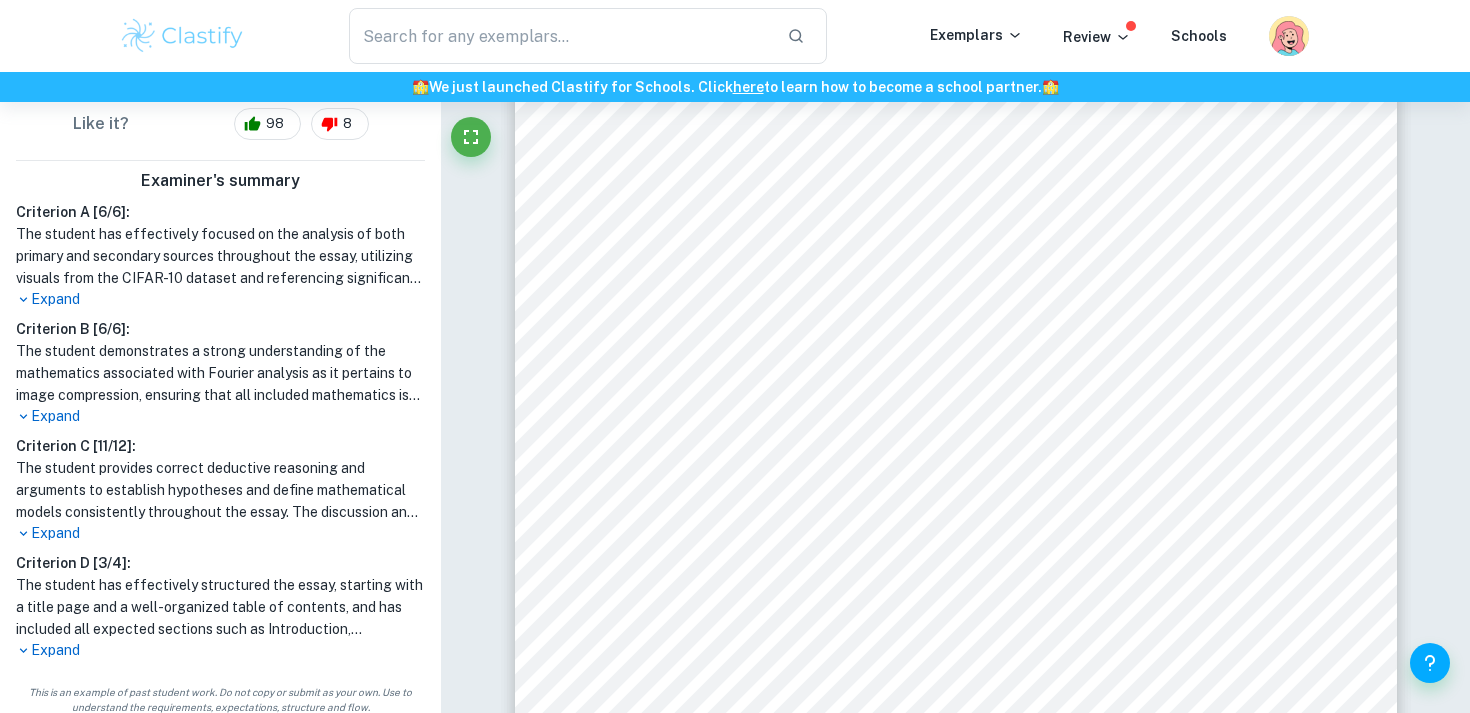 scroll, scrollTop: 518, scrollLeft: 0, axis: vertical 